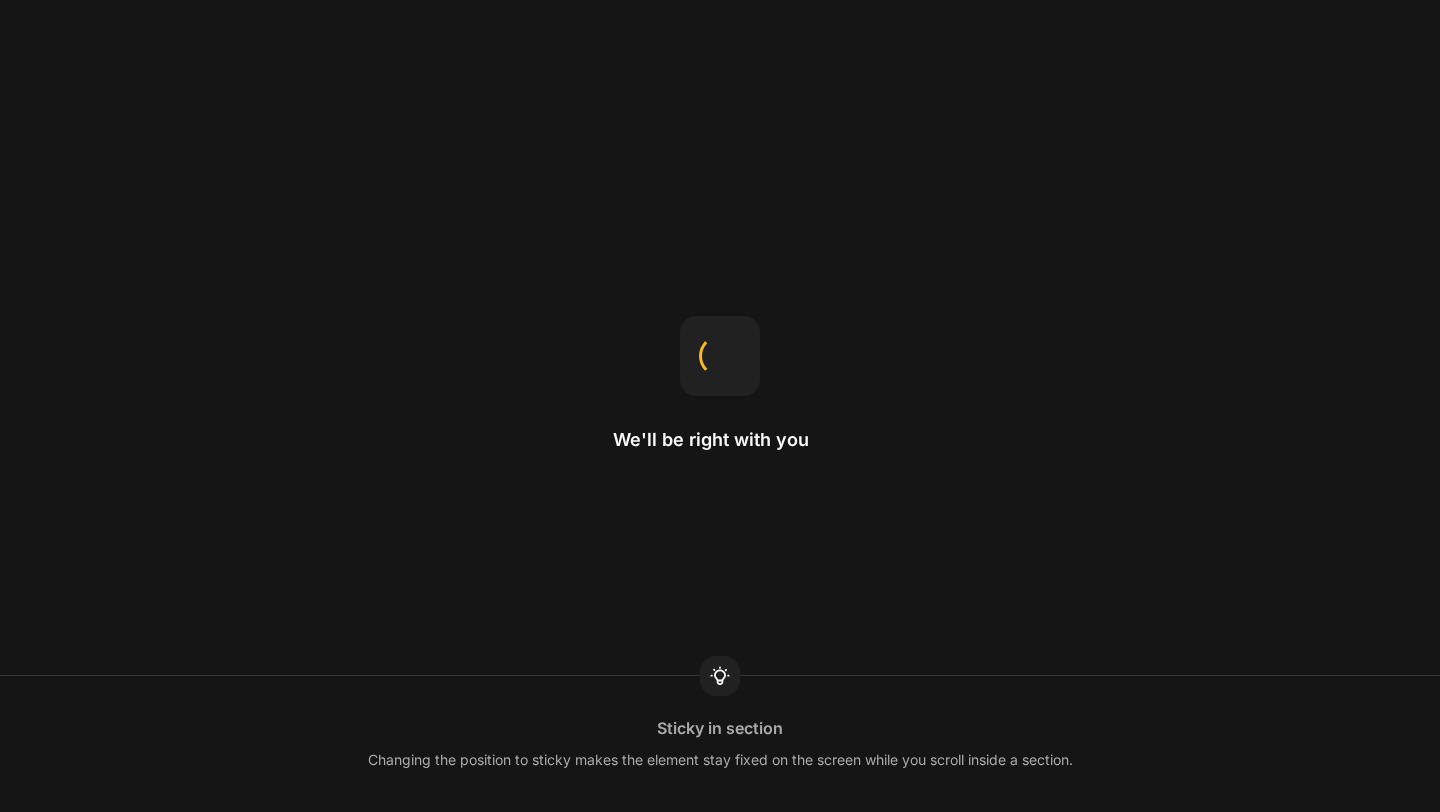 scroll, scrollTop: 0, scrollLeft: 0, axis: both 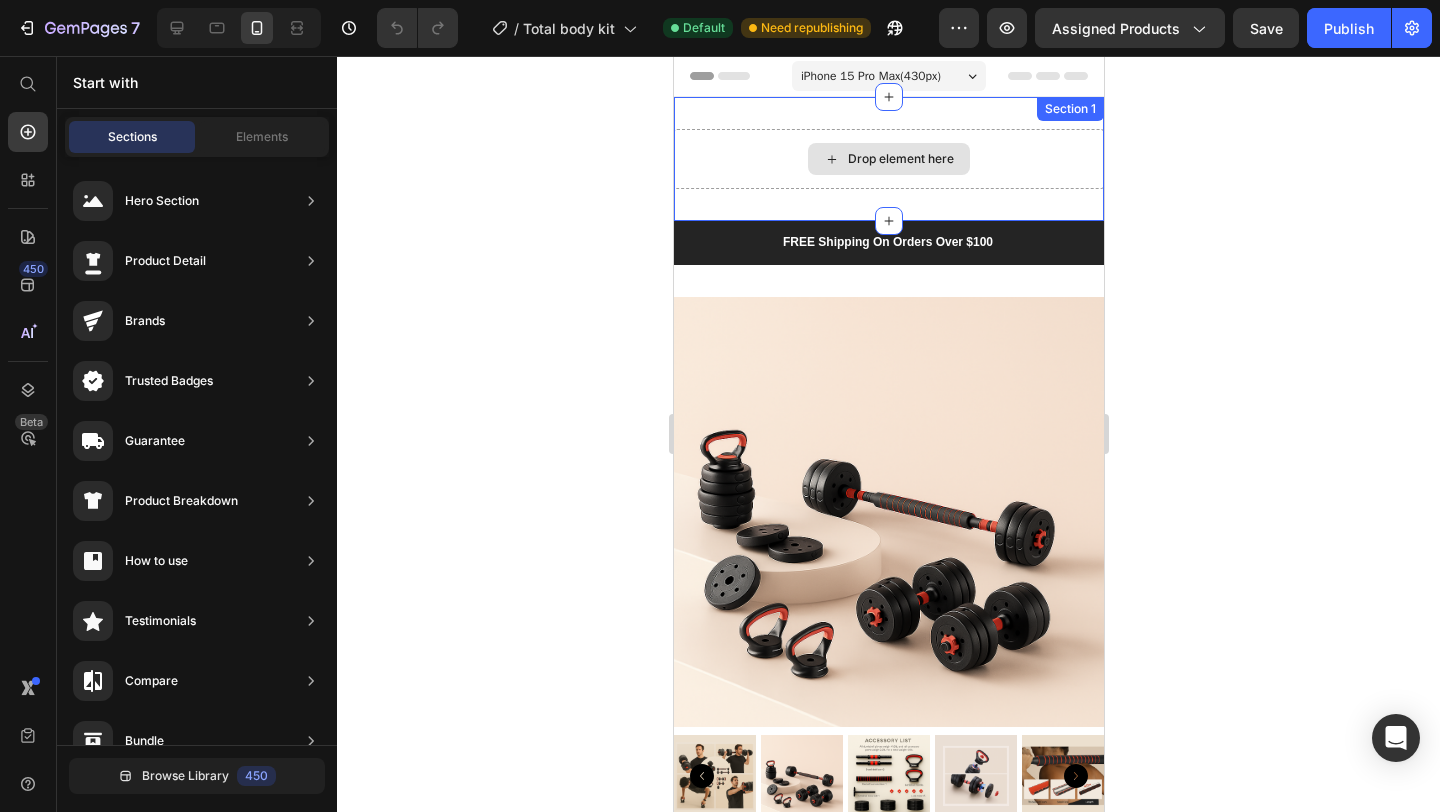 click on "Drop element here Section 1" at bounding box center [888, 159] 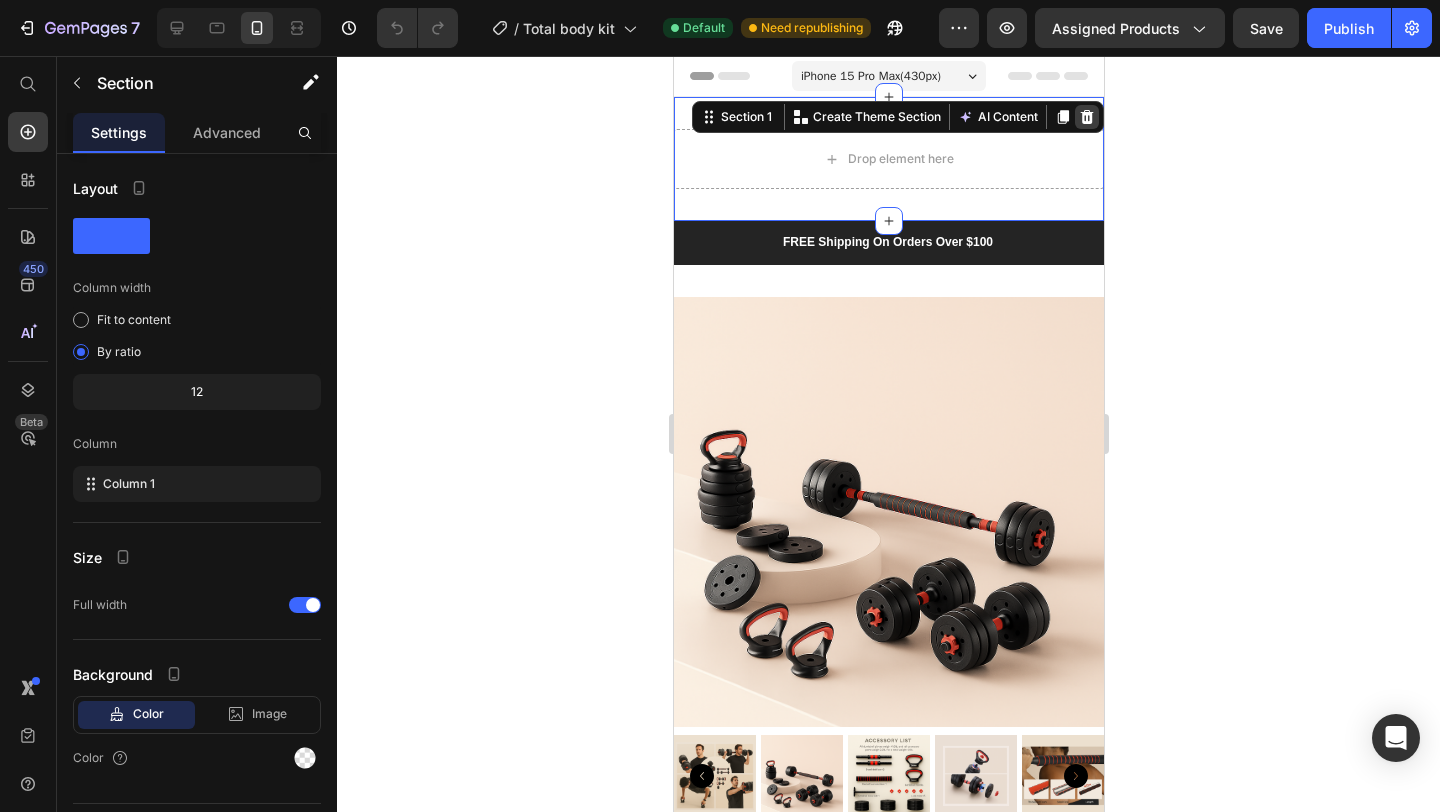 click 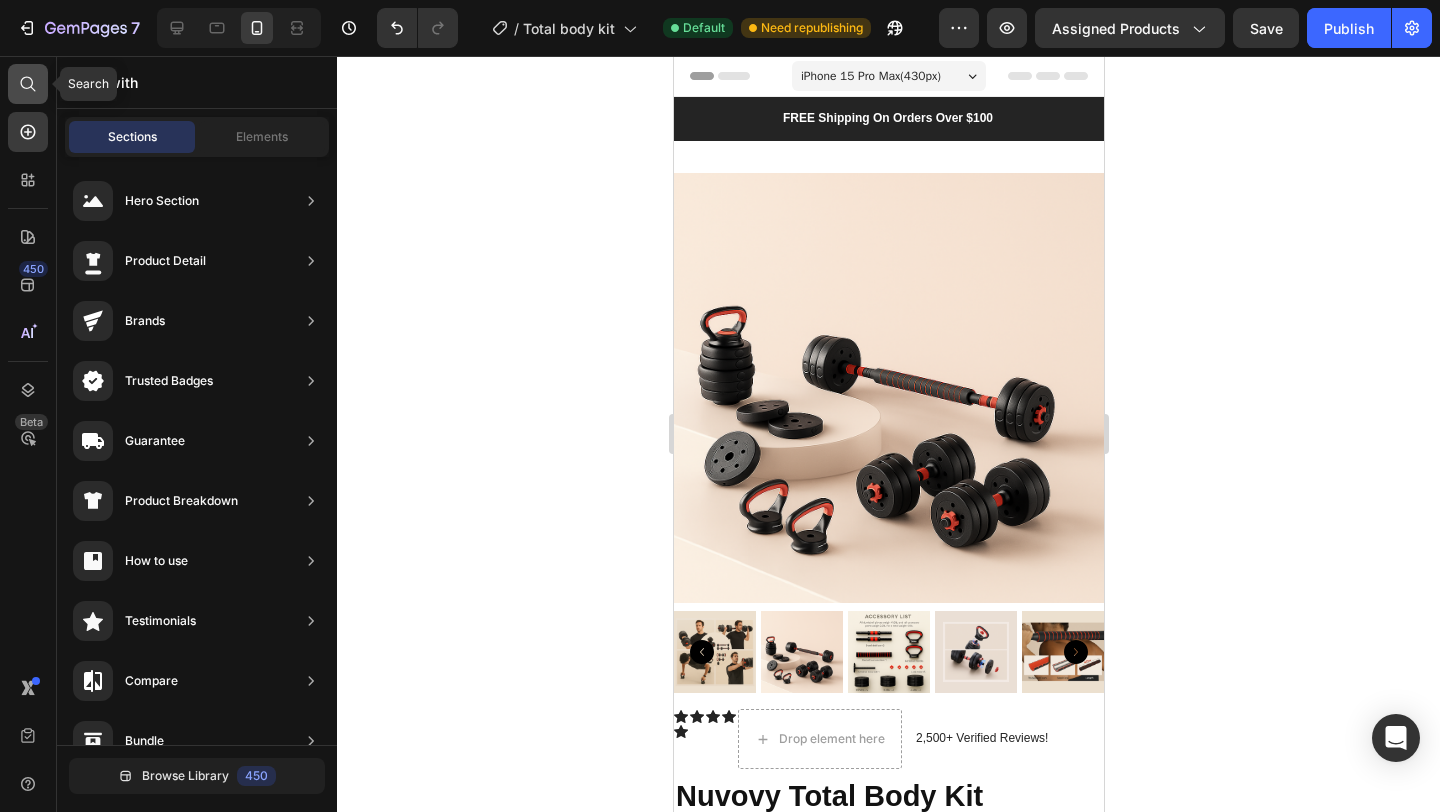 click 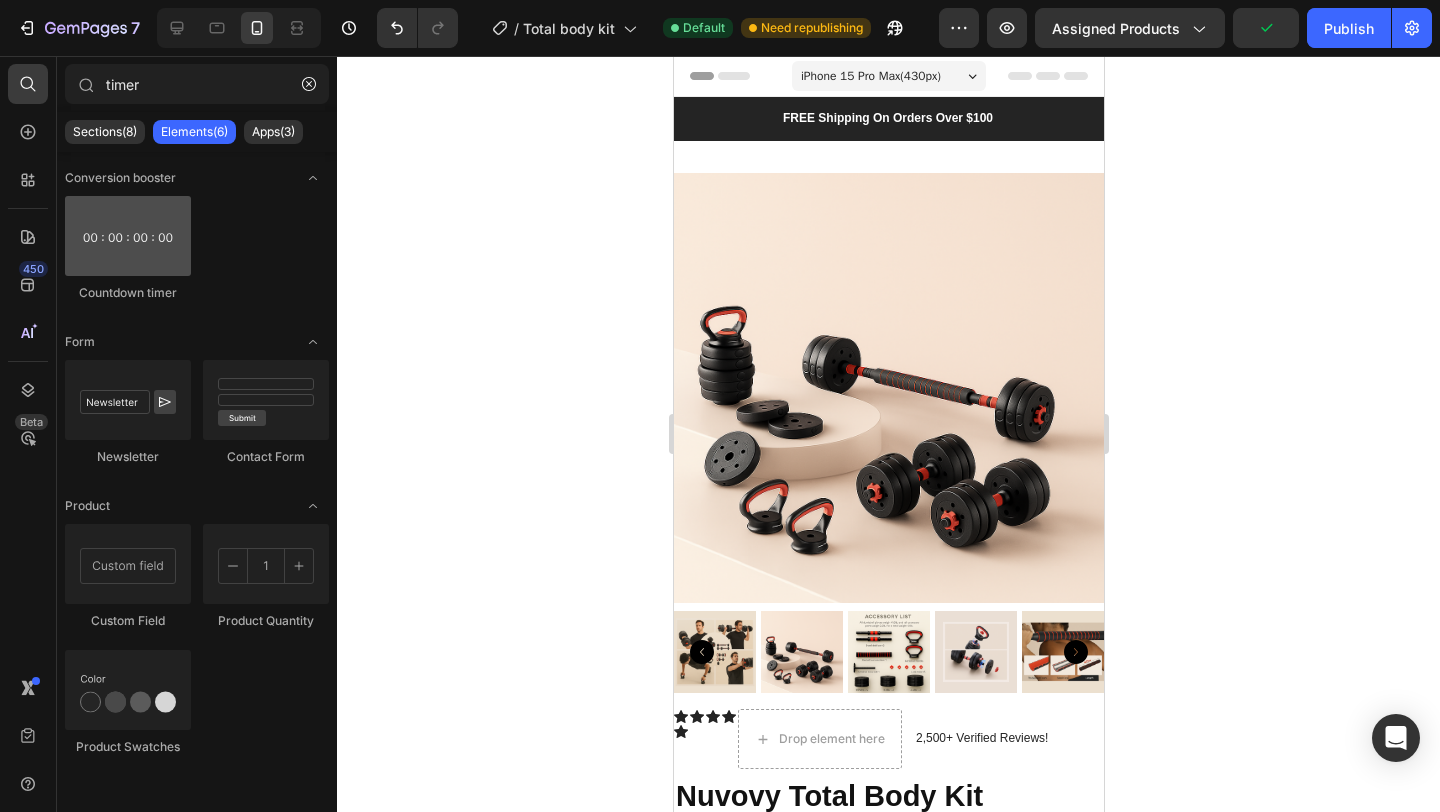 type on "timer" 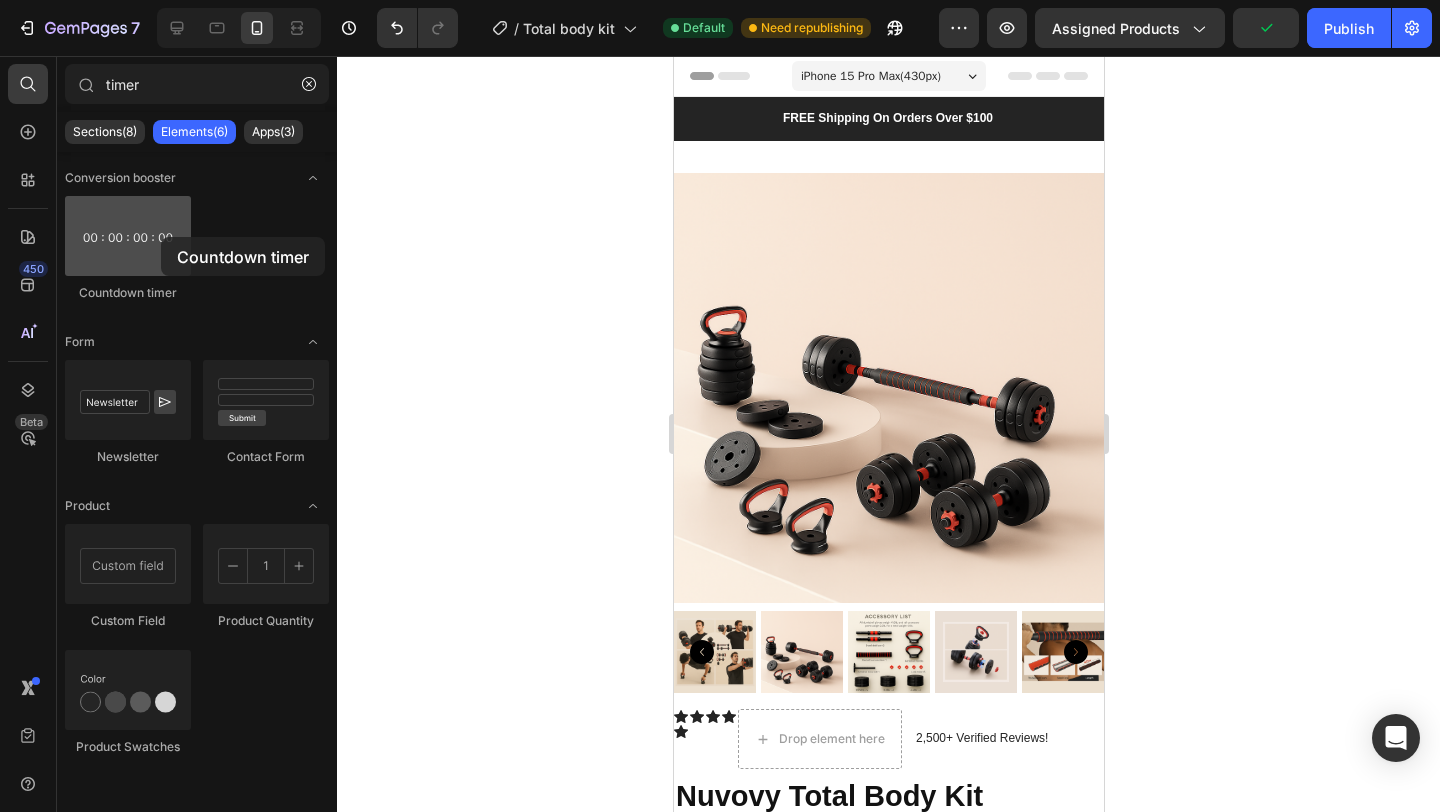 click at bounding box center [128, 236] 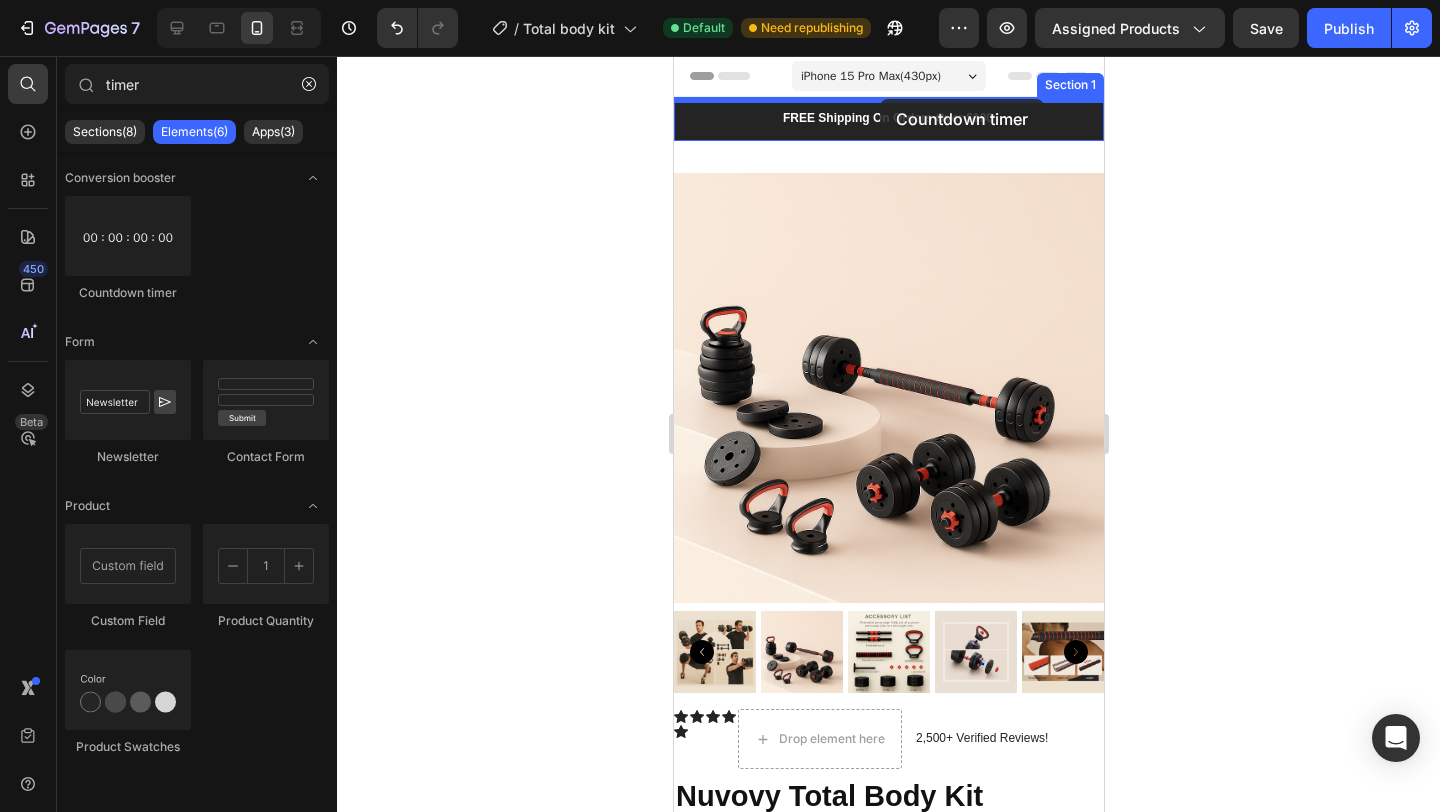 drag, startPoint x: 815, startPoint y: 299, endPoint x: 879, endPoint y: 99, distance: 209.99048 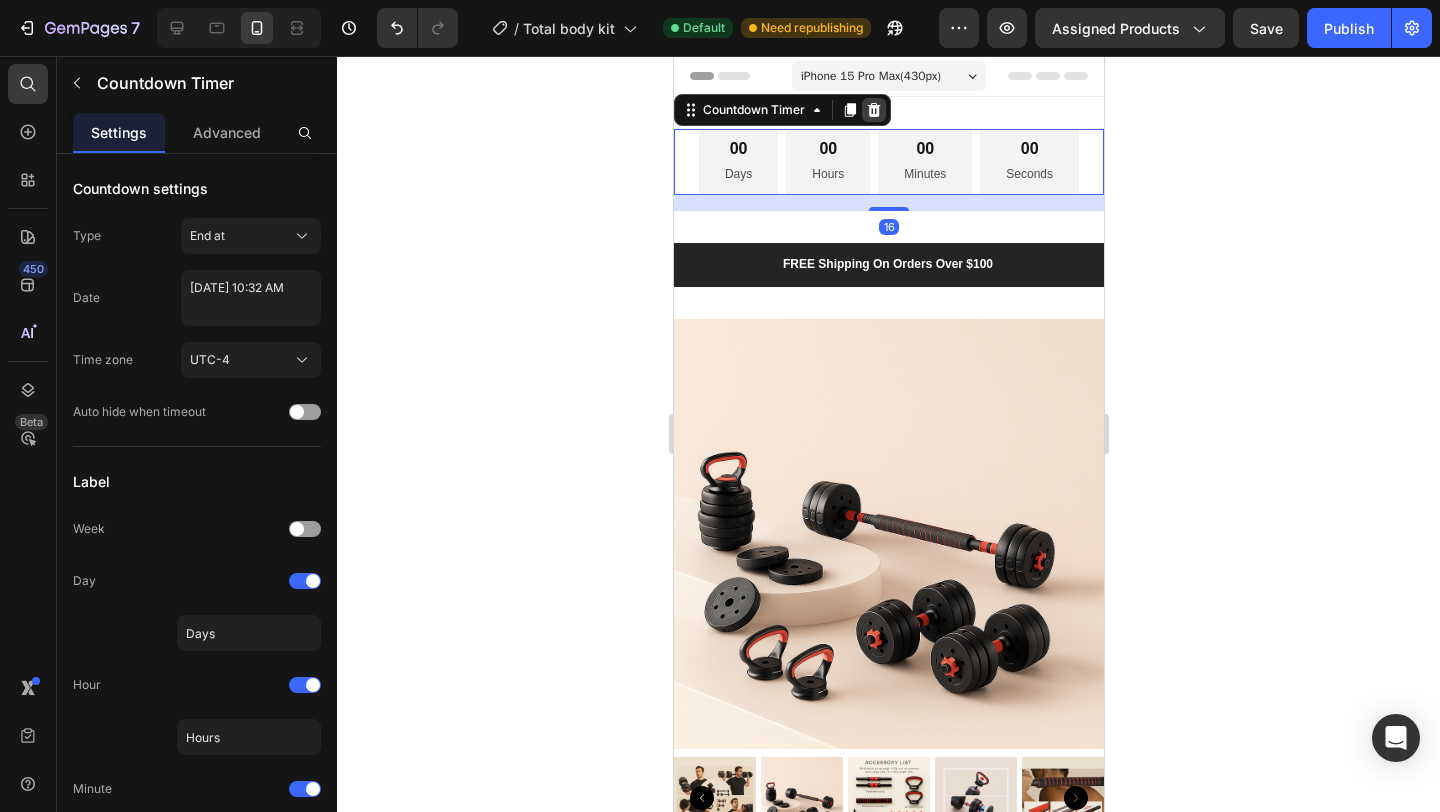 click 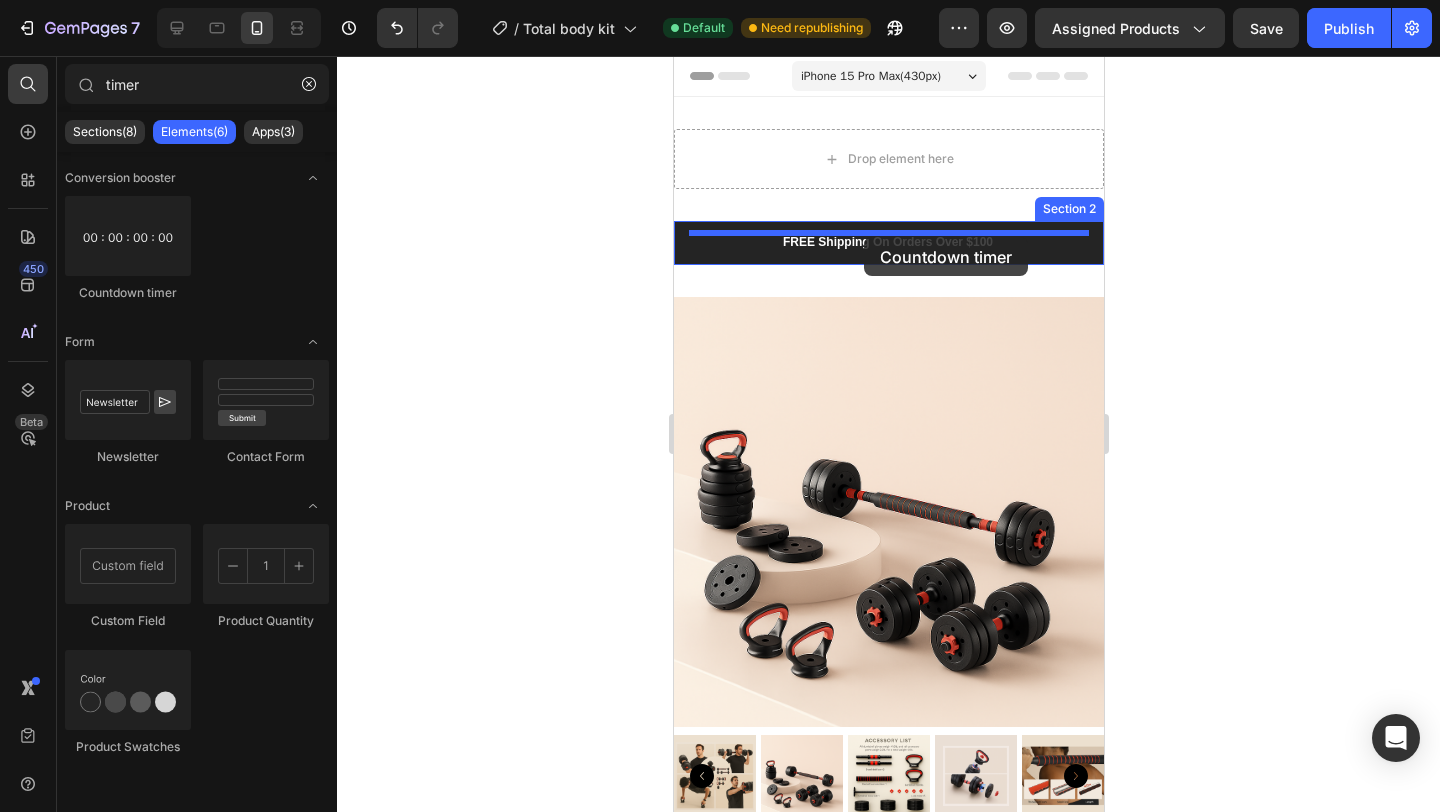 drag, startPoint x: 806, startPoint y: 296, endPoint x: 863, endPoint y: 237, distance: 82.036575 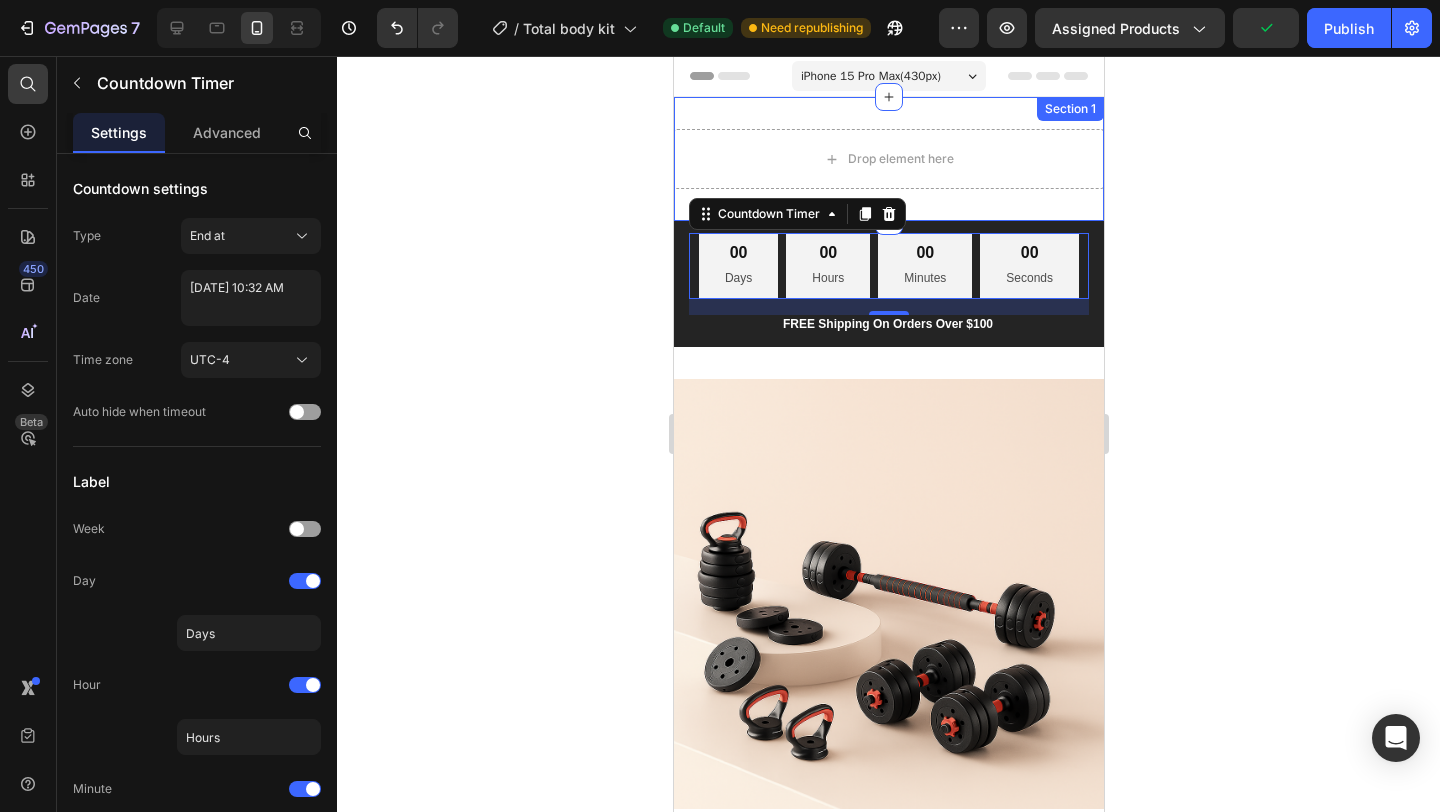 click on "Drop element here Section 1" at bounding box center (888, 159) 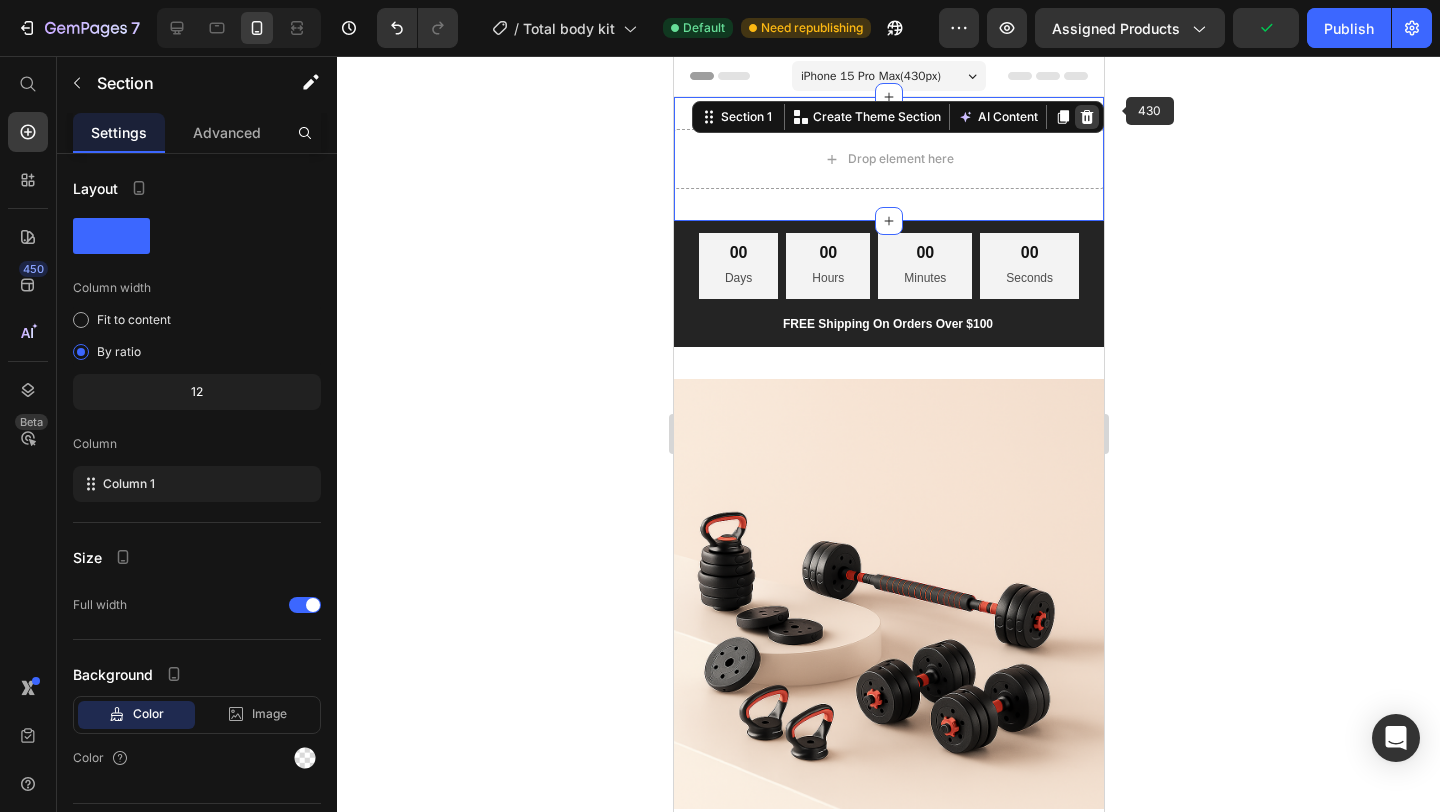 click 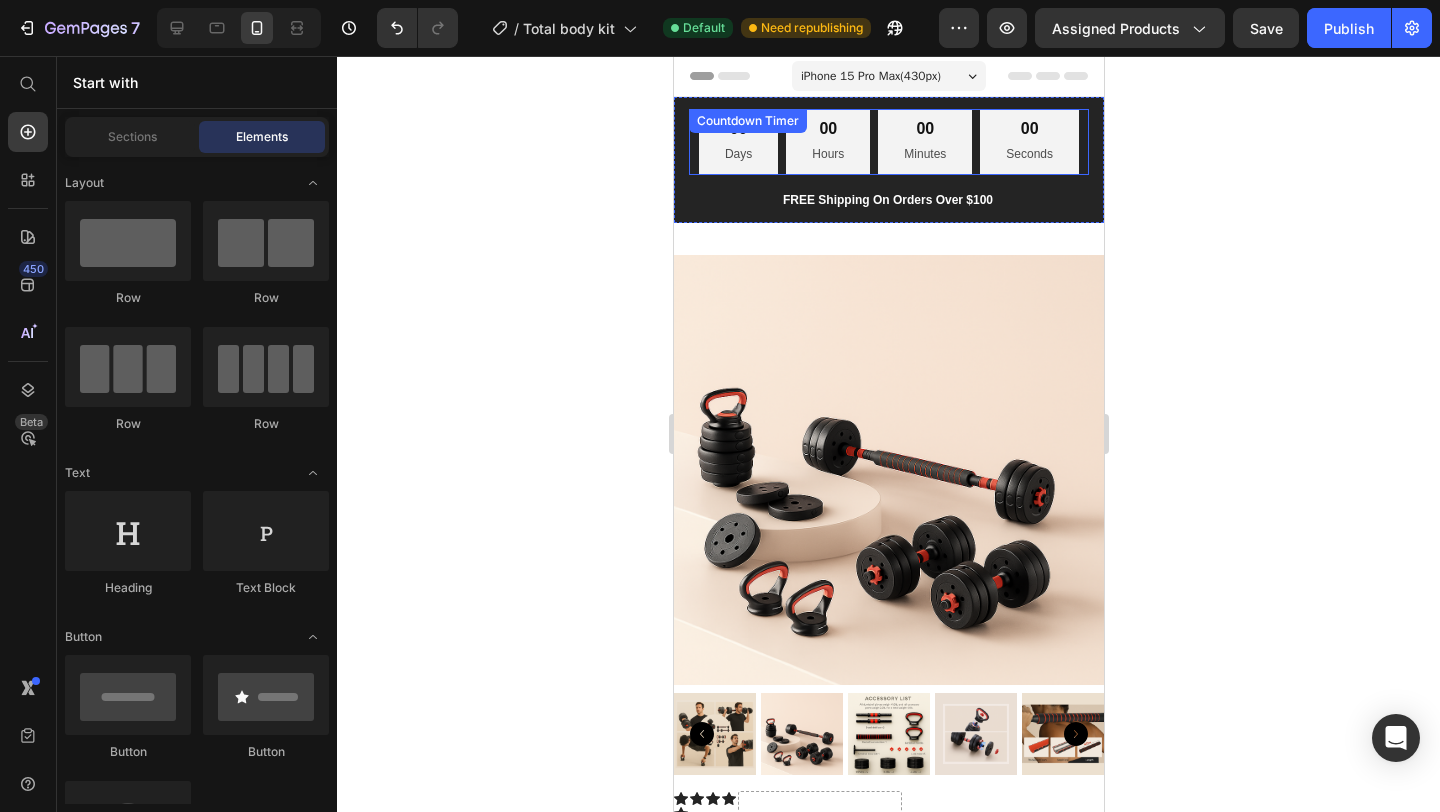 click on "00" at bounding box center (924, 129) 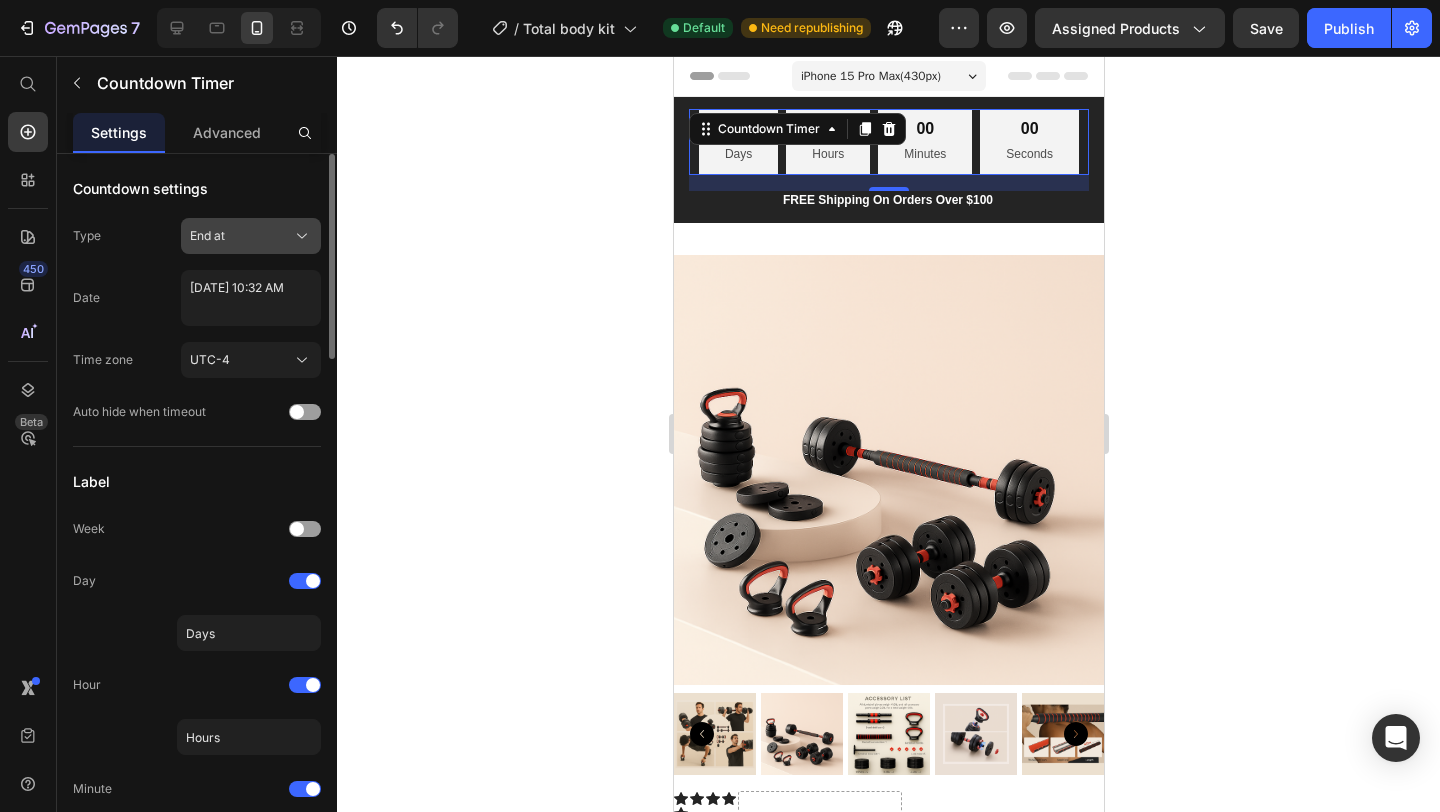 click on "End at" 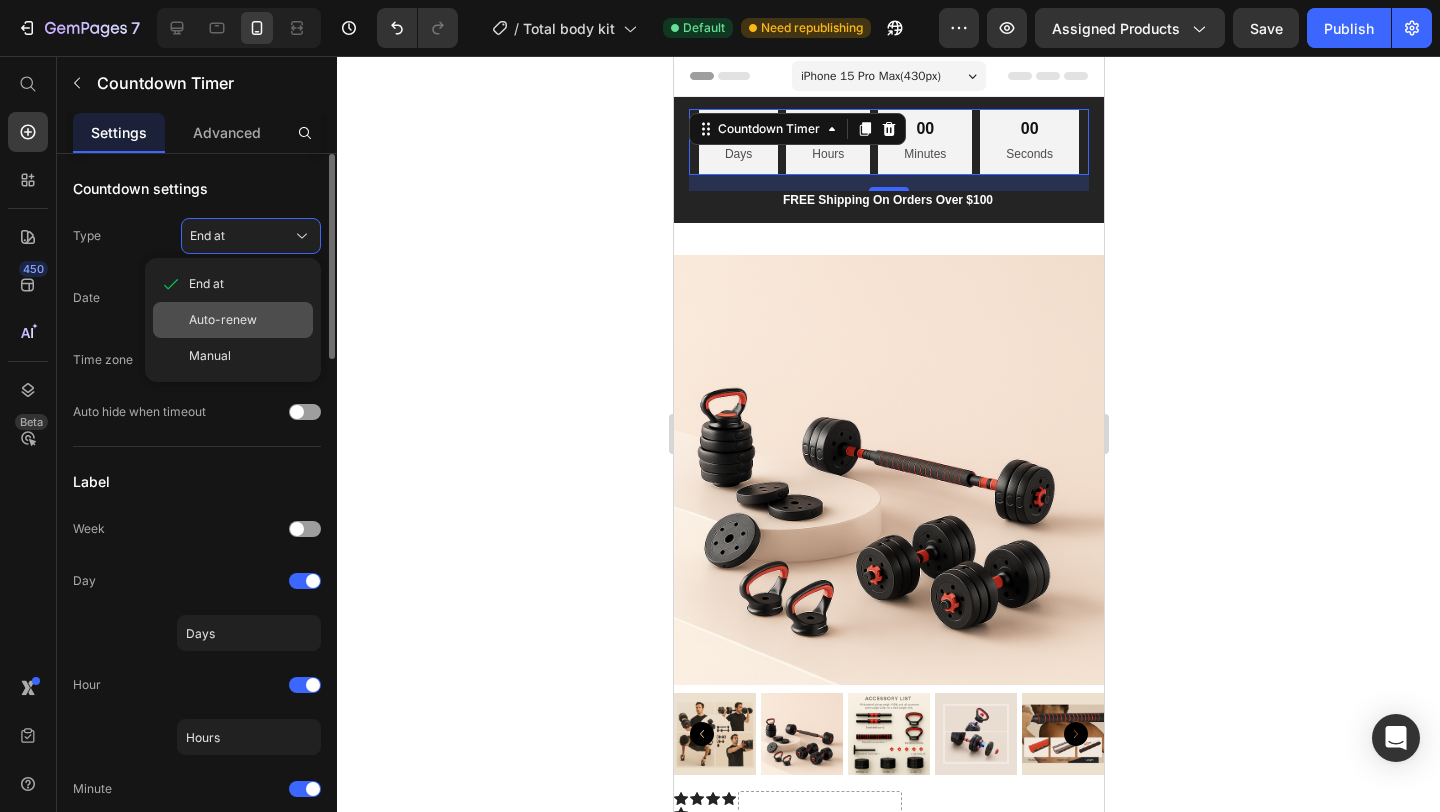 click on "Auto-renew" at bounding box center (223, 320) 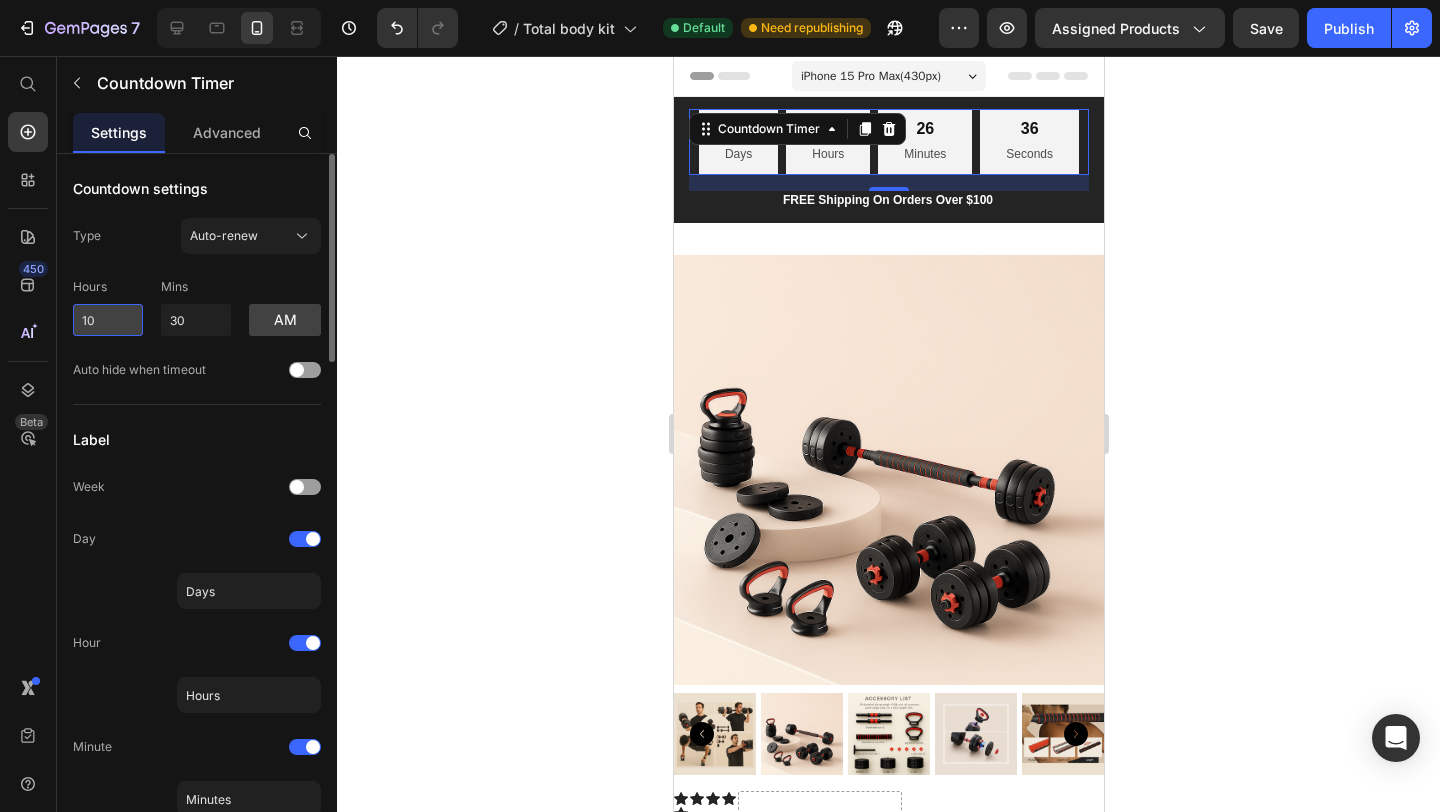 click on "10" at bounding box center (108, 320) 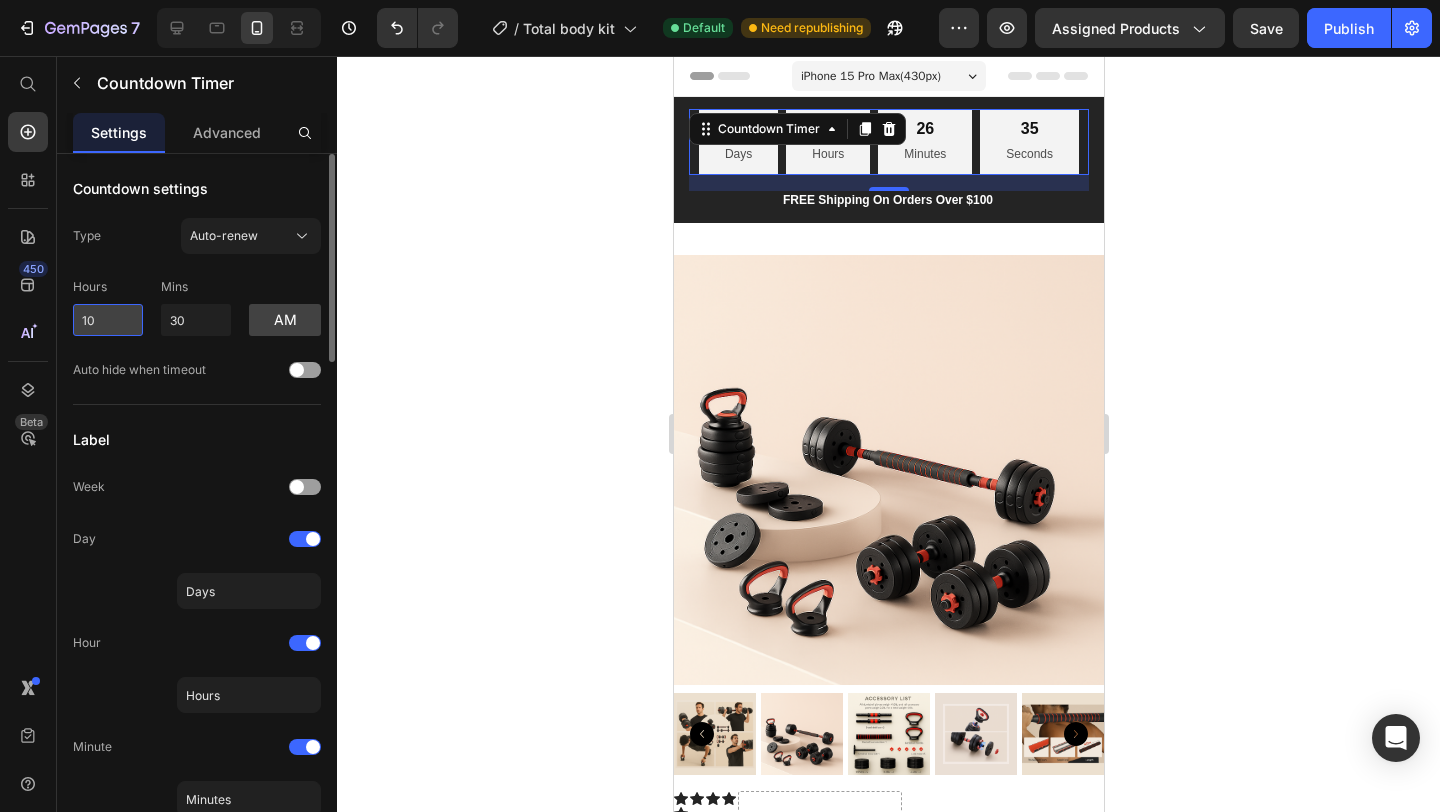 type on "1" 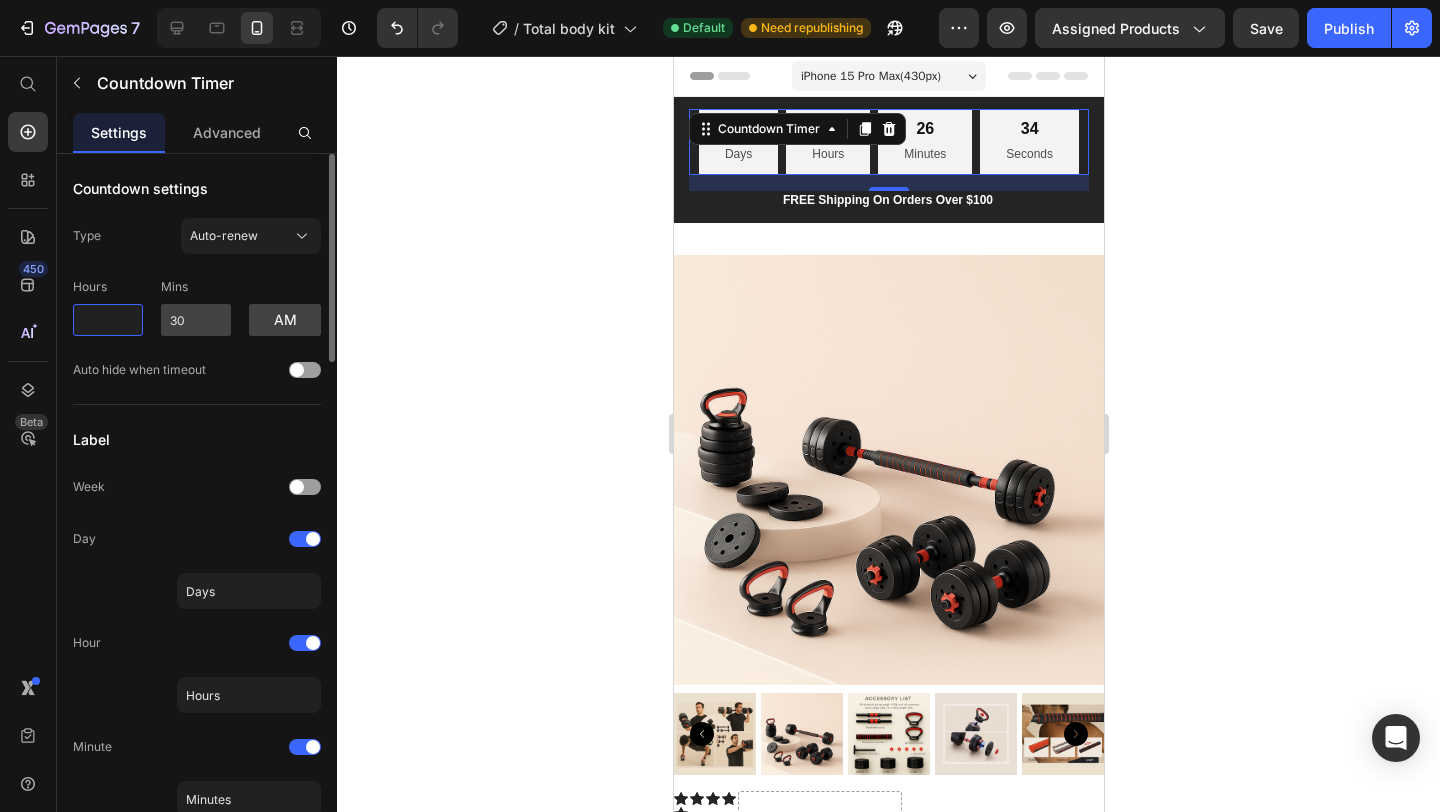 type 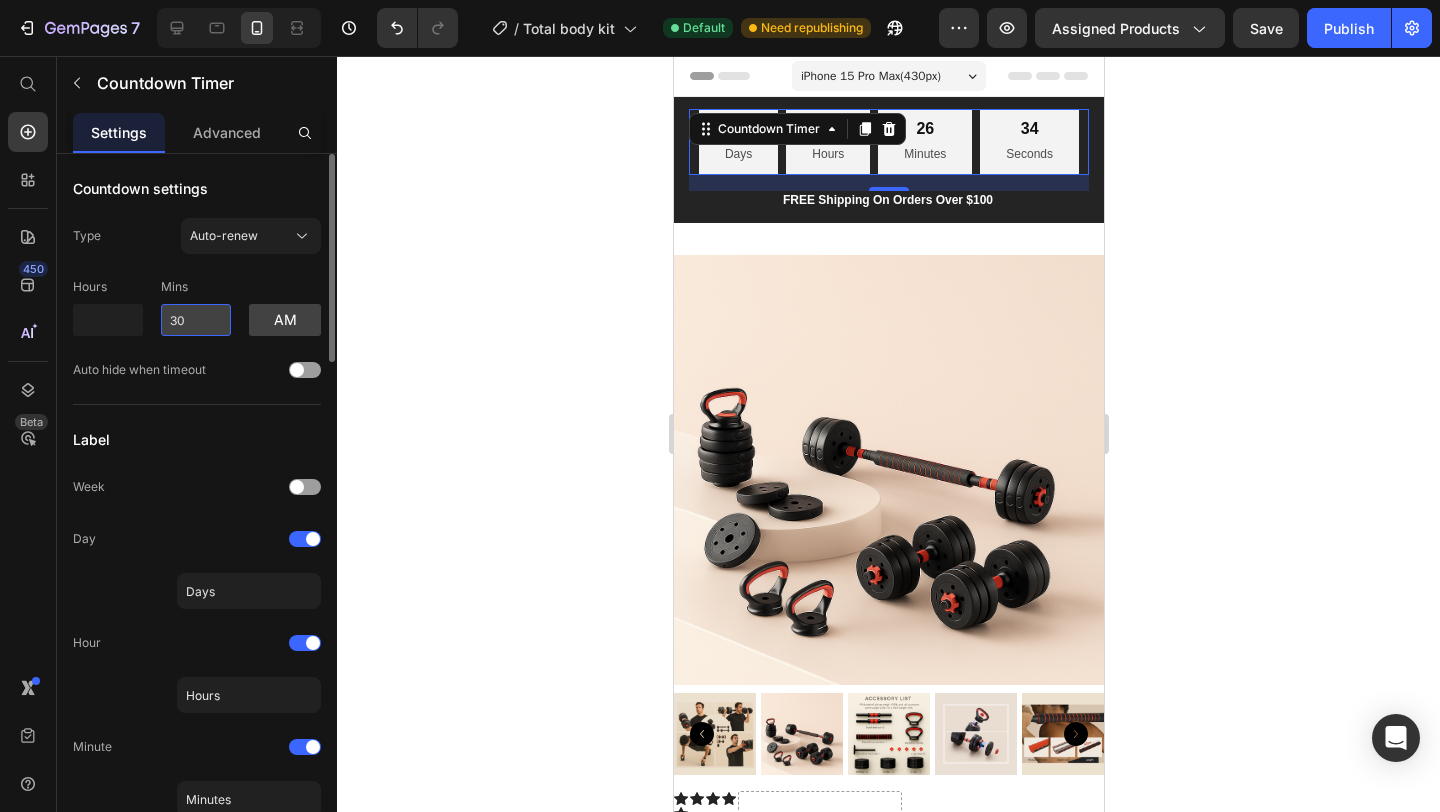 click on "30" at bounding box center [196, 320] 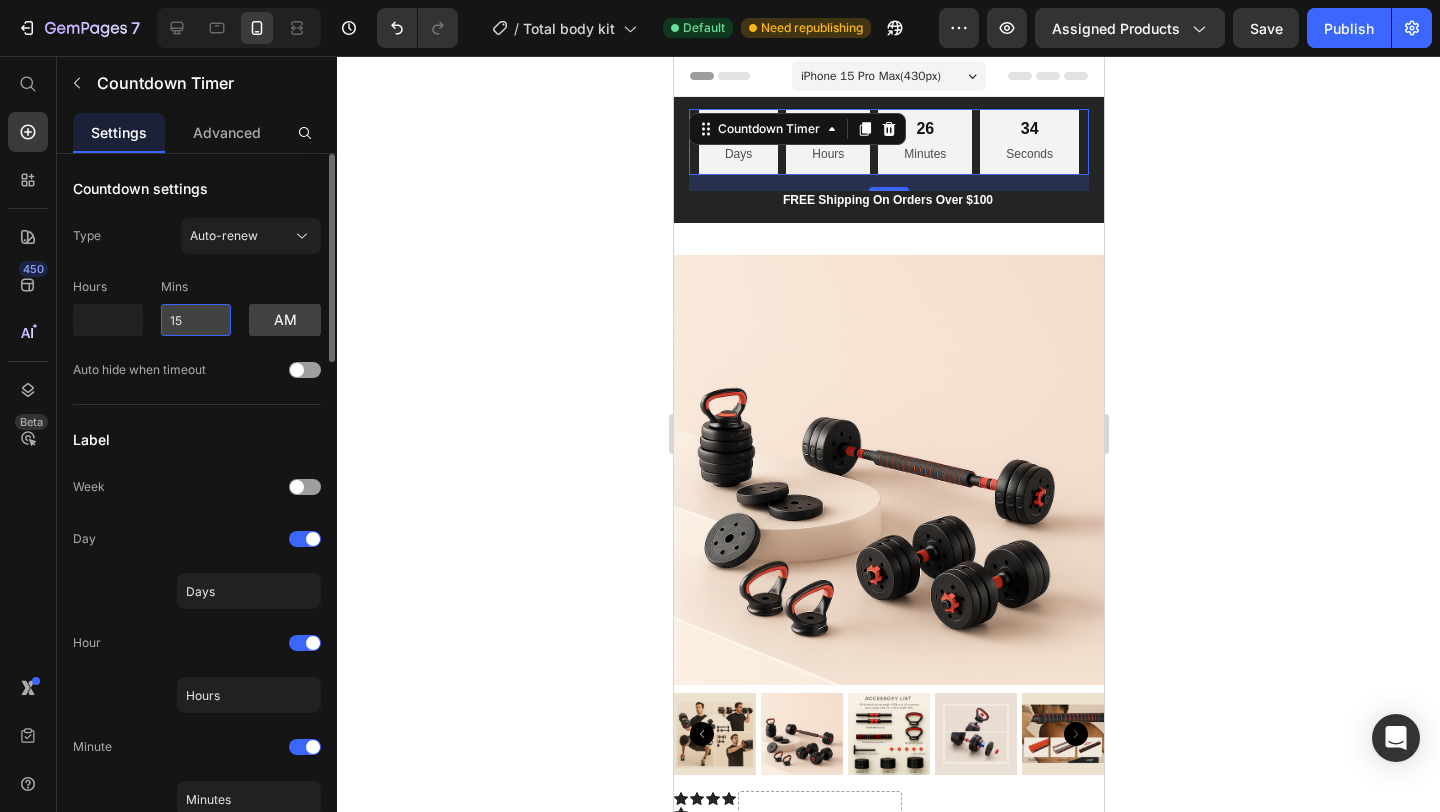 type on "15" 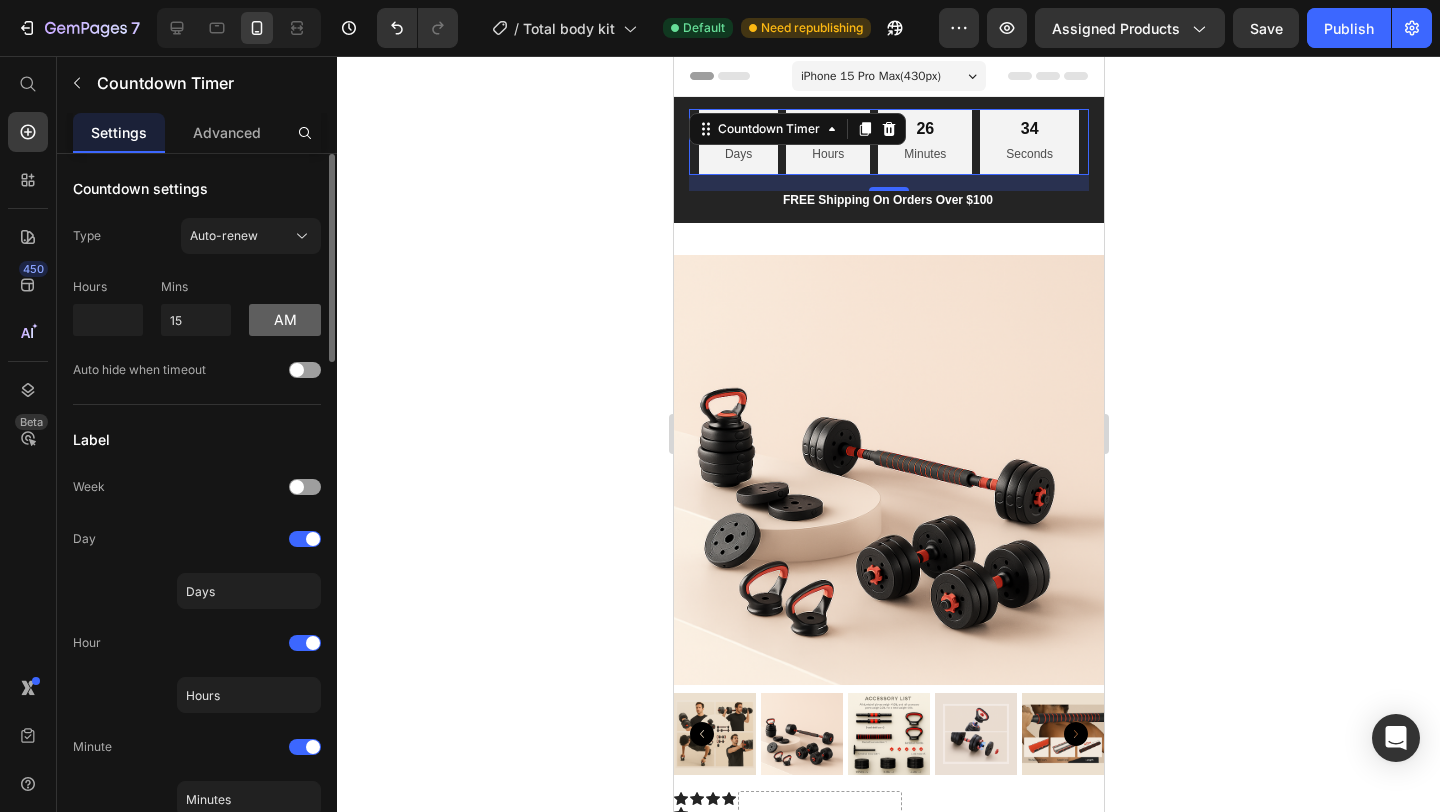 click on "am" at bounding box center [285, 320] 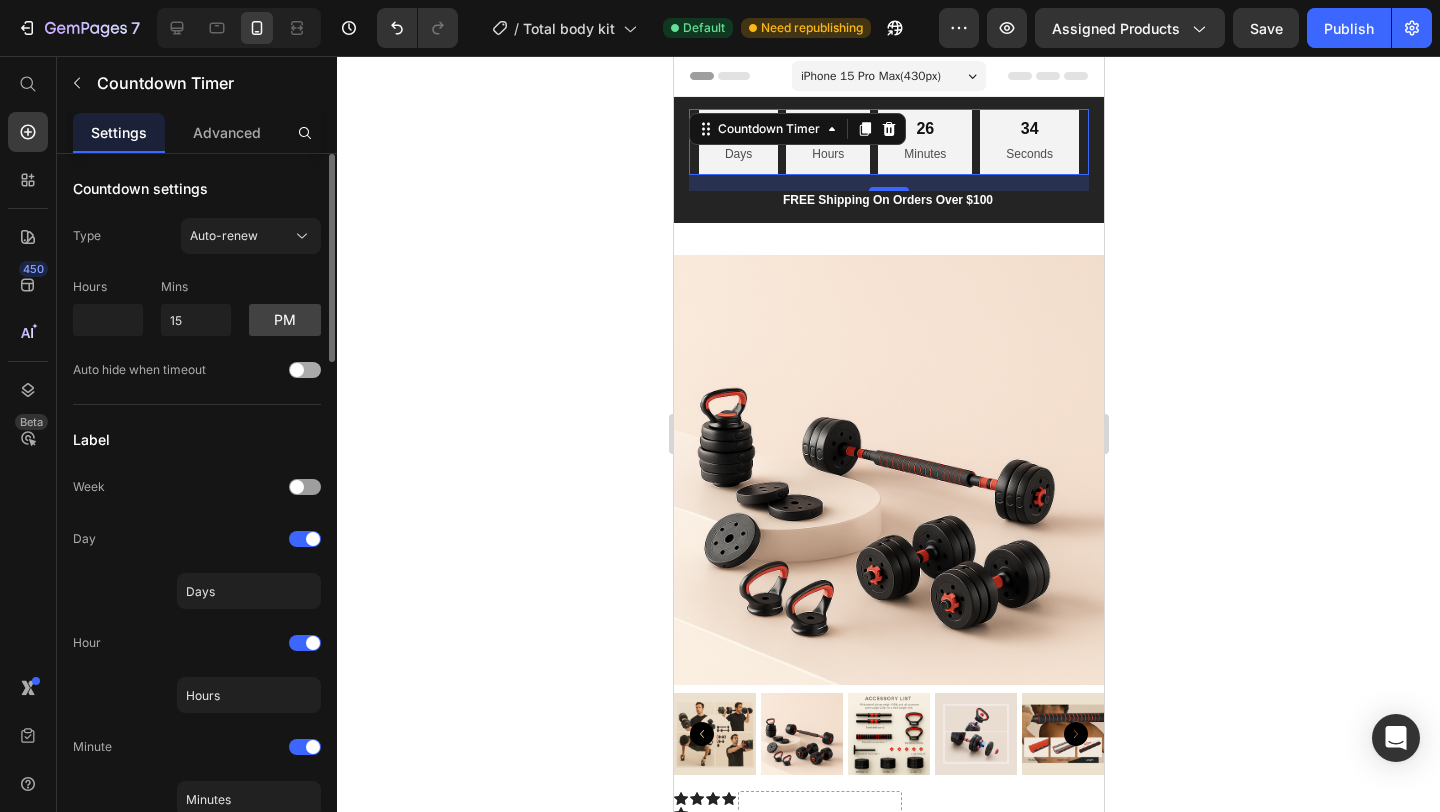 click on "Auto hide when timeout" 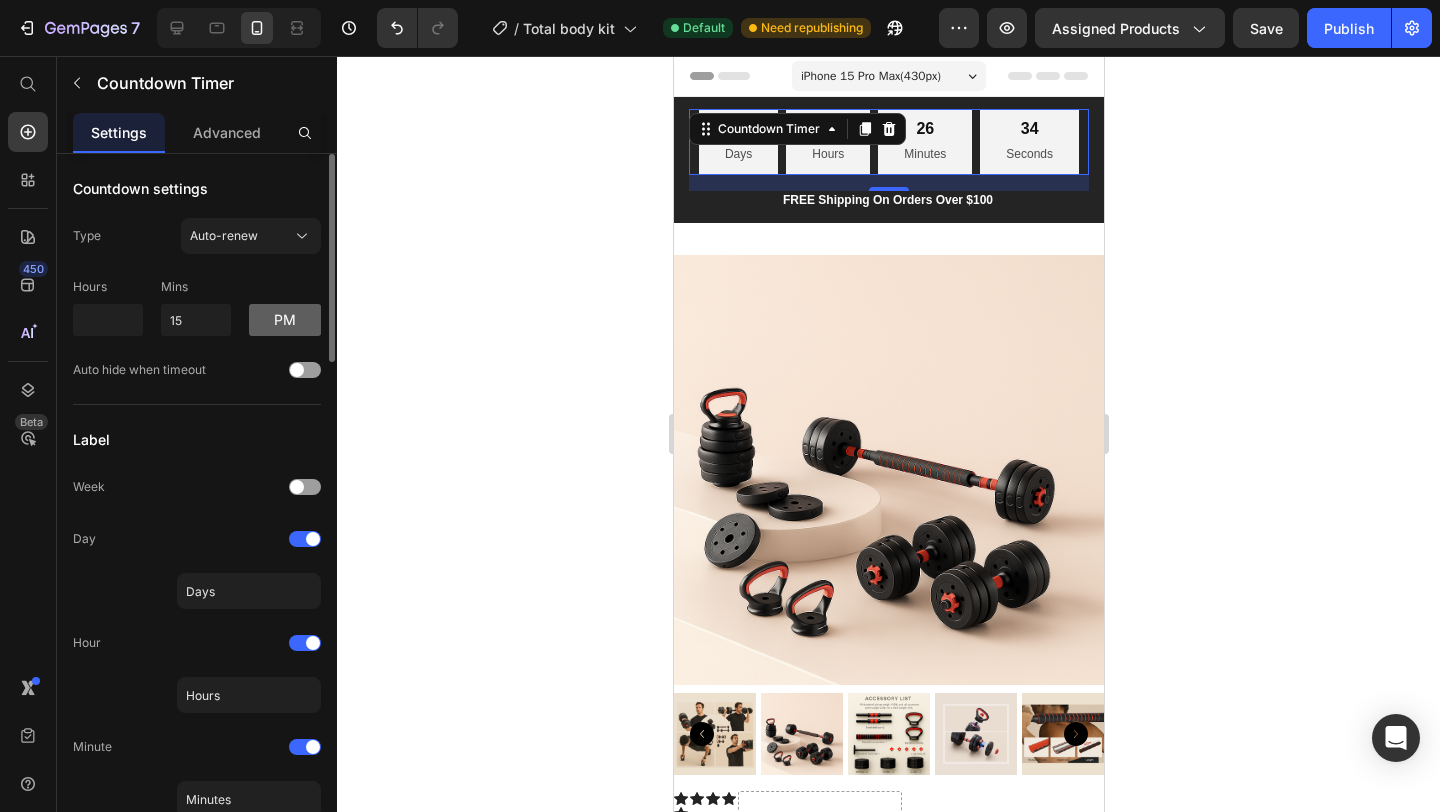 click on "pm" at bounding box center [285, 320] 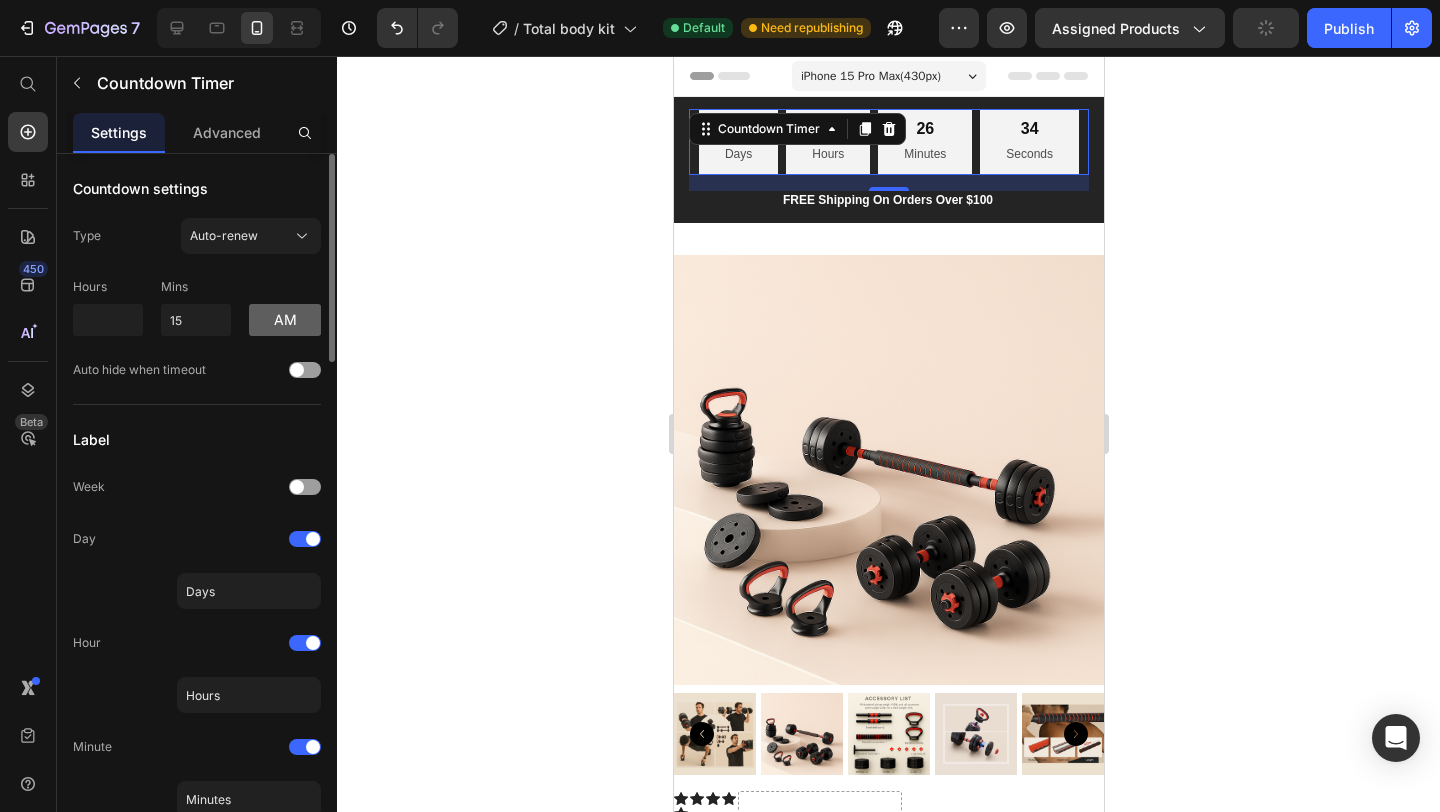 click on "am" at bounding box center [285, 320] 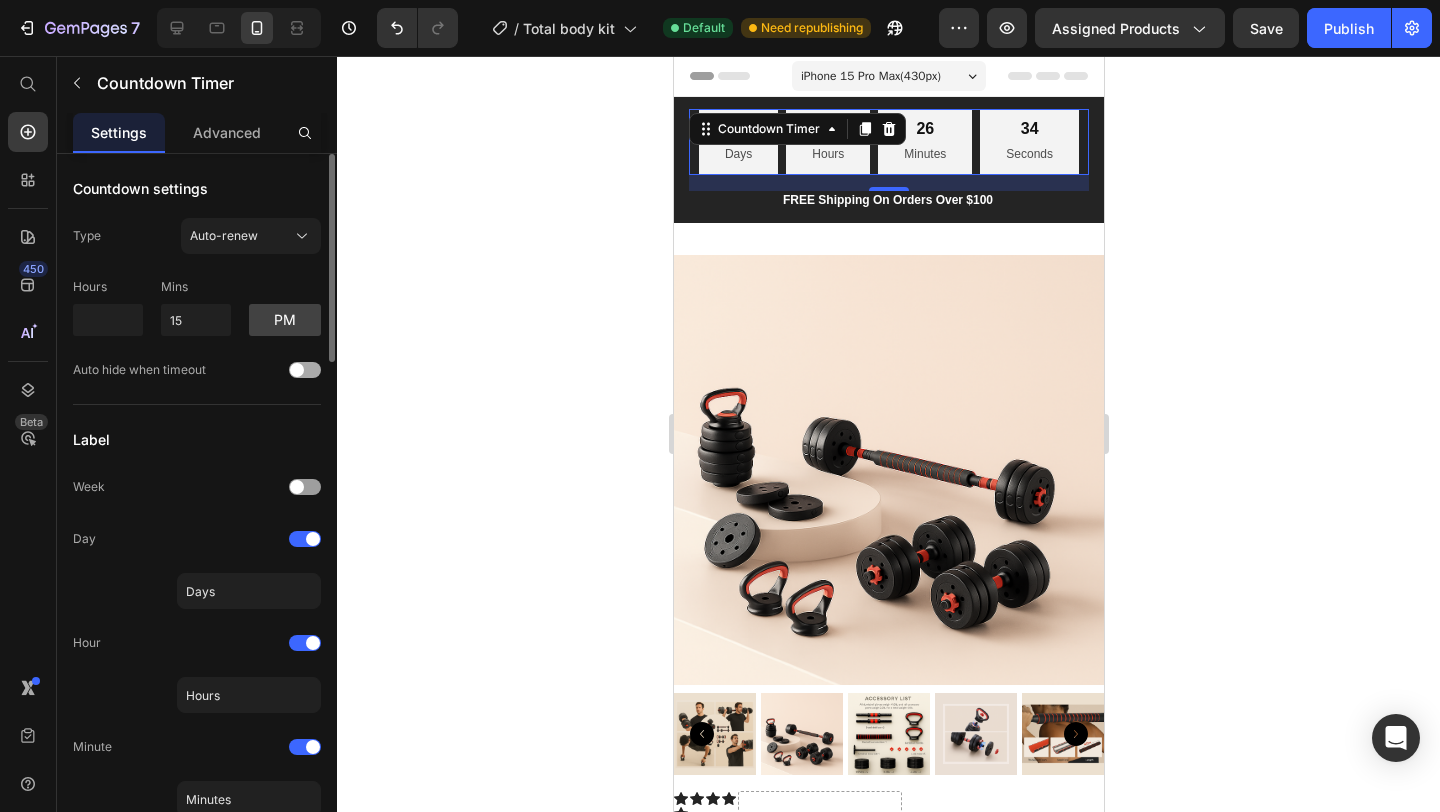 click at bounding box center (305, 370) 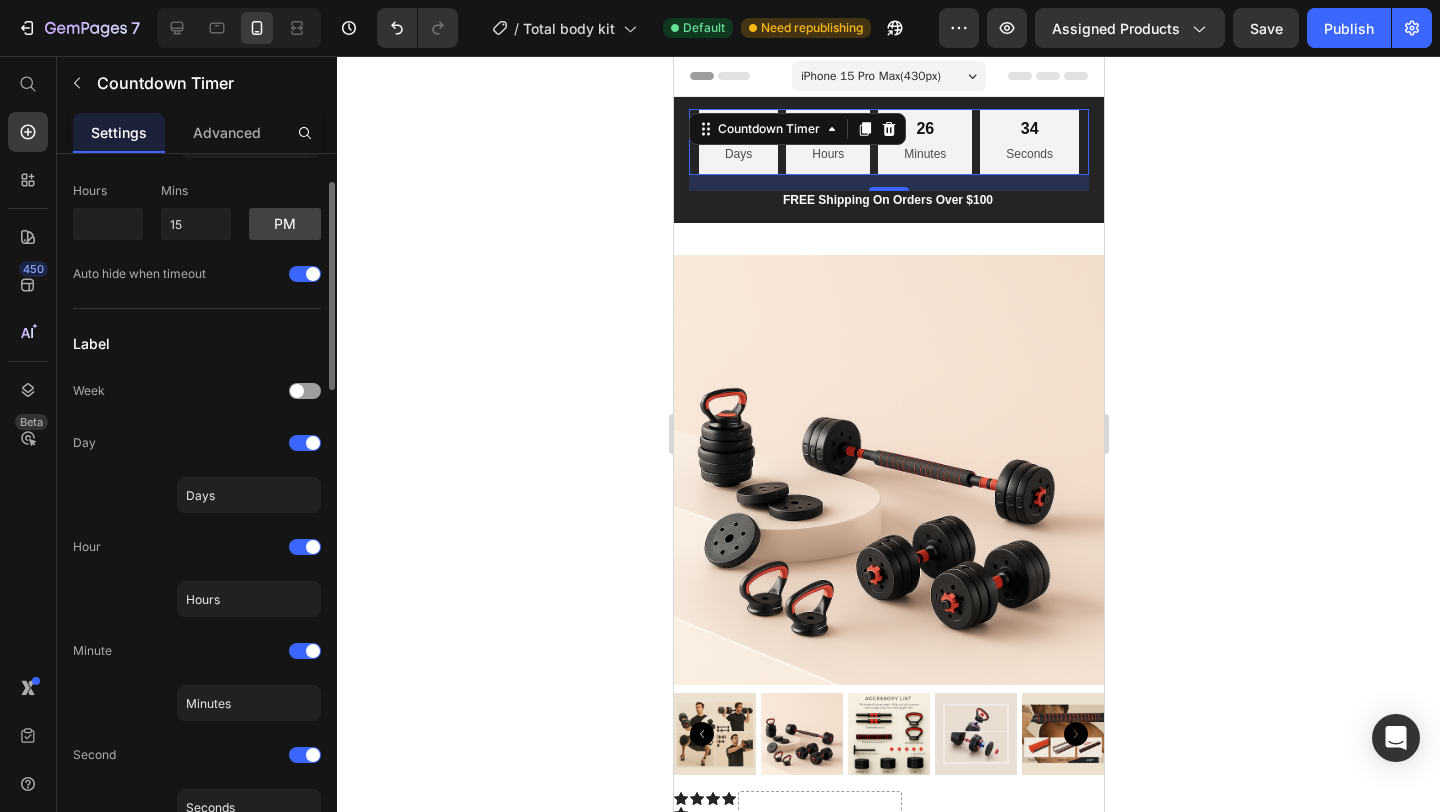 scroll, scrollTop: 97, scrollLeft: 0, axis: vertical 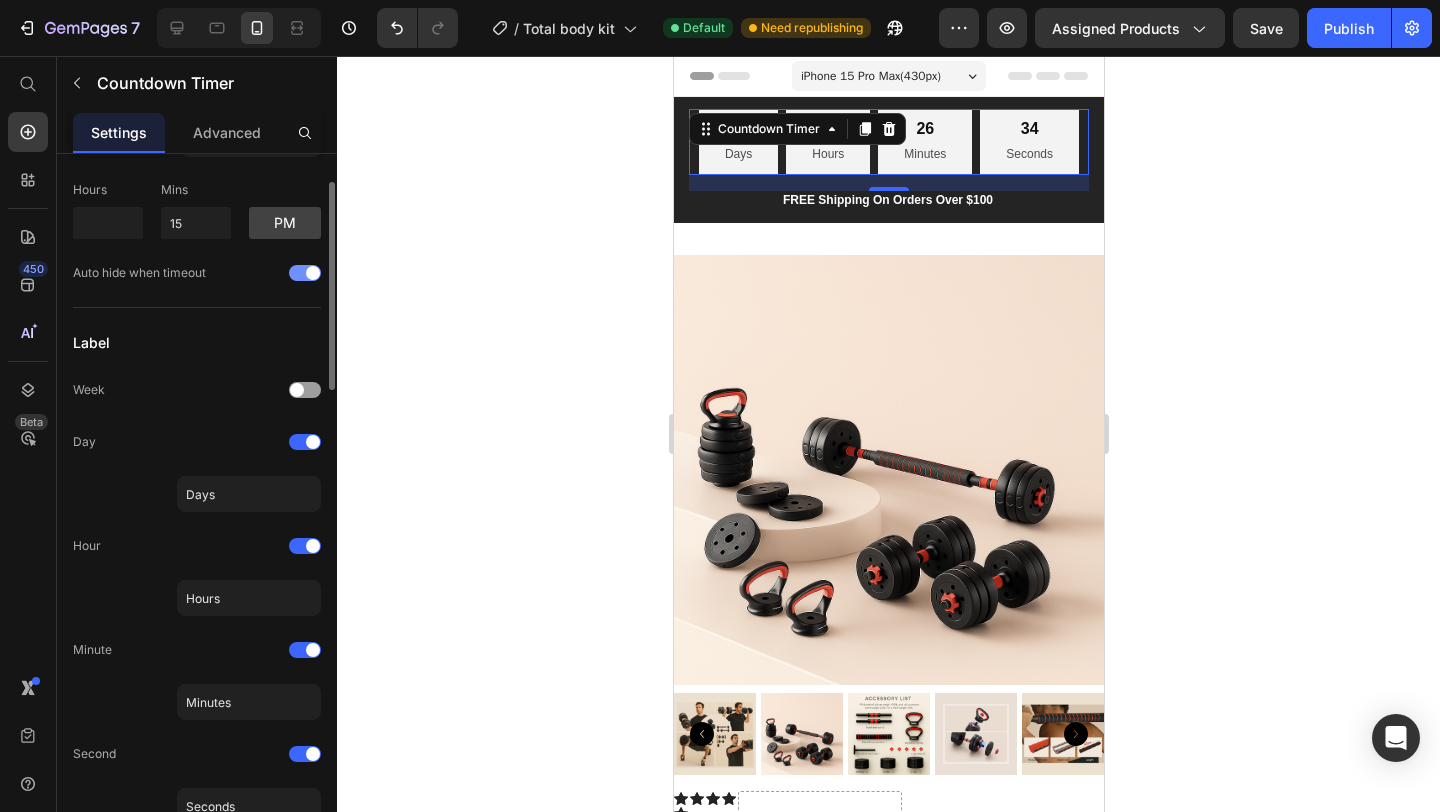 click at bounding box center (305, 273) 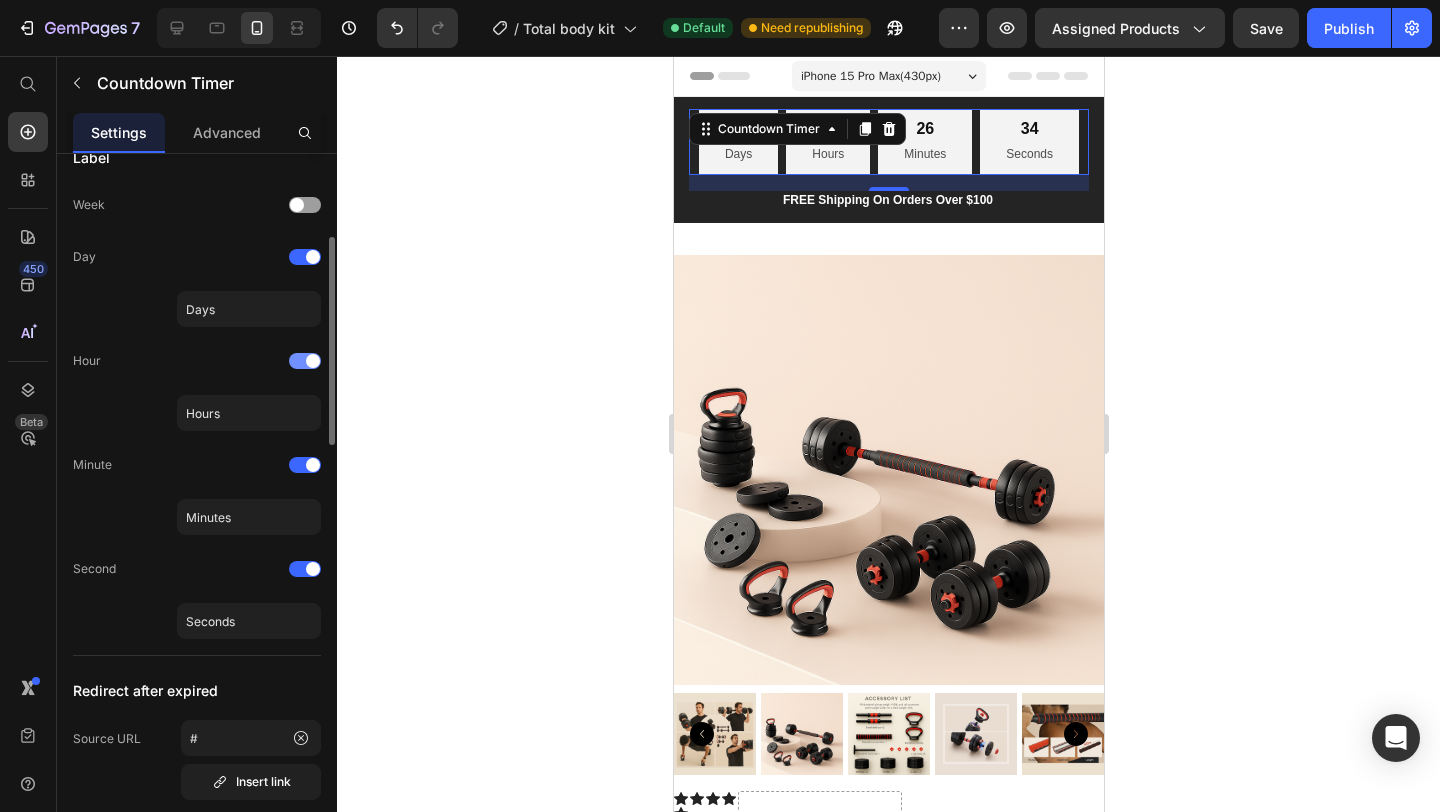 scroll, scrollTop: 283, scrollLeft: 0, axis: vertical 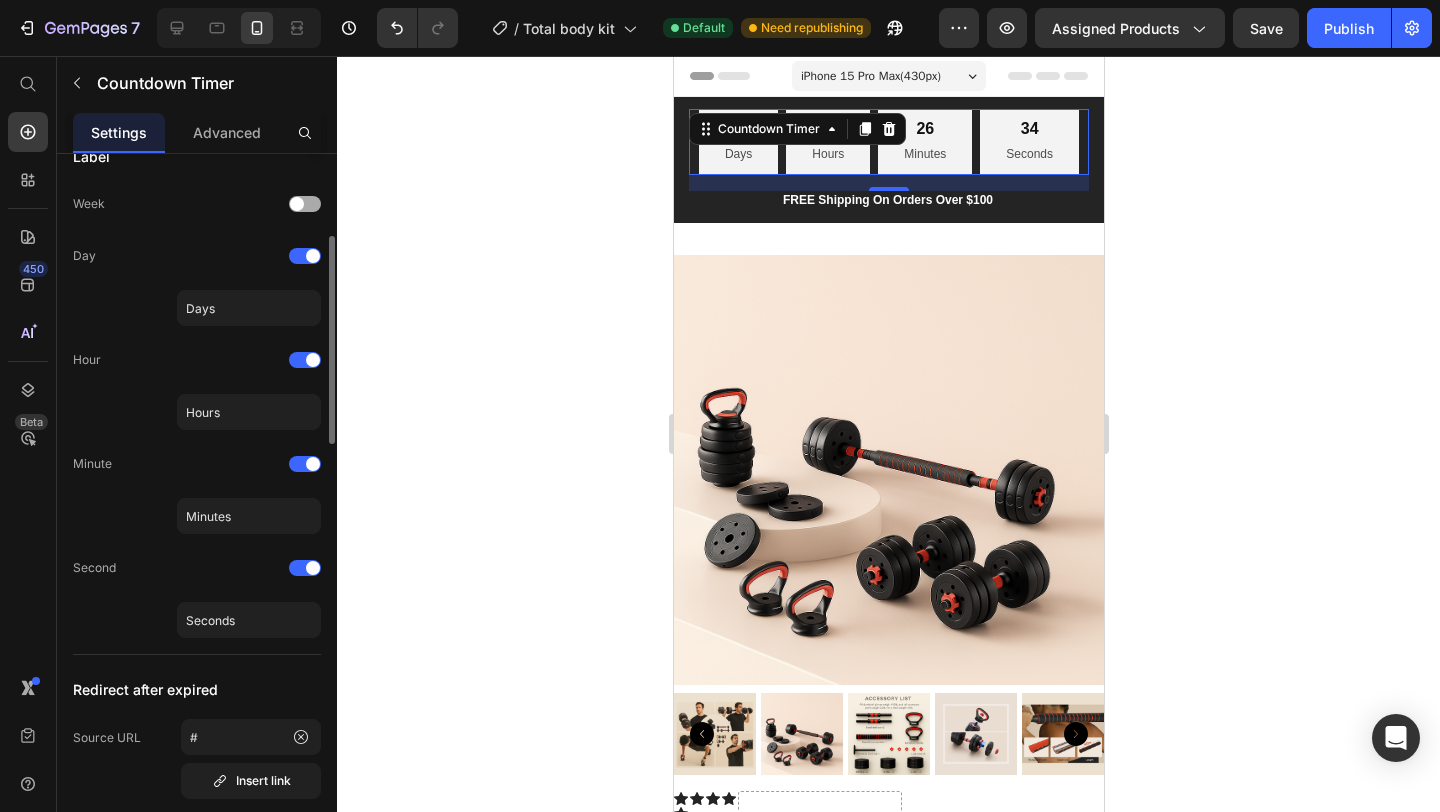 click at bounding box center (297, 204) 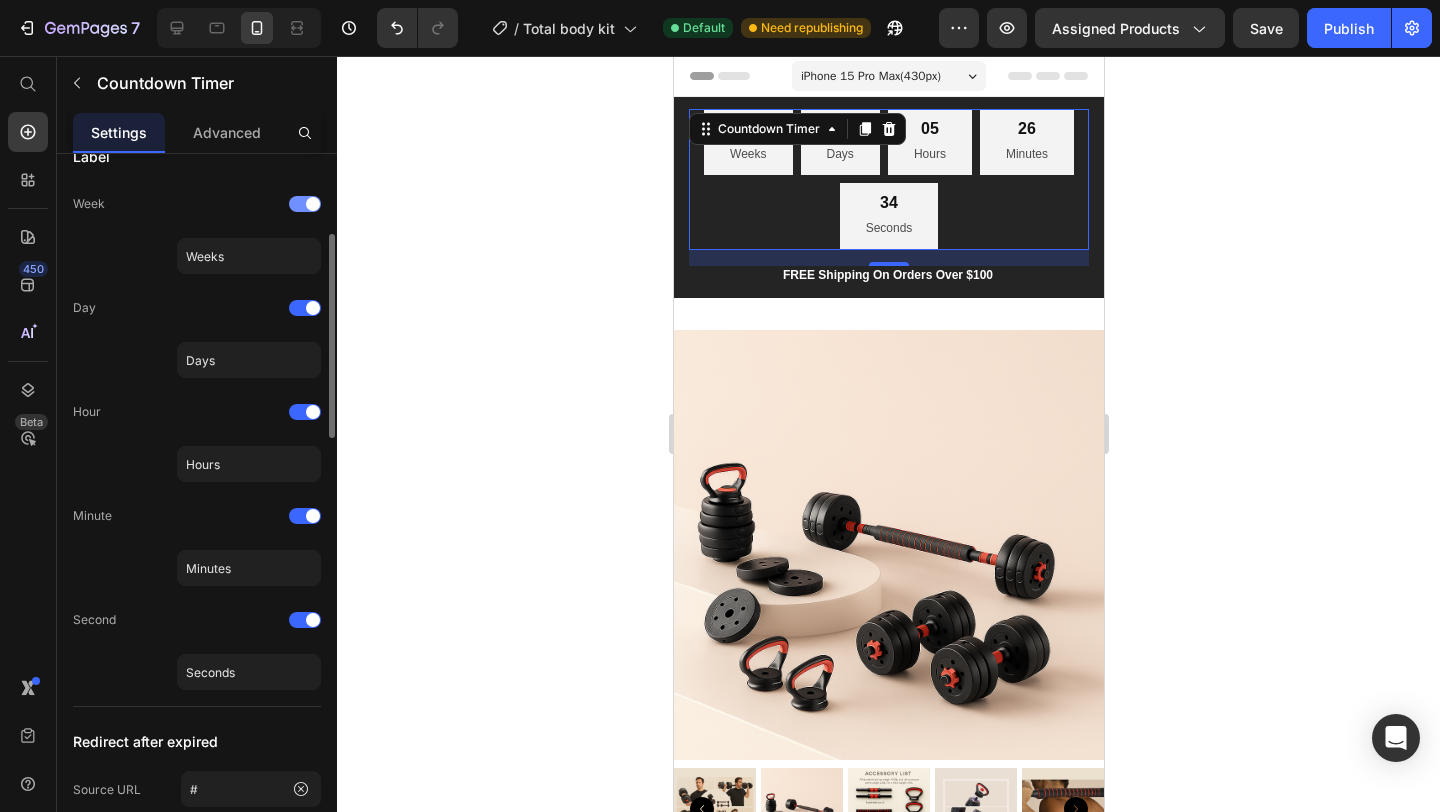 click at bounding box center (313, 204) 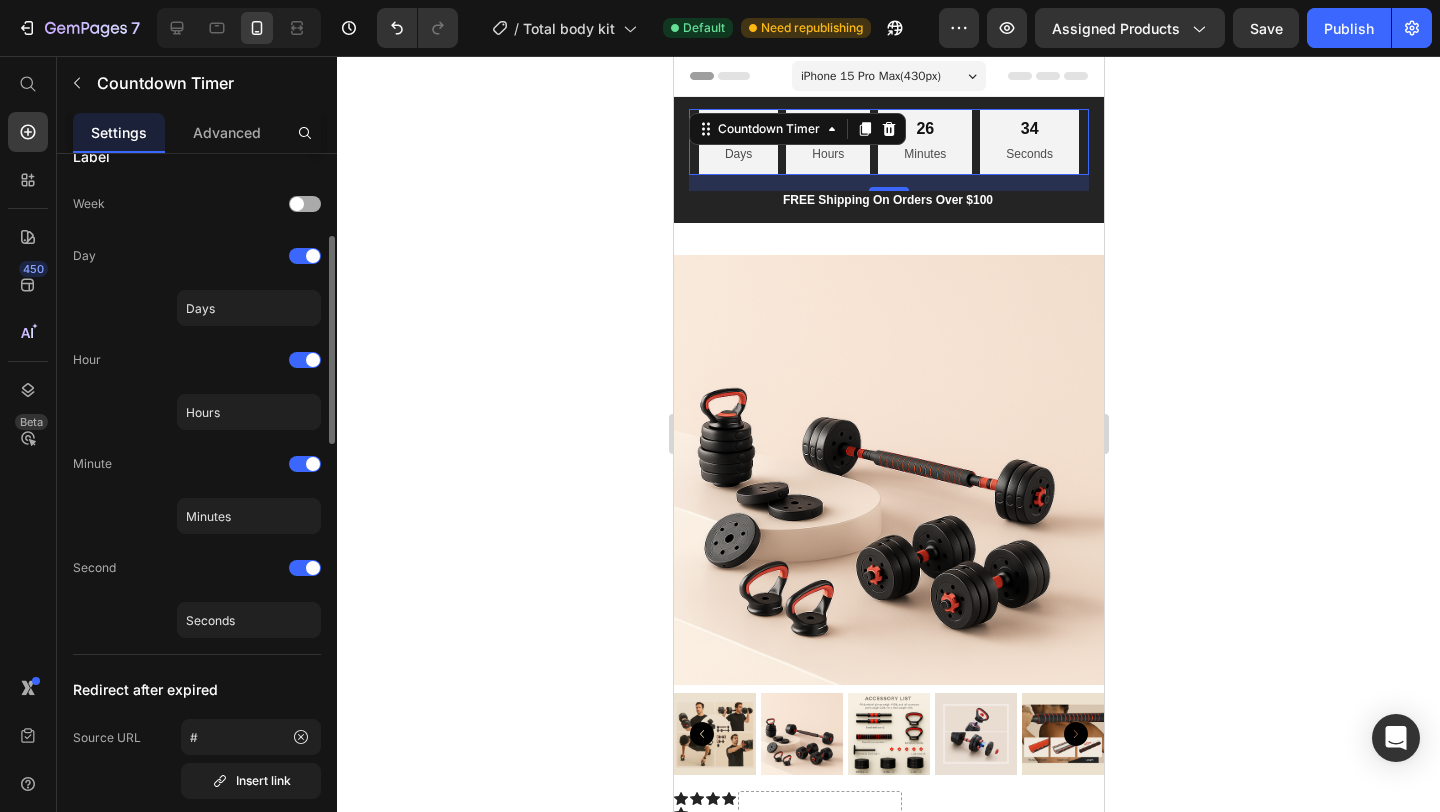 click at bounding box center (305, 204) 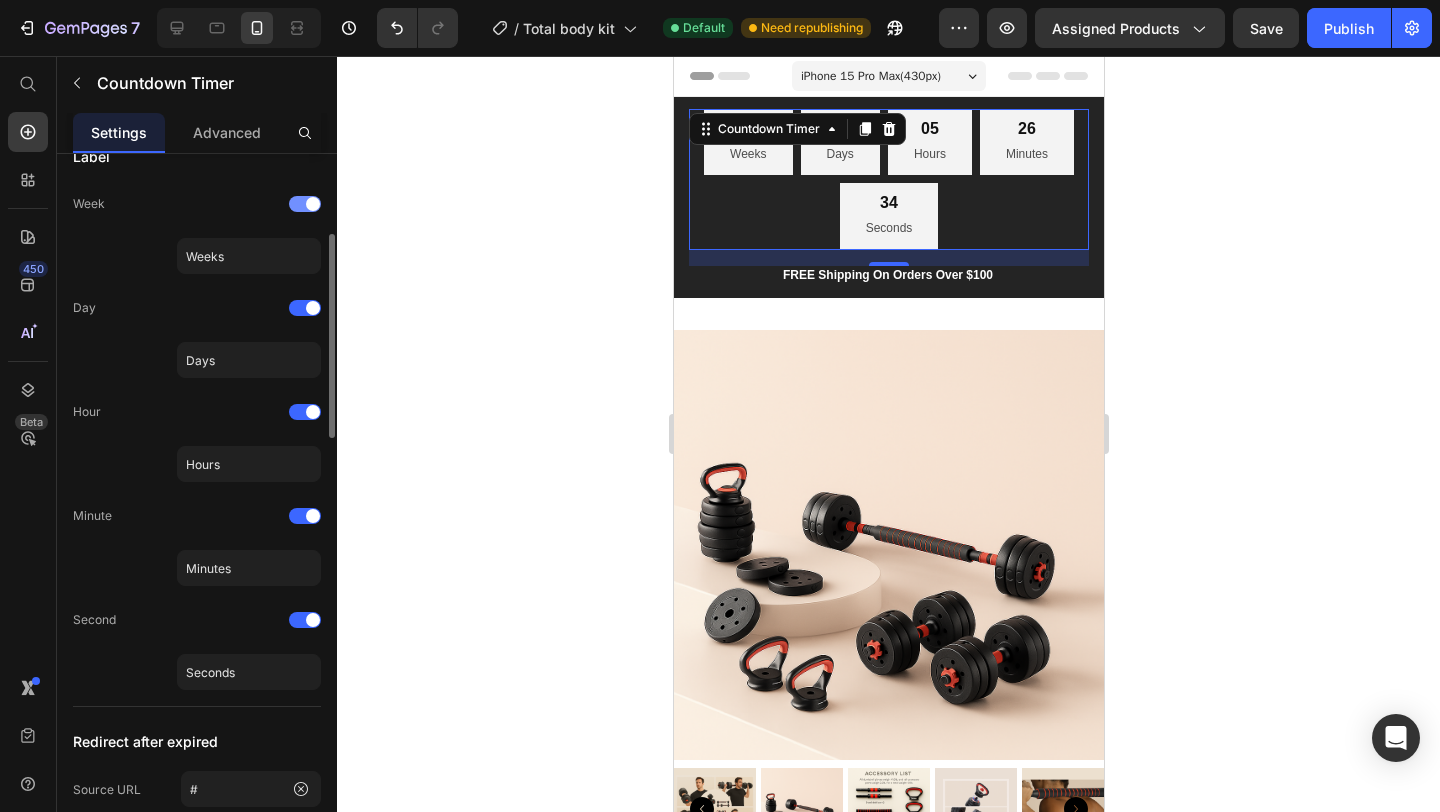 click at bounding box center [305, 204] 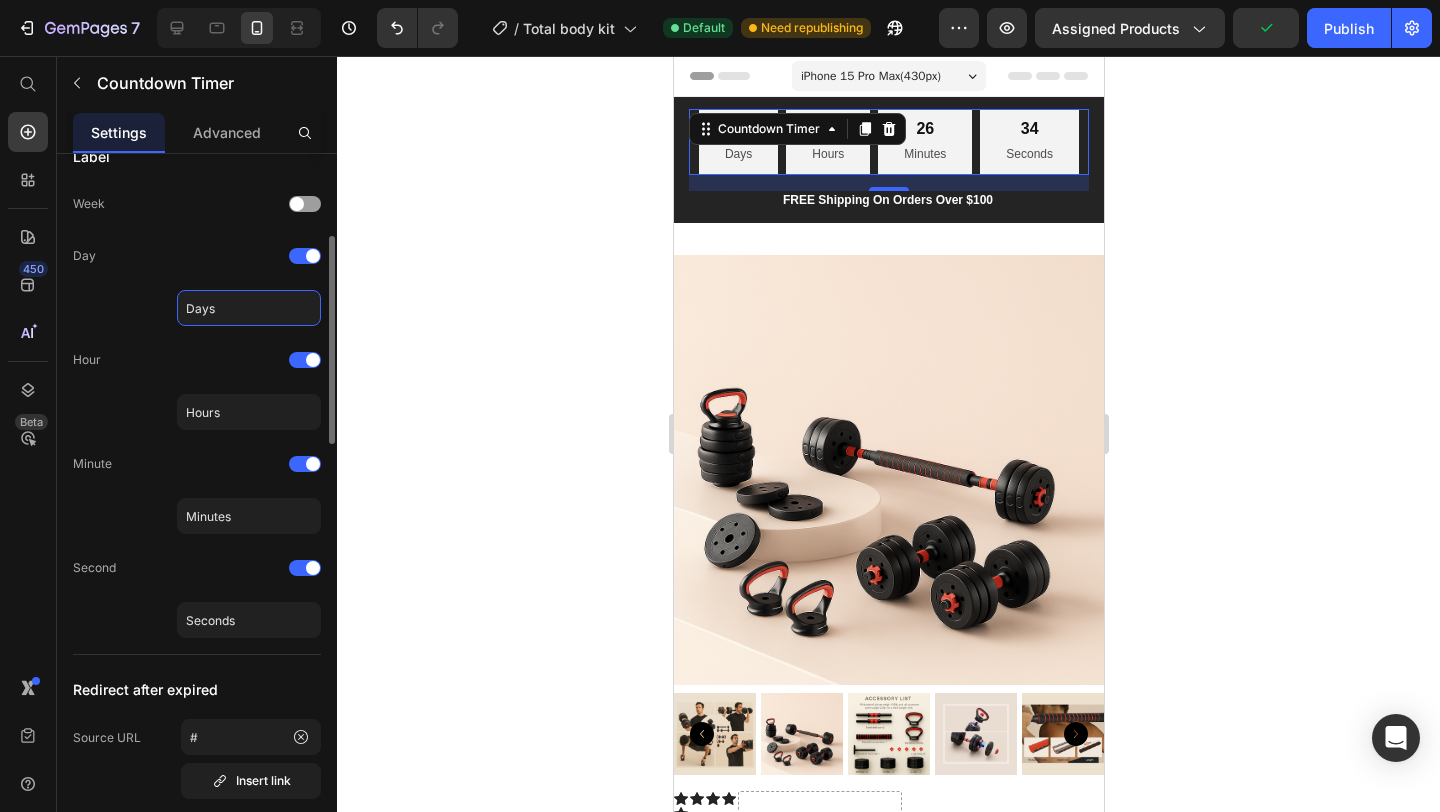 click on "Days" 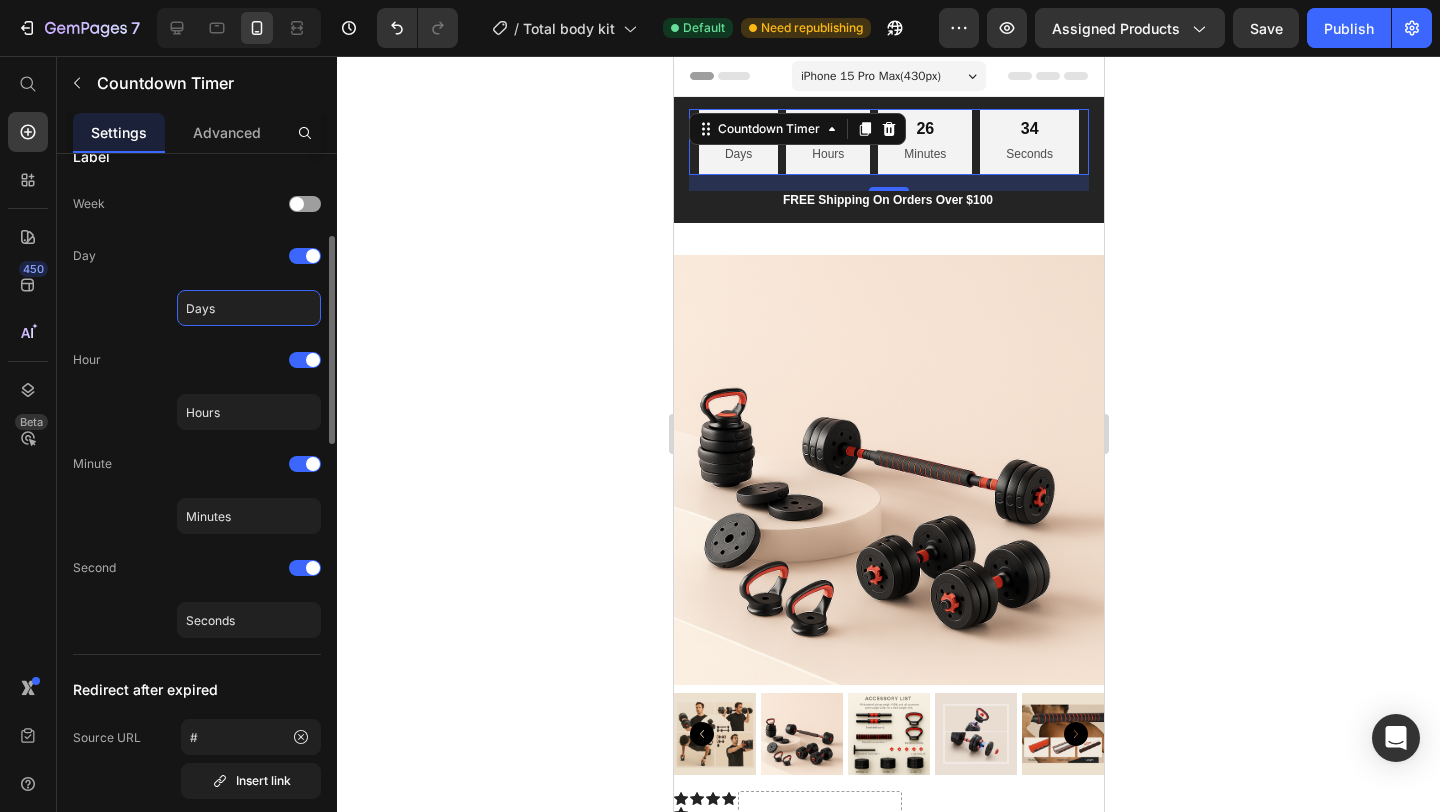 type on "1" 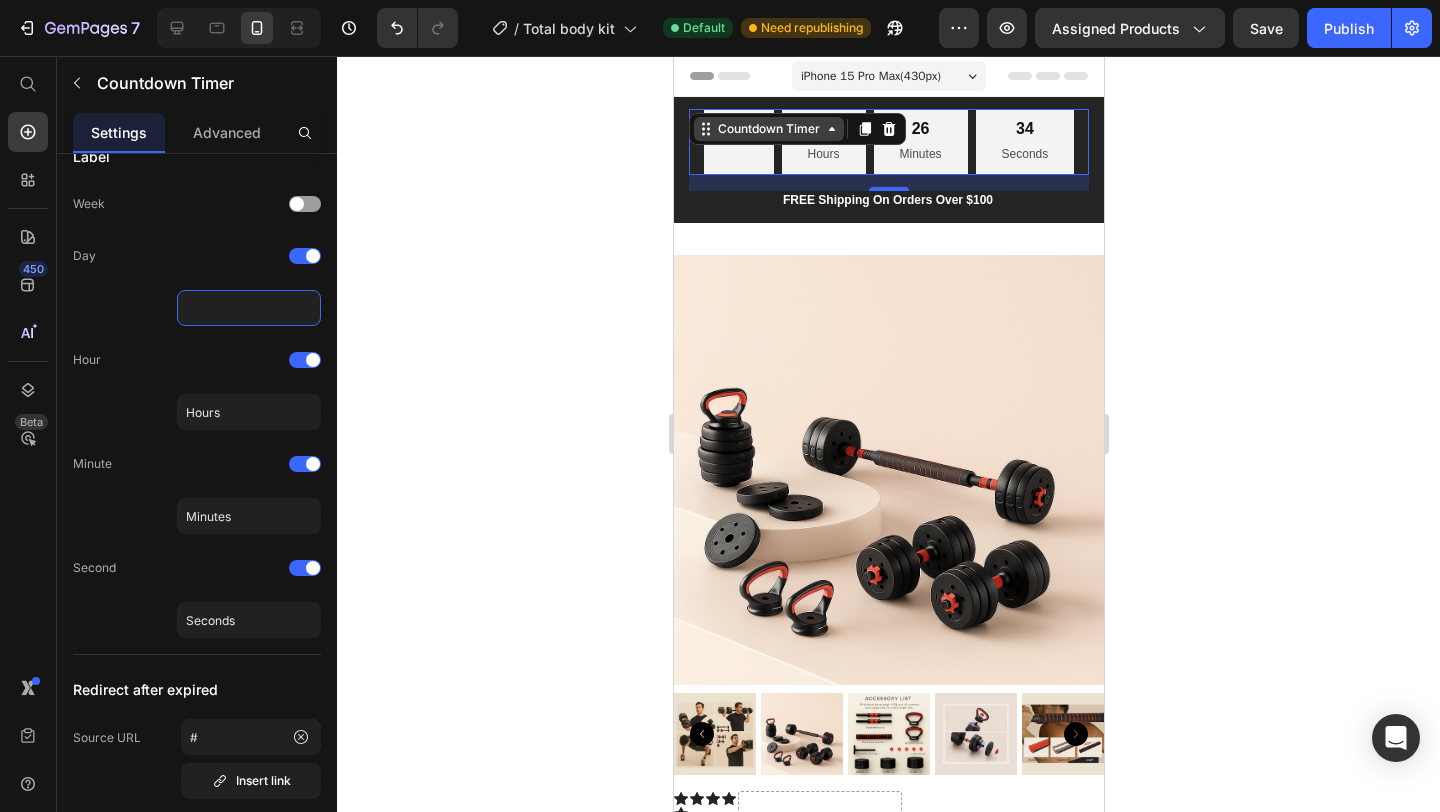 type 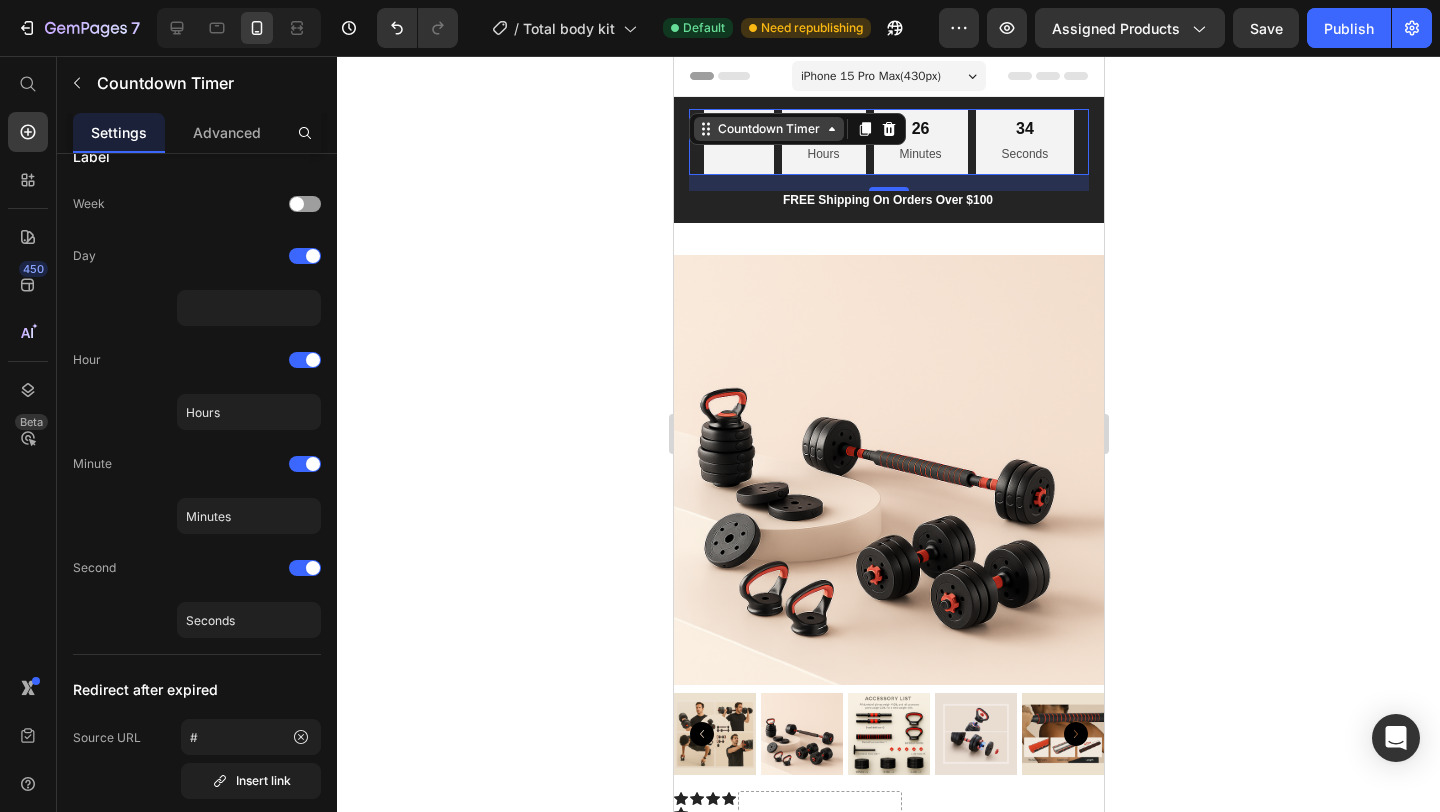 click 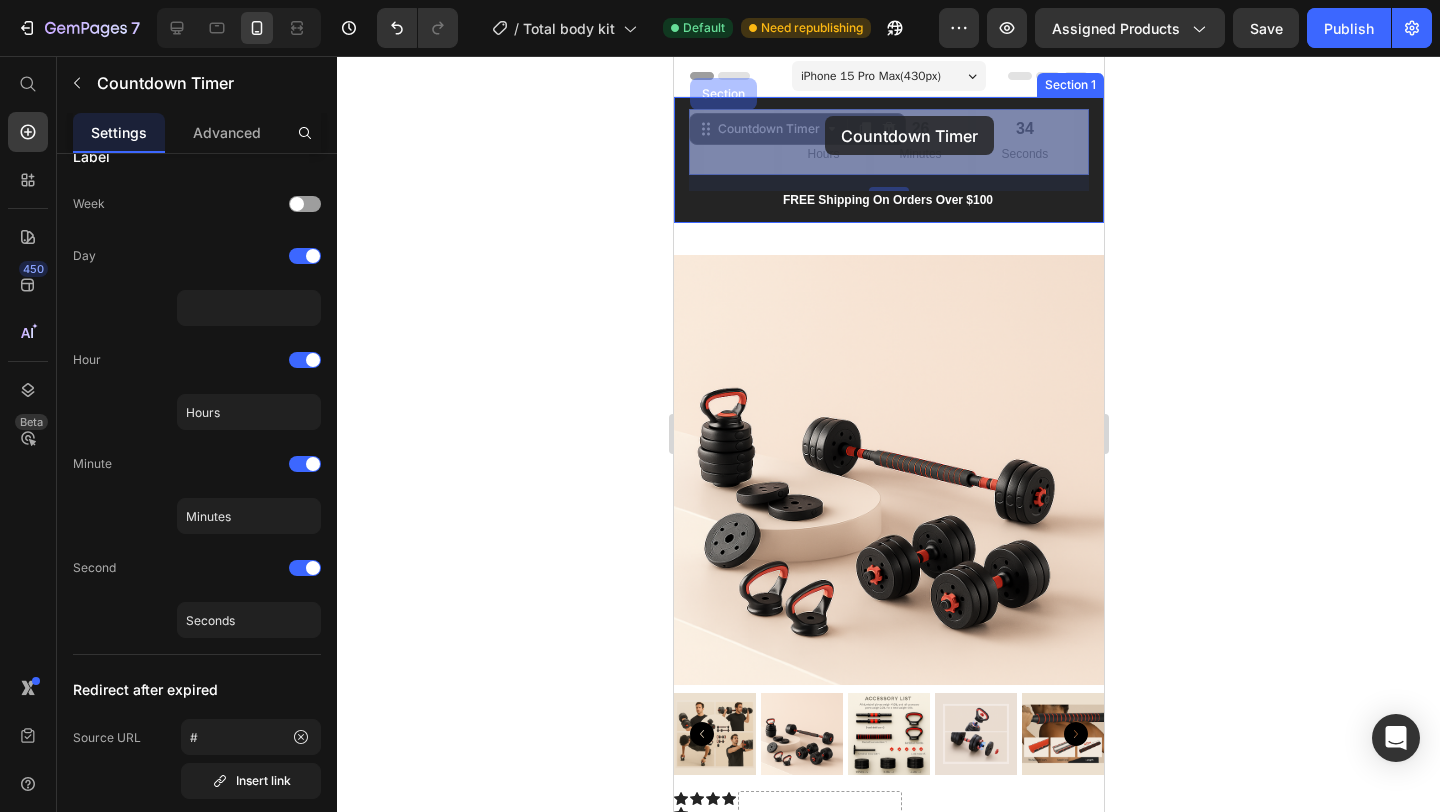 drag, startPoint x: 759, startPoint y: 131, endPoint x: 824, endPoint y: 116, distance: 66.70832 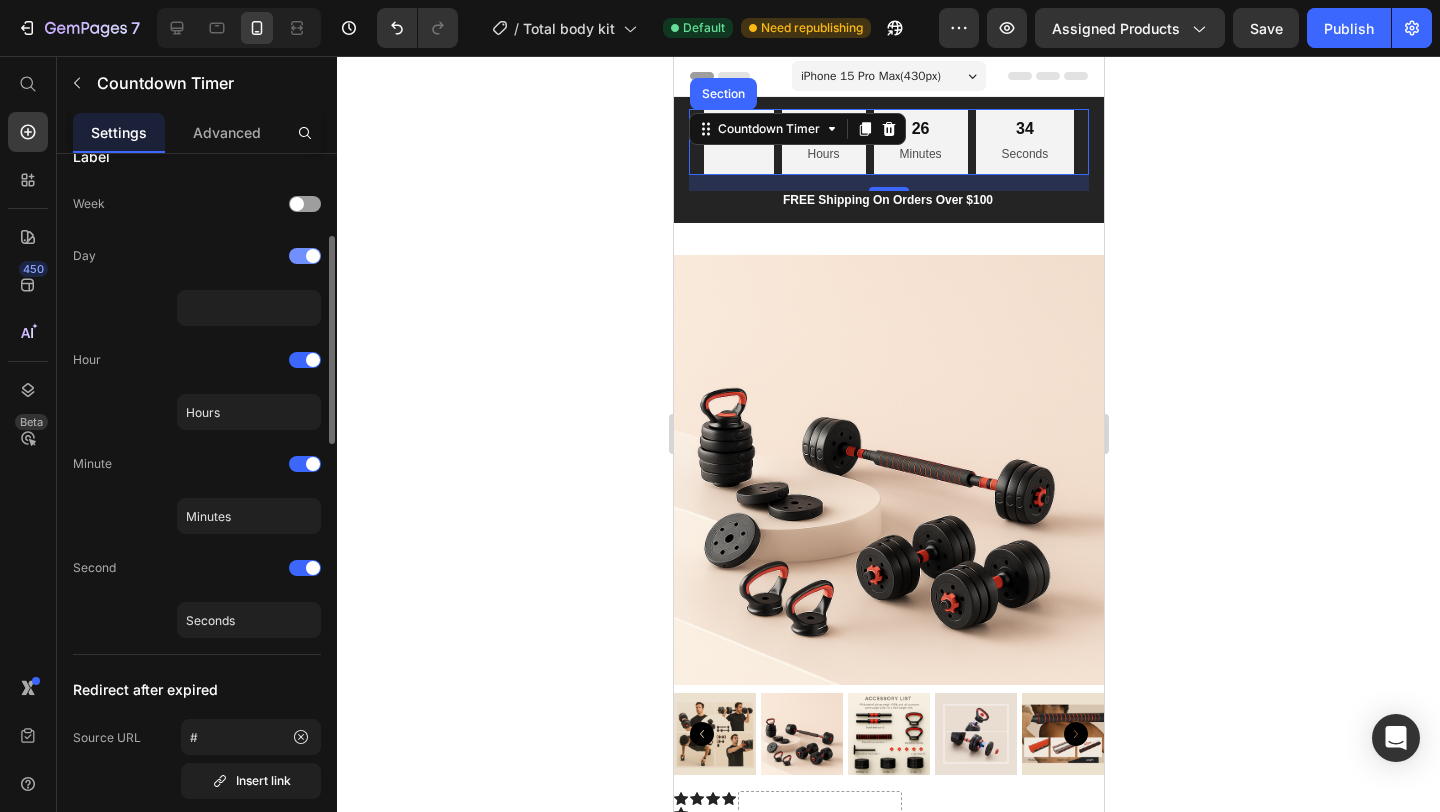 click at bounding box center (313, 256) 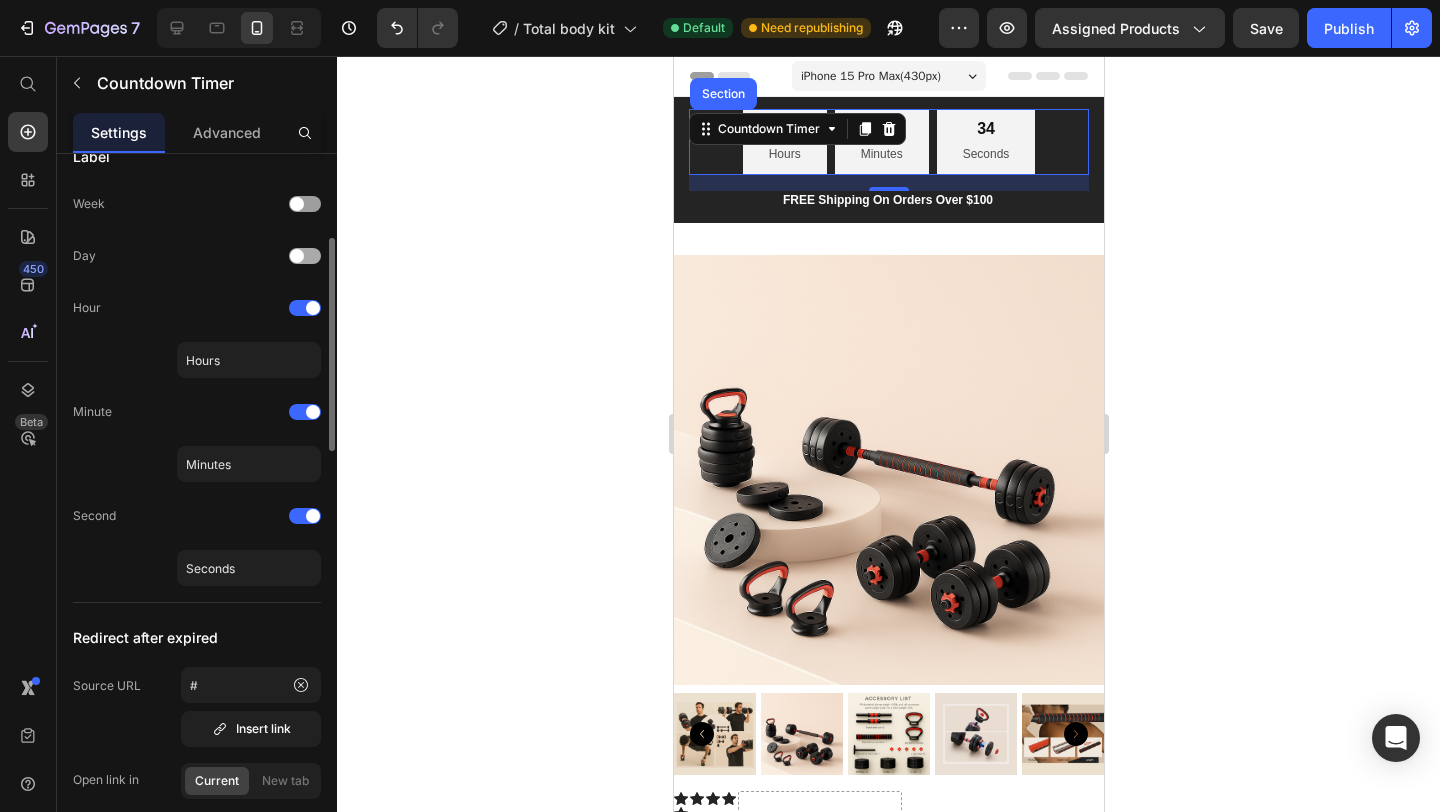 click at bounding box center [305, 256] 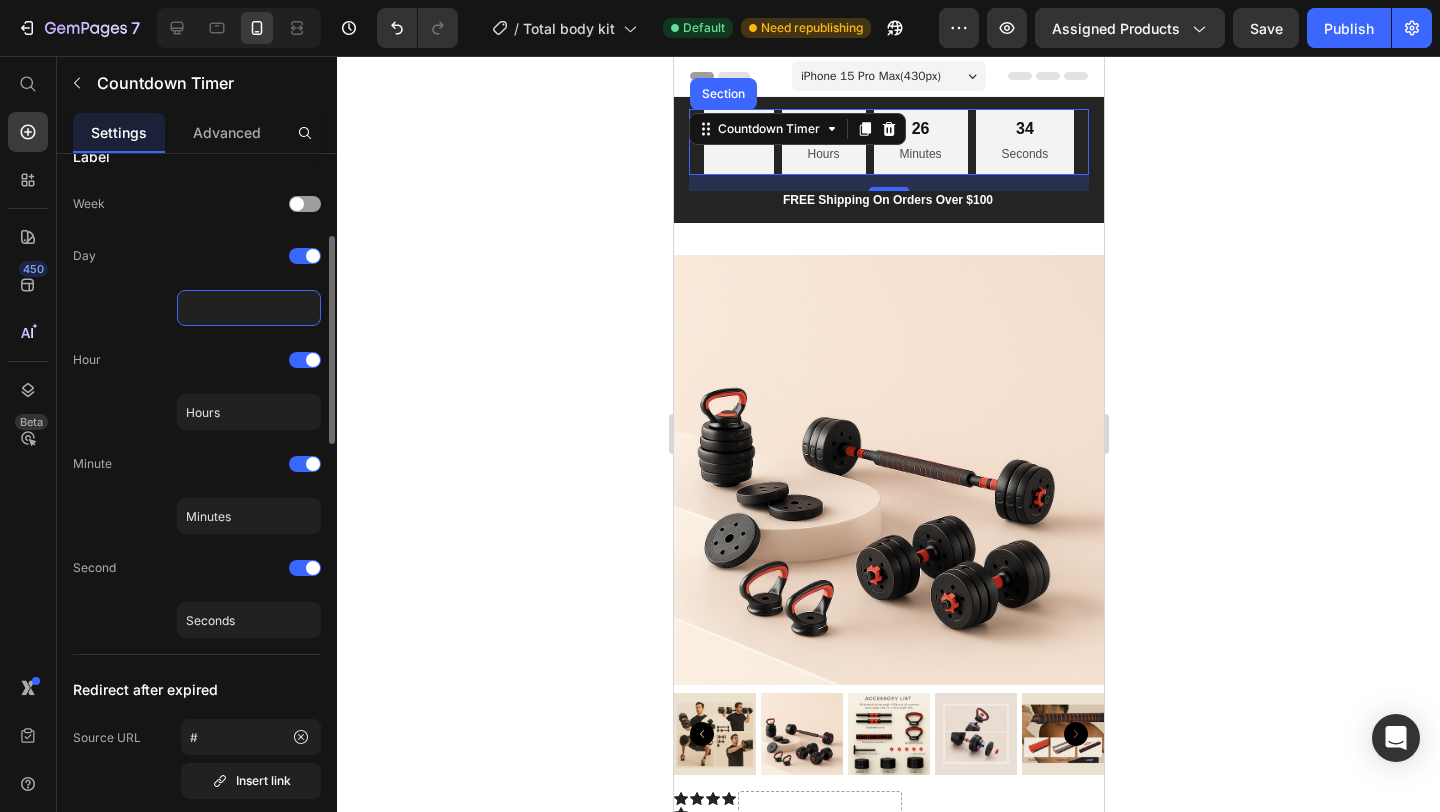 click 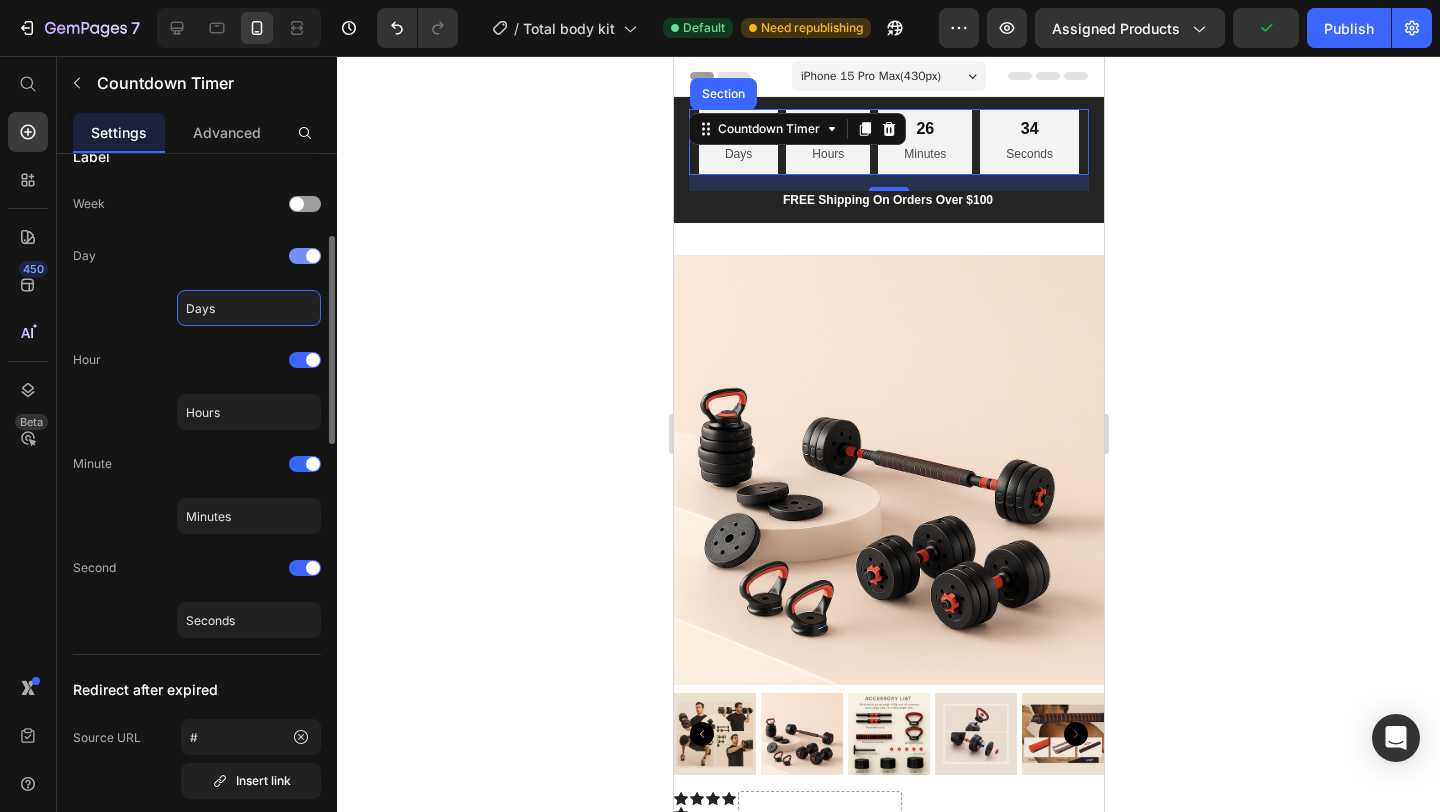 type on "Days" 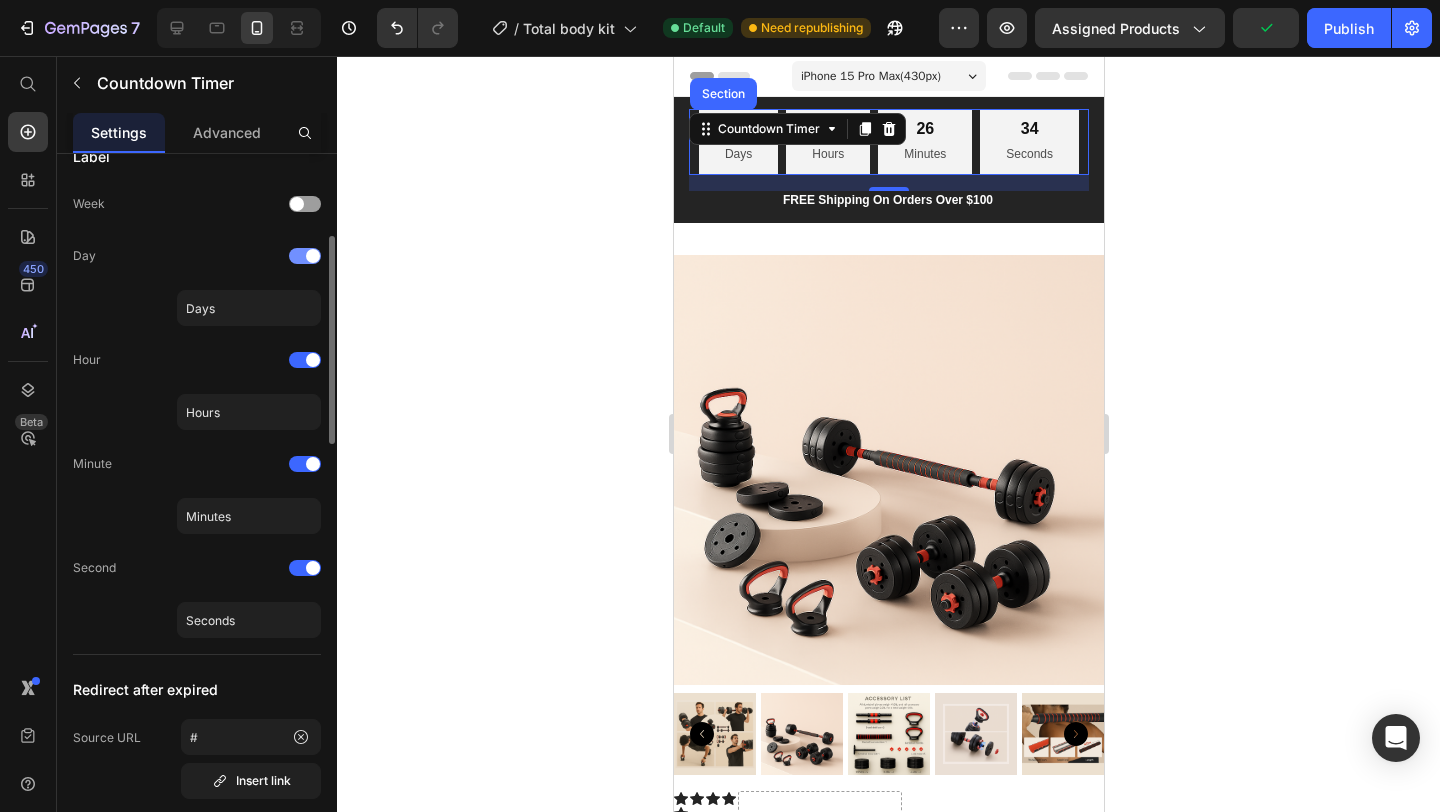 click on "Day" 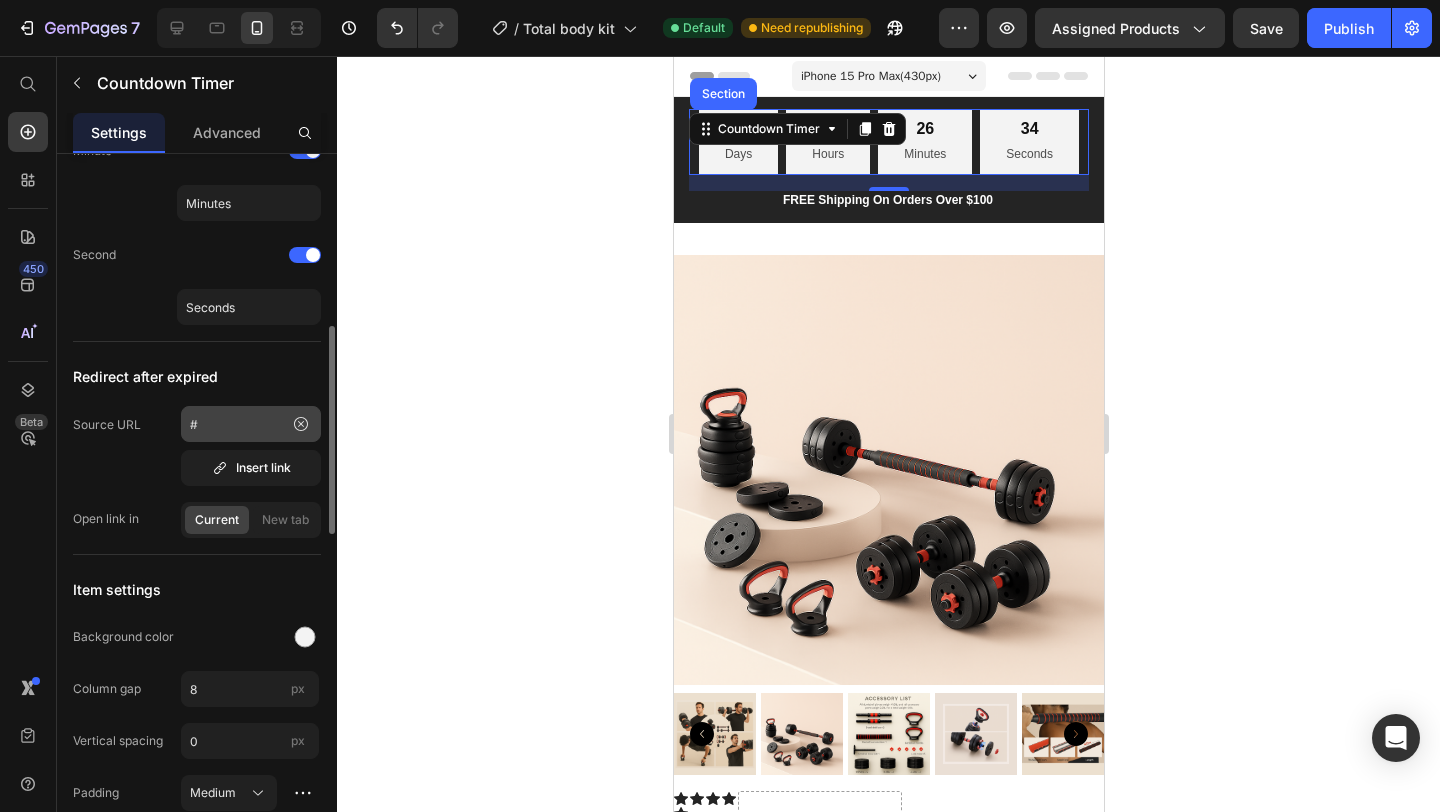 scroll, scrollTop: 600, scrollLeft: 0, axis: vertical 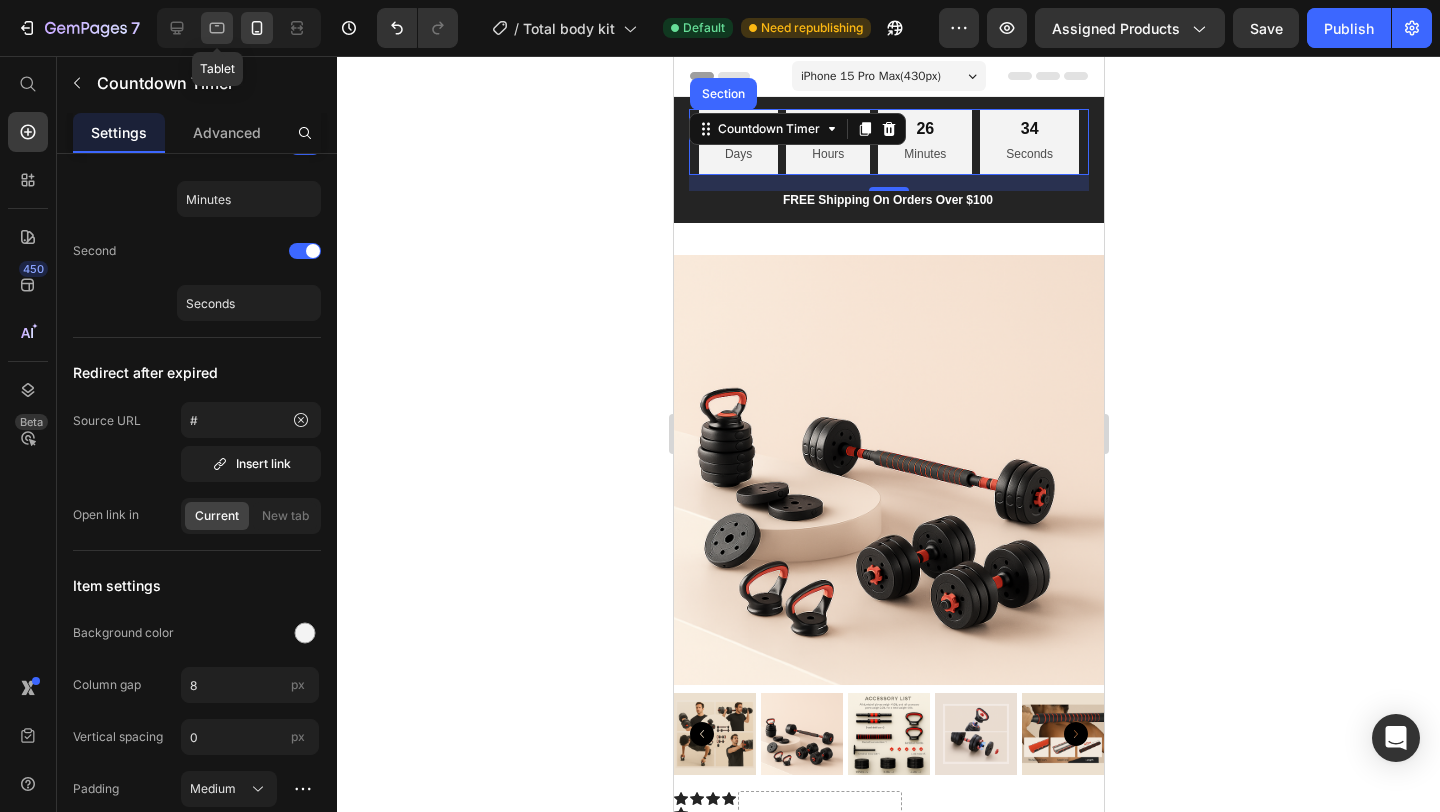 click 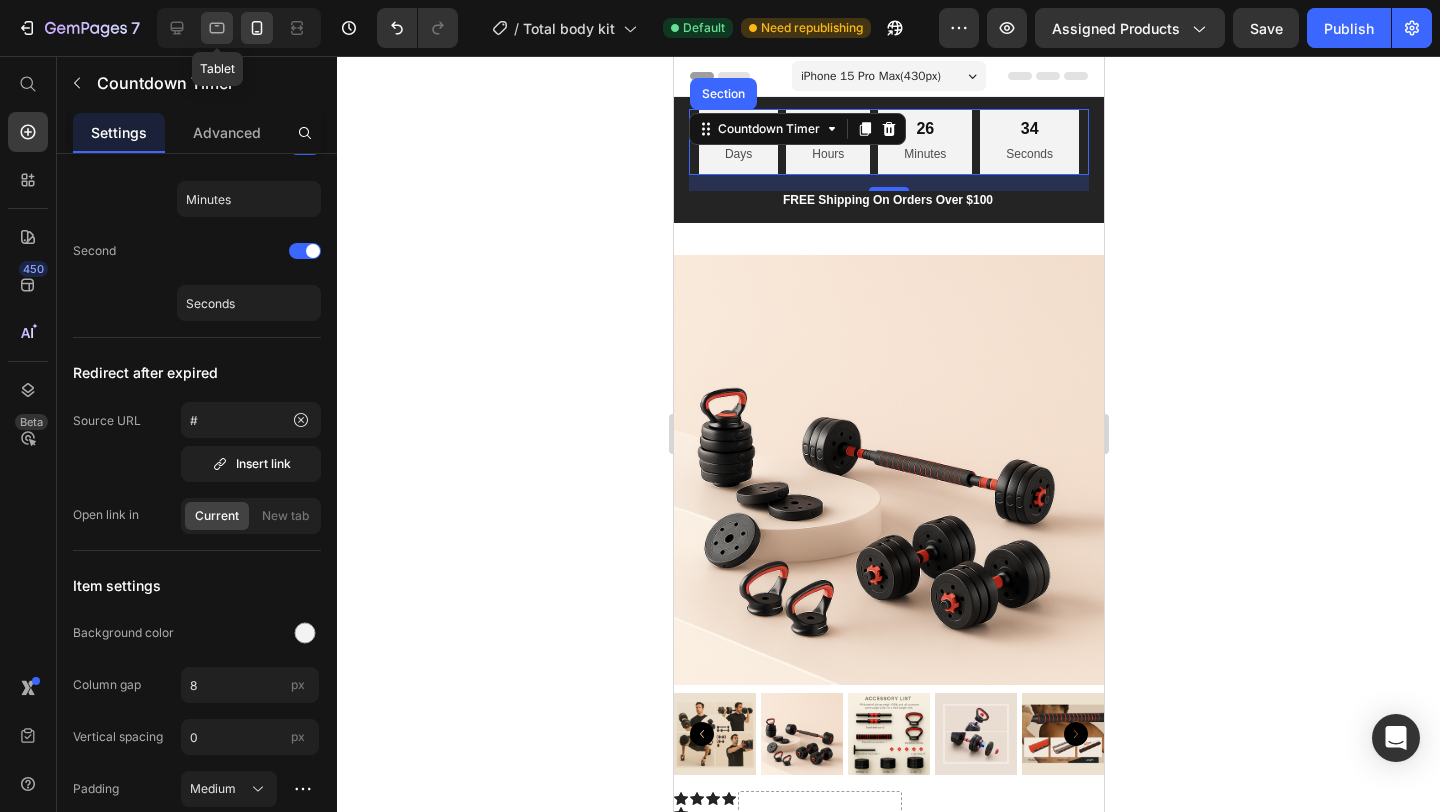 type on "18" 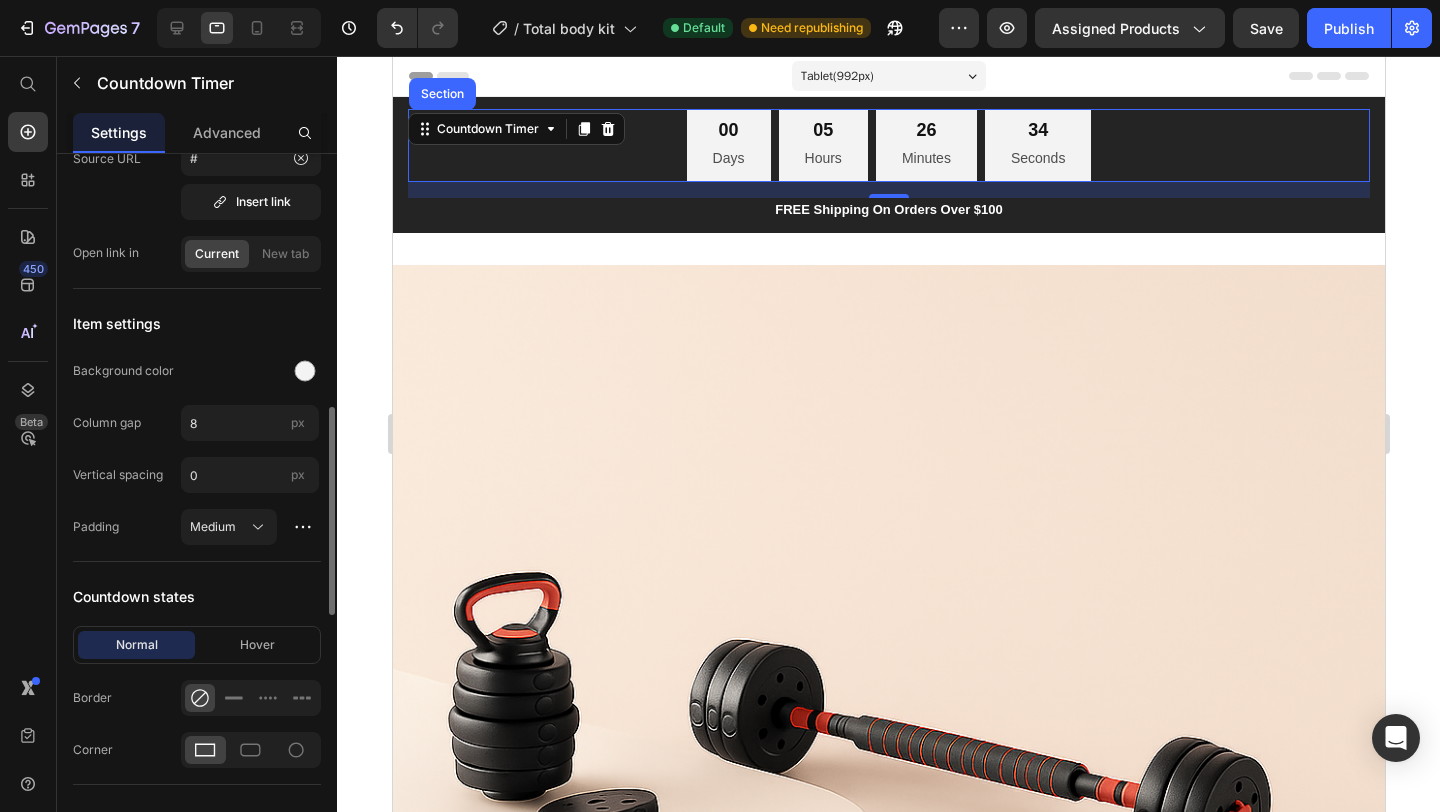 scroll, scrollTop: 884, scrollLeft: 0, axis: vertical 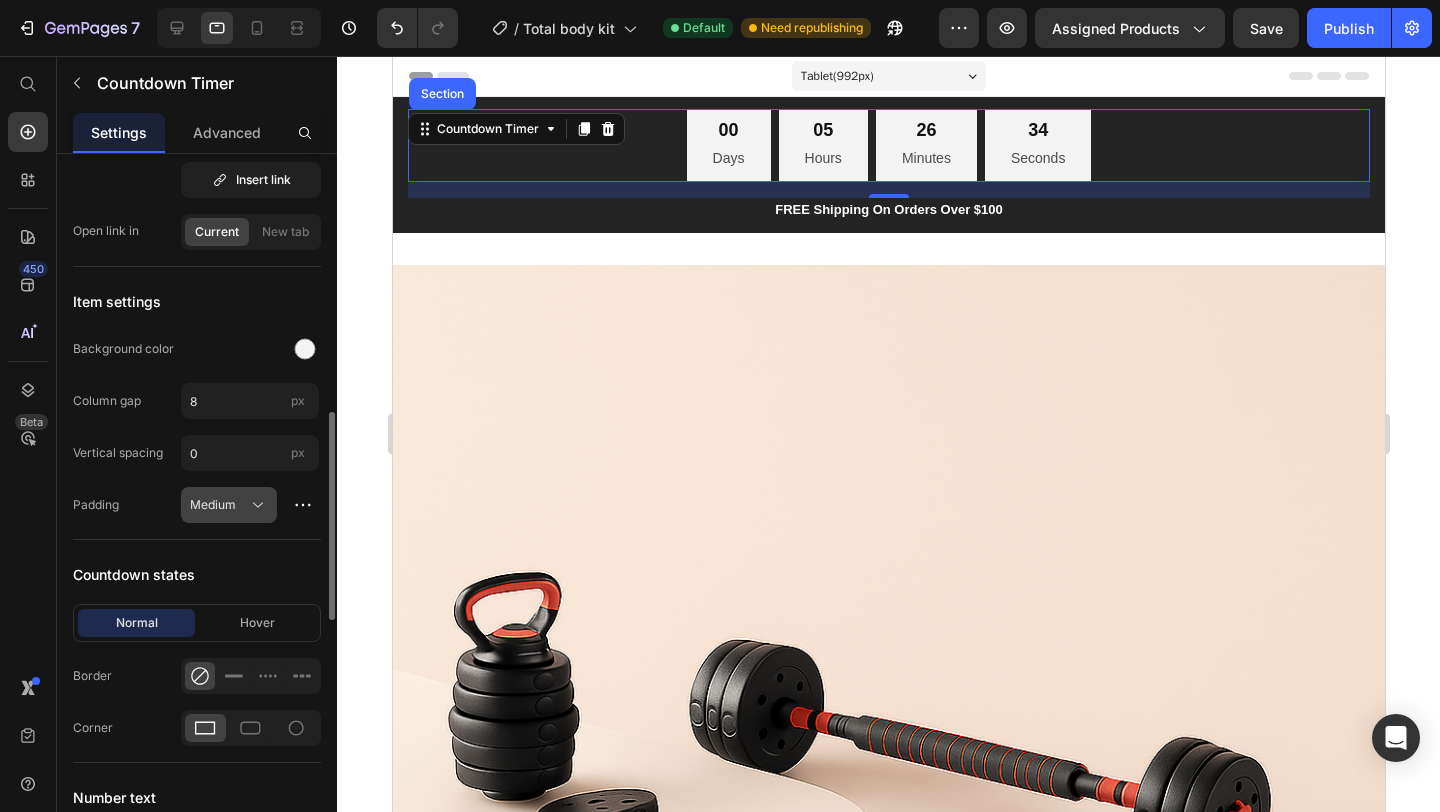click on "Medium" at bounding box center [229, 505] 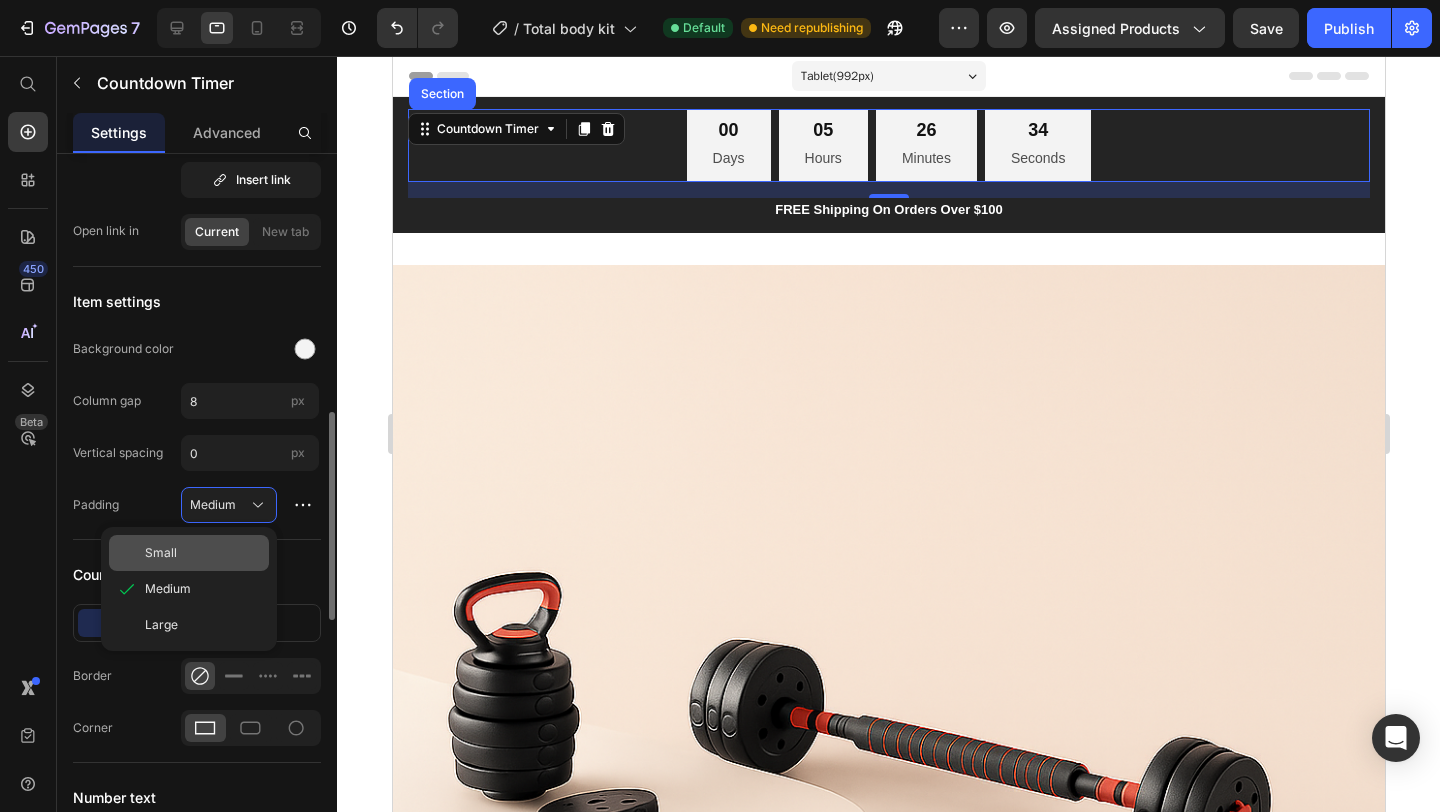 click on "Small" at bounding box center [203, 553] 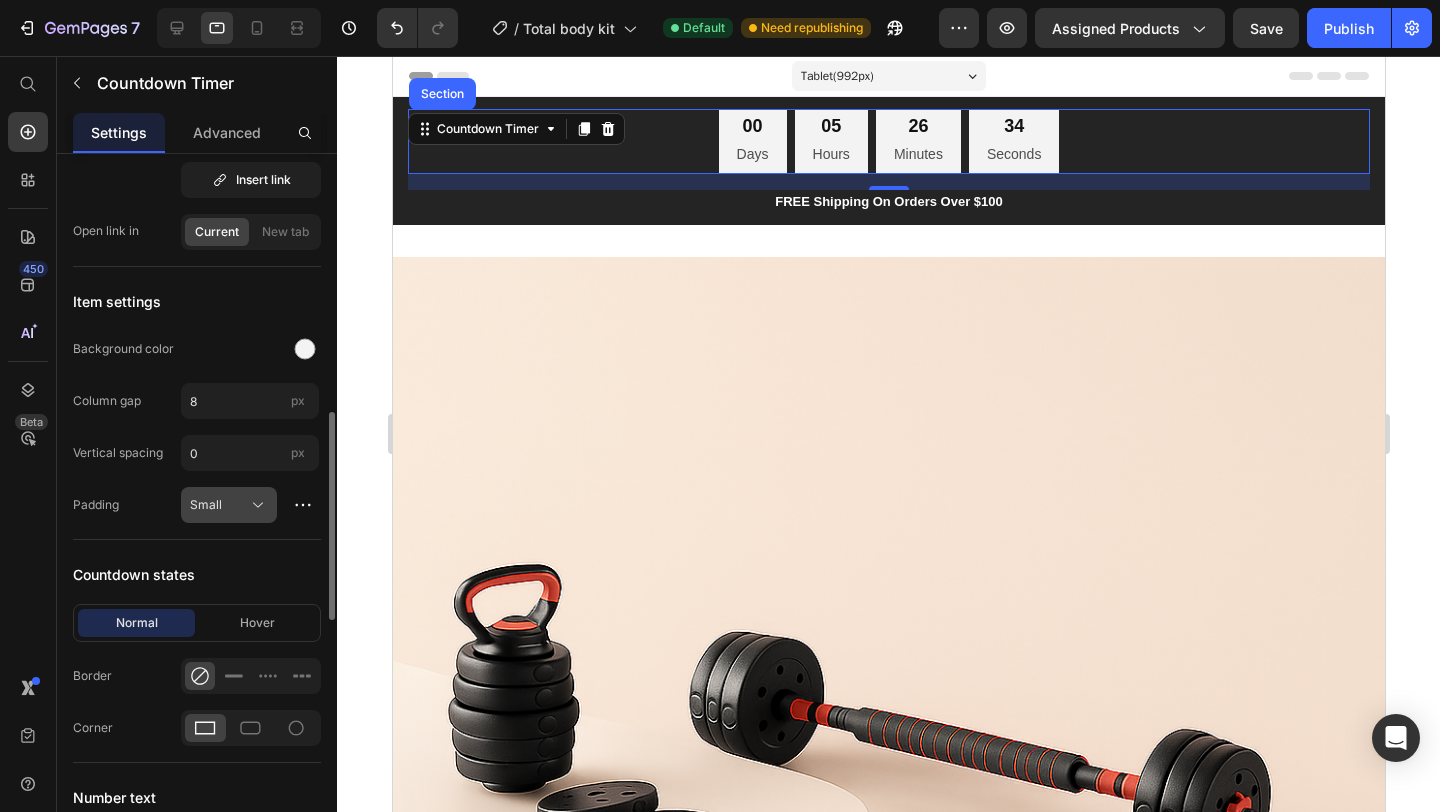 click 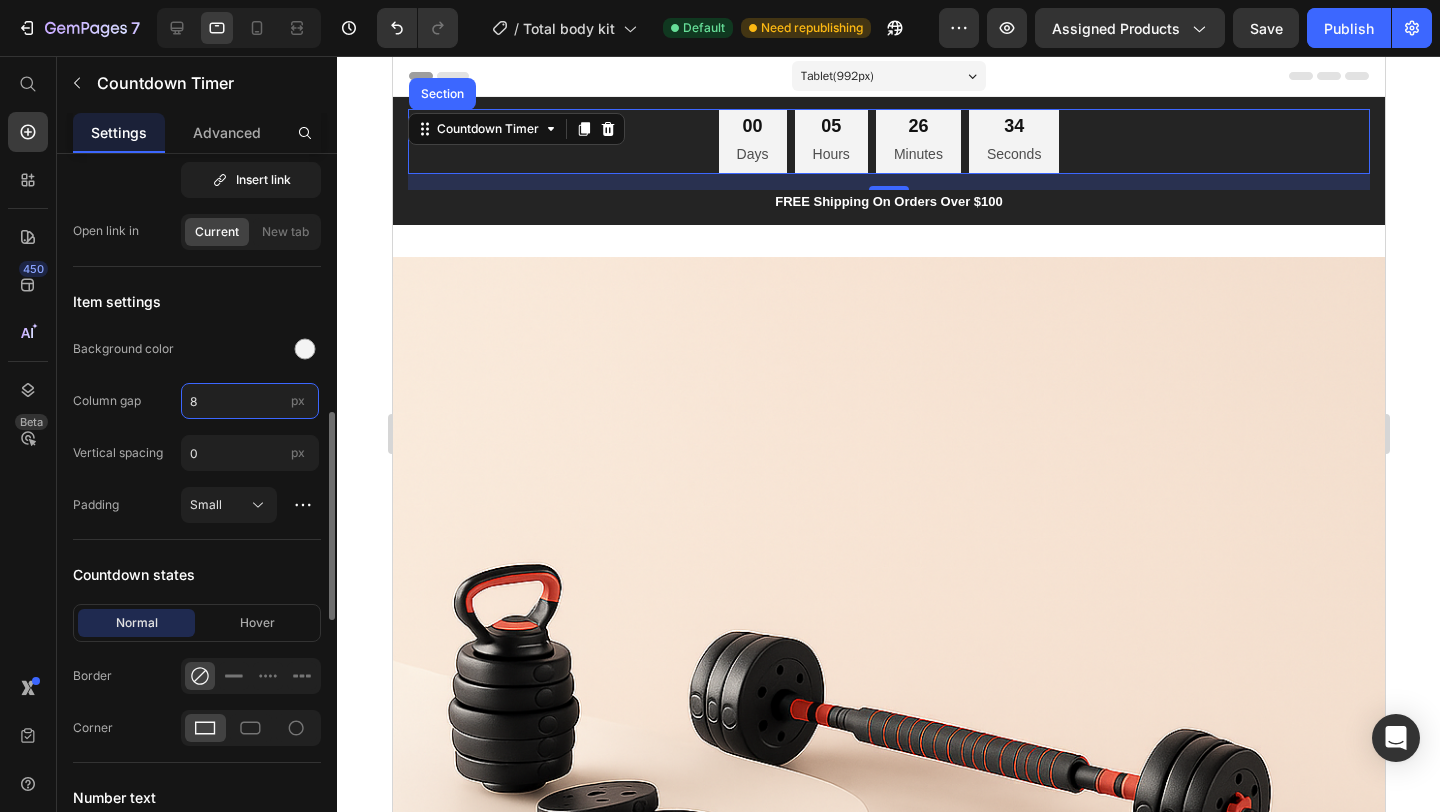 click on "8" at bounding box center (250, 401) 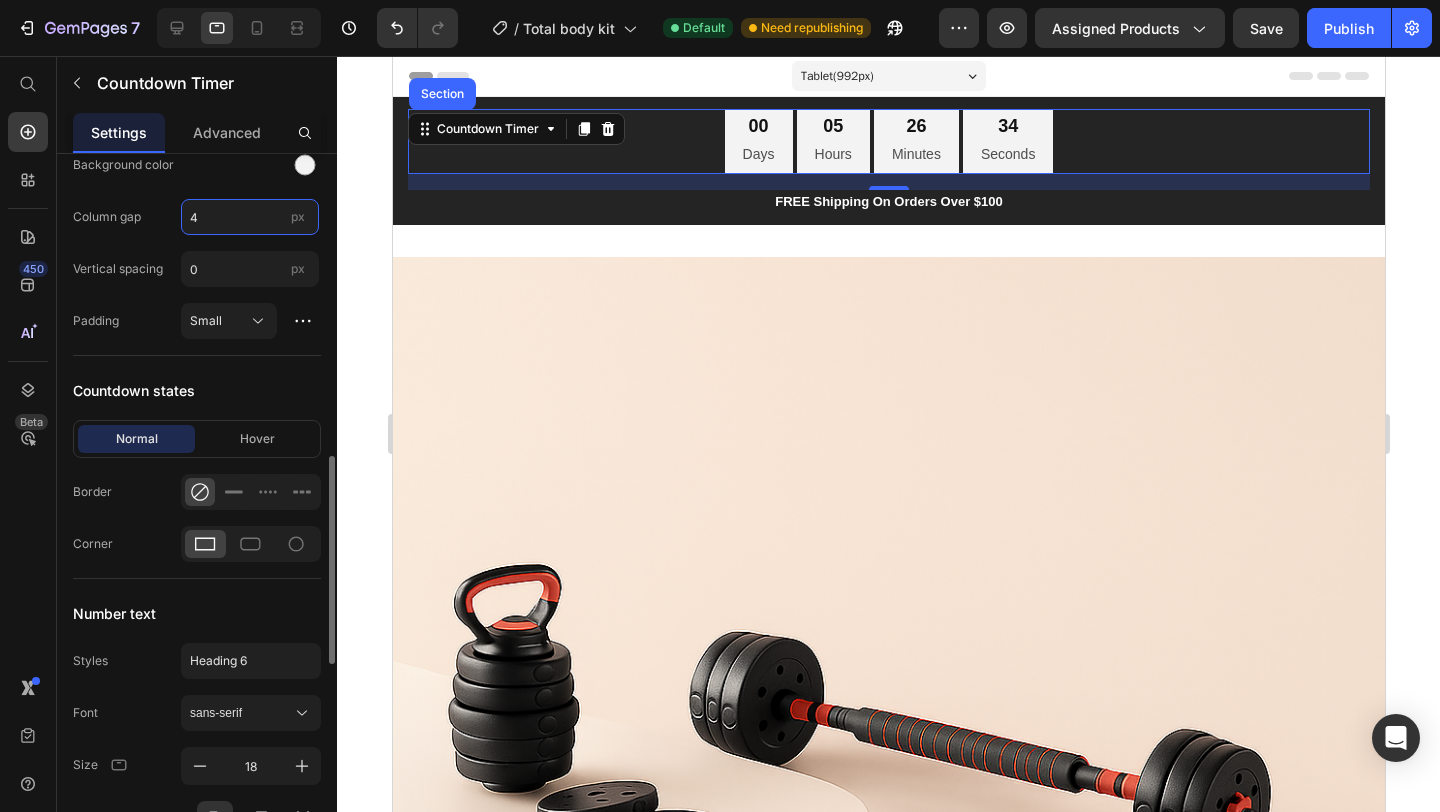 scroll, scrollTop: 1071, scrollLeft: 0, axis: vertical 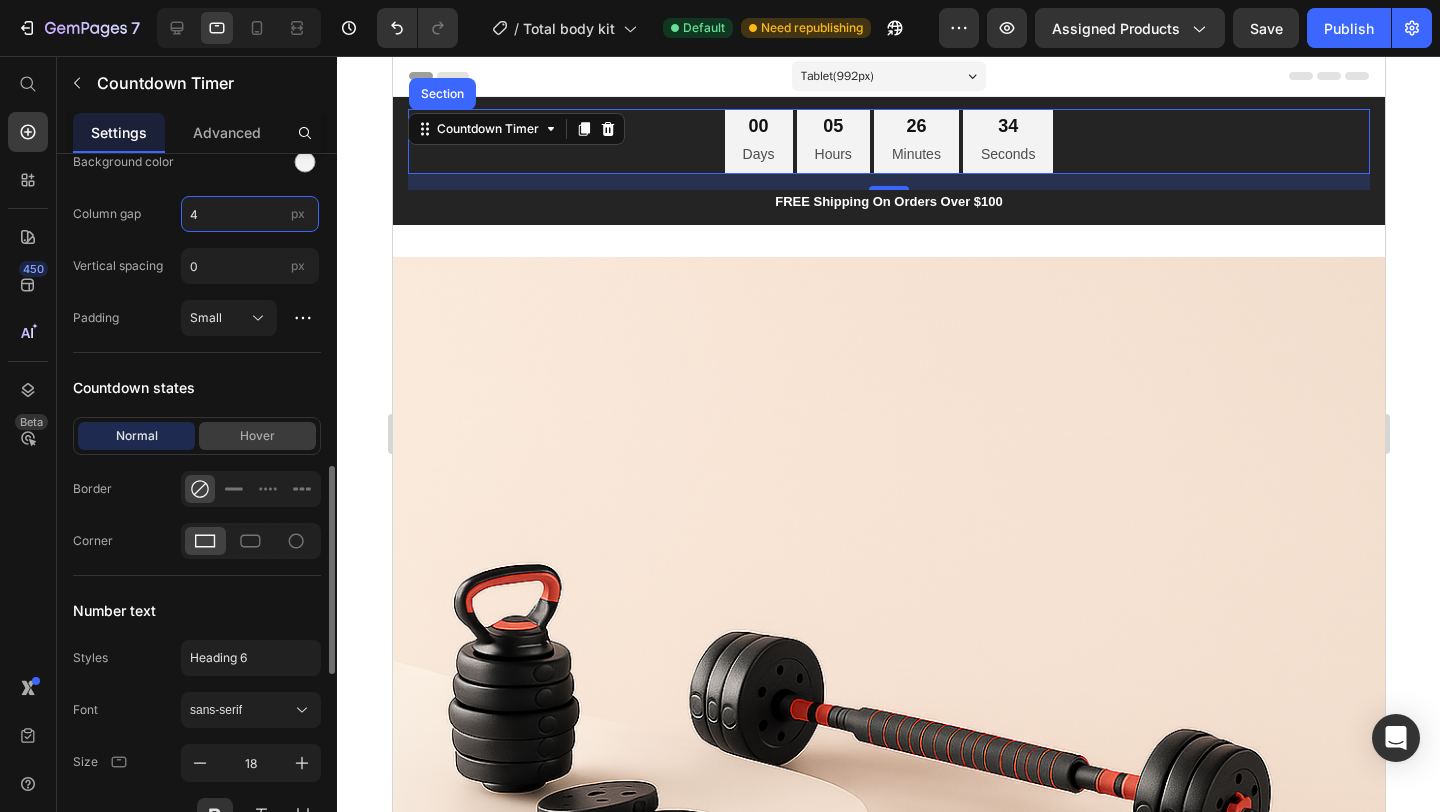 type on "4" 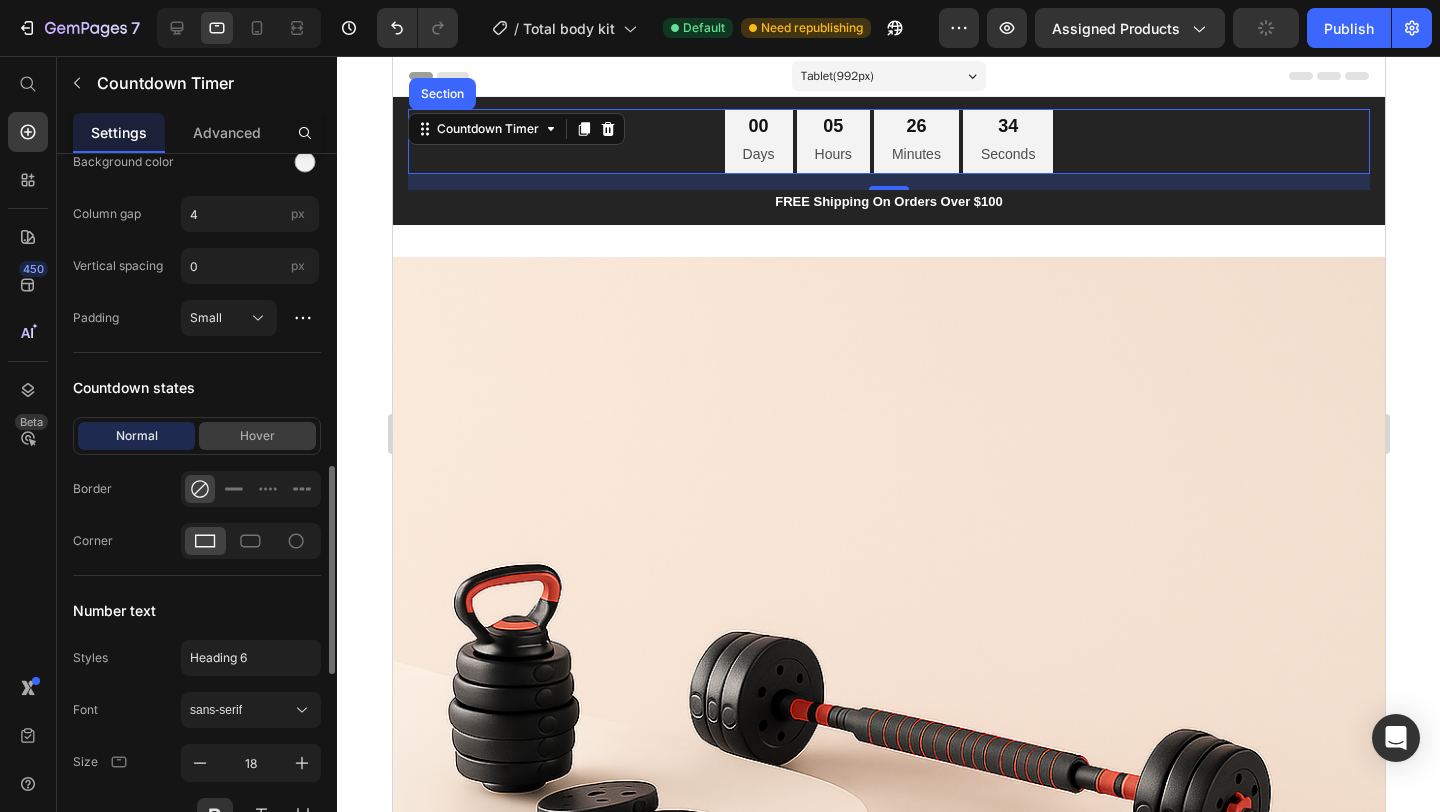 click on "Hover" at bounding box center (257, 436) 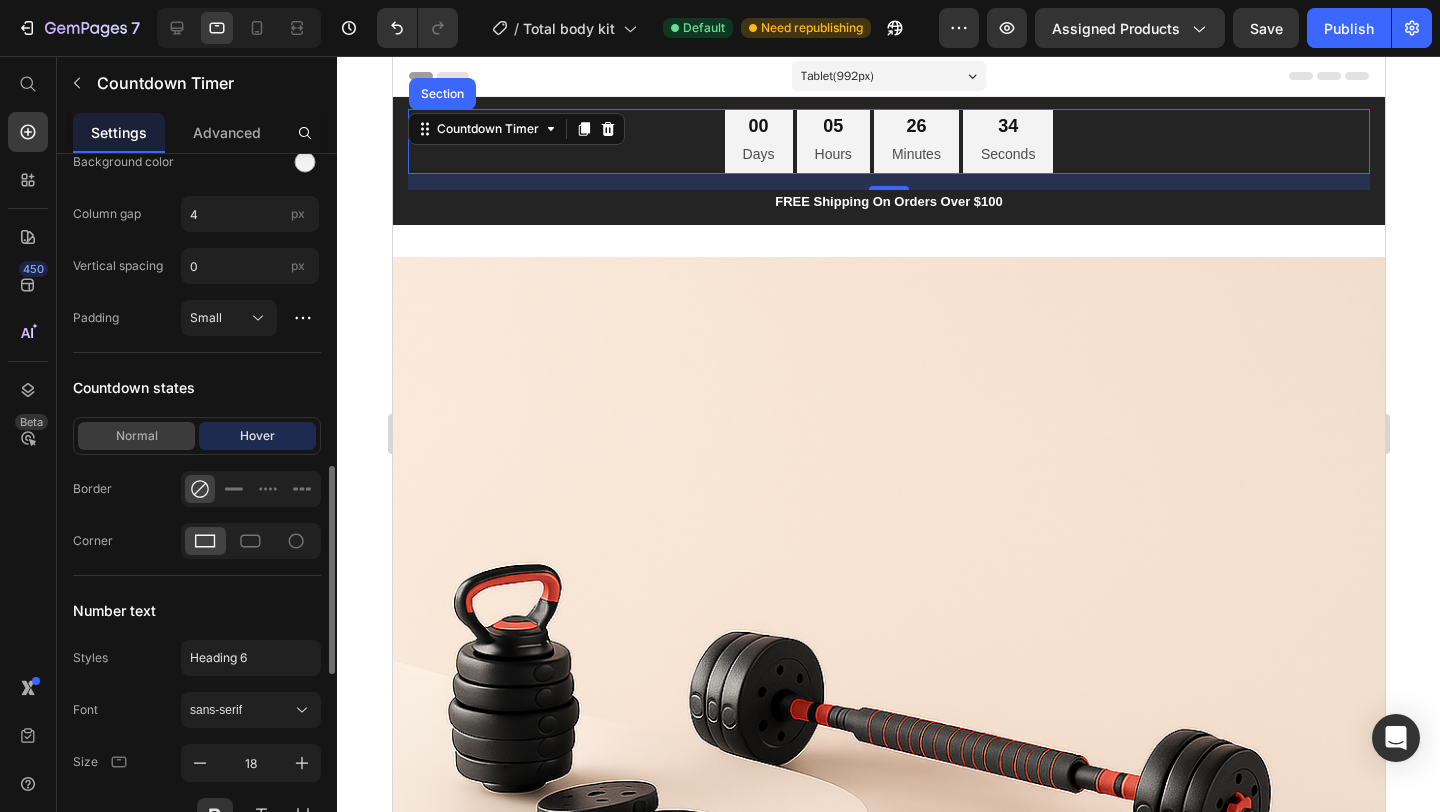 click on "Normal" at bounding box center (136, 436) 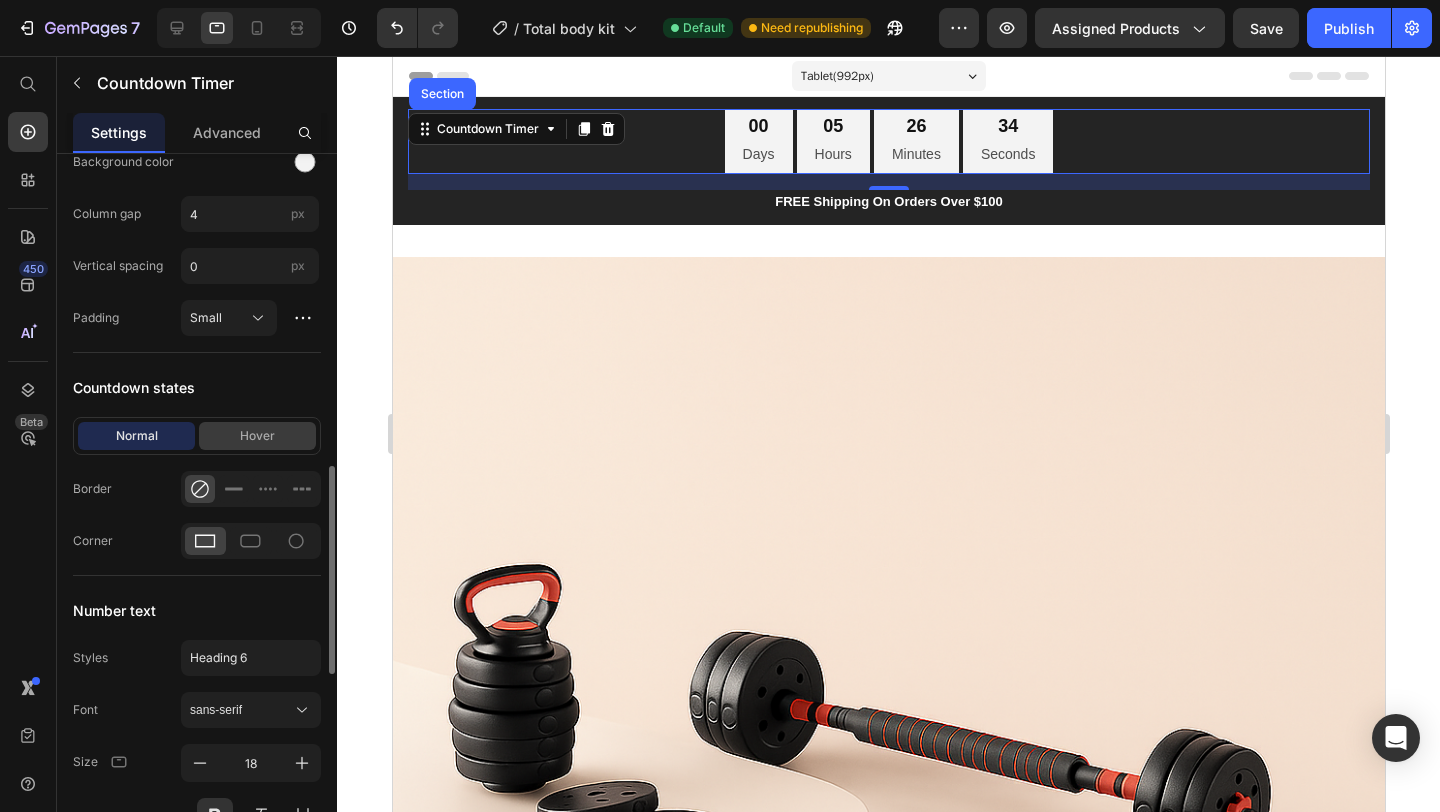 click on "Hover" at bounding box center [257, 436] 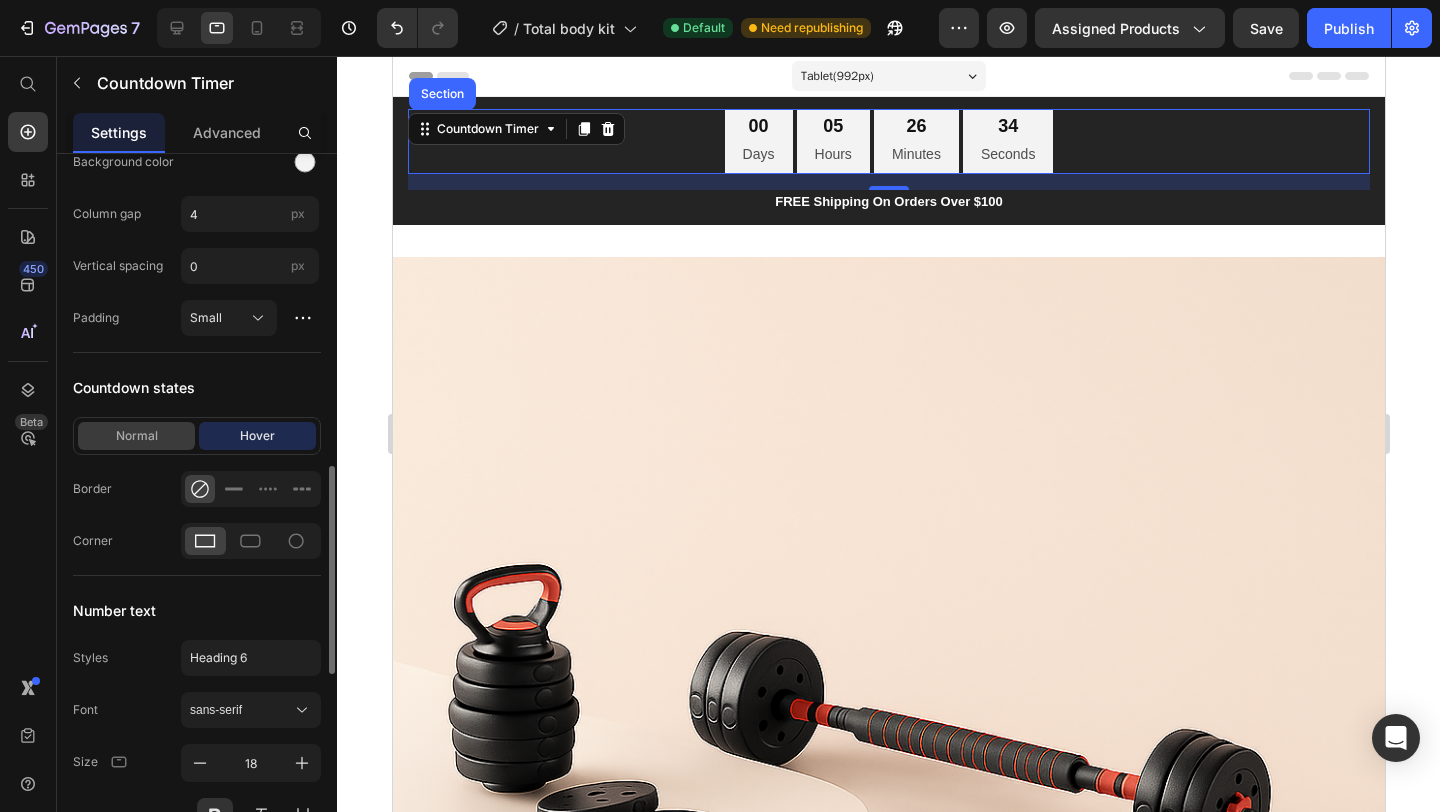 click on "Normal" at bounding box center (136, 436) 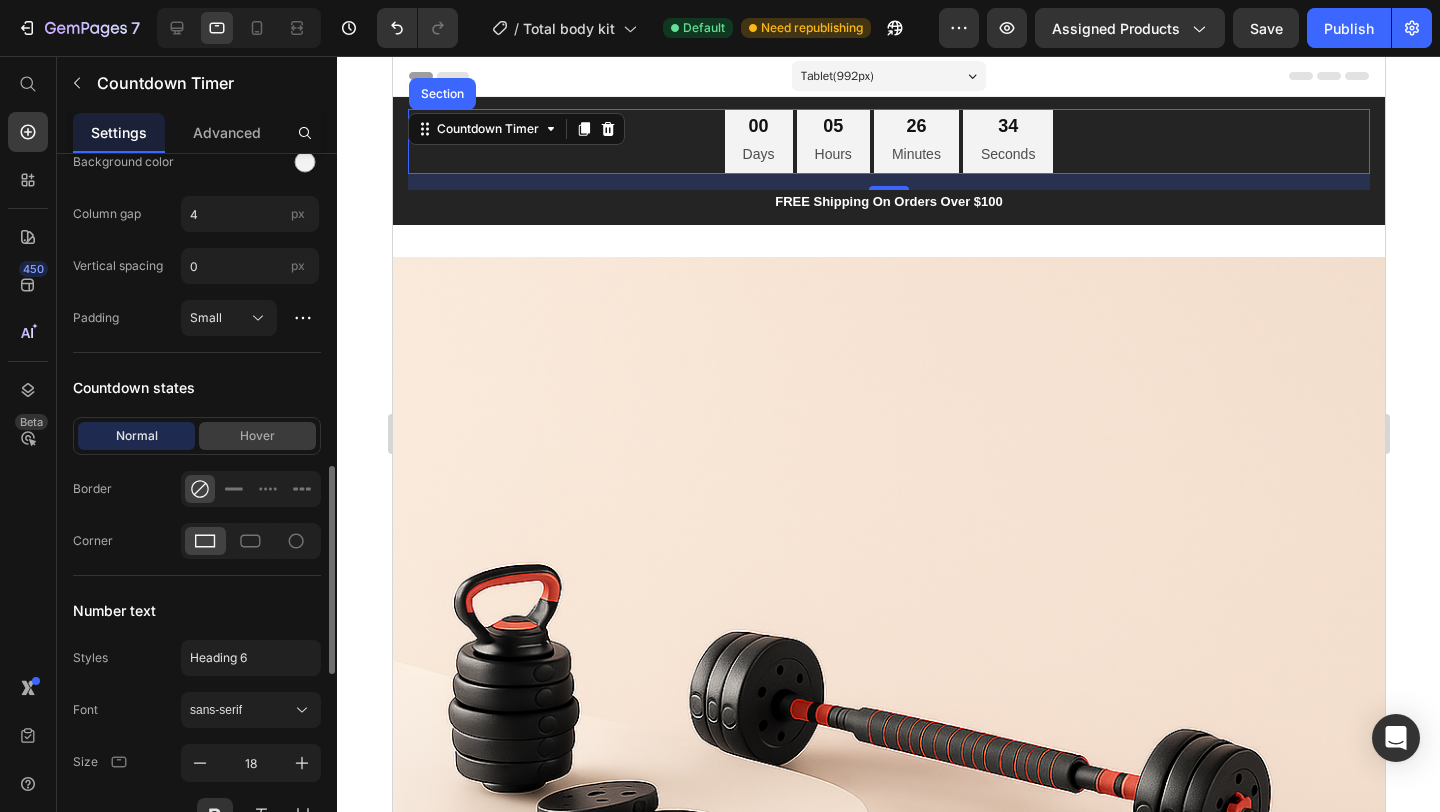 click on "Hover" at bounding box center [257, 436] 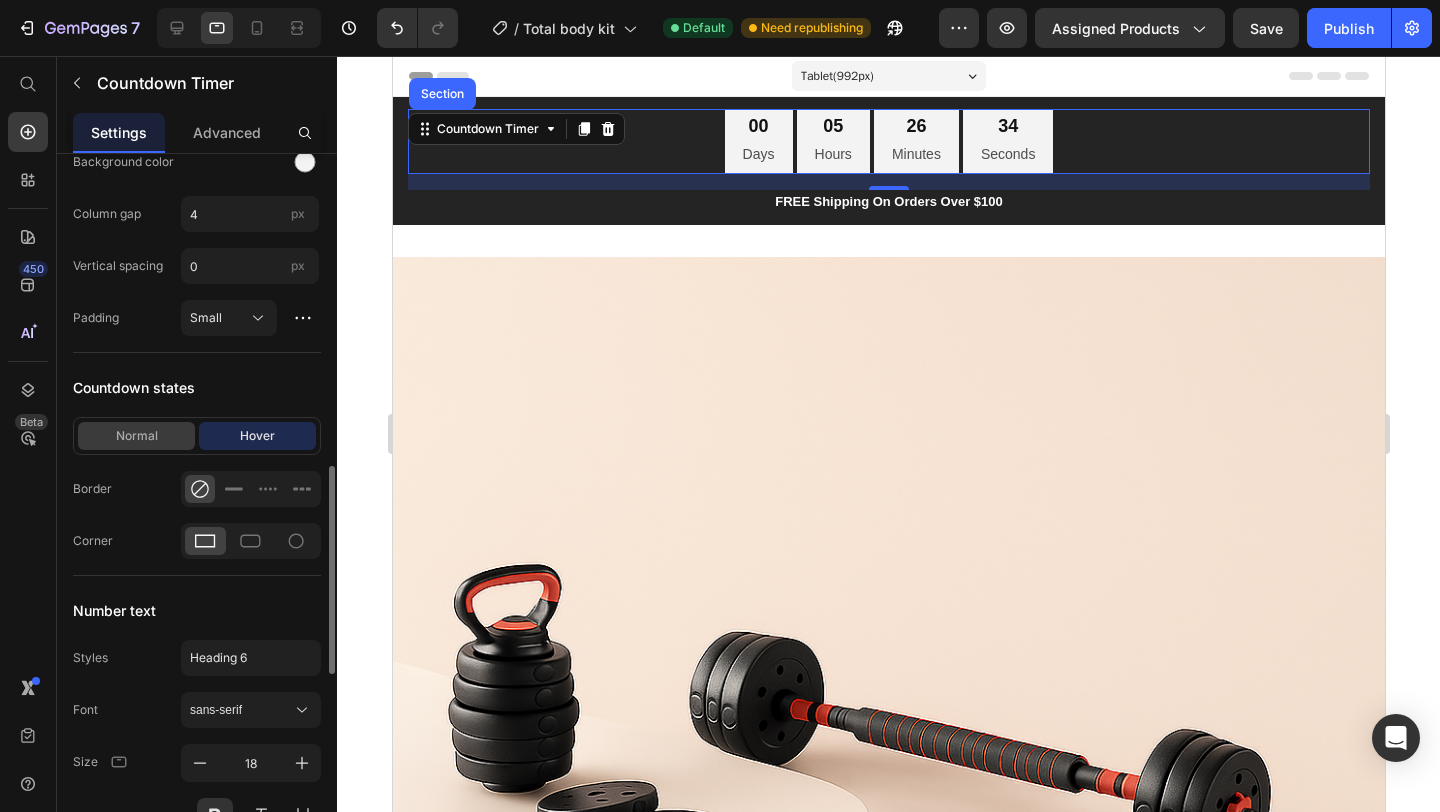 click on "Normal" at bounding box center [136, 436] 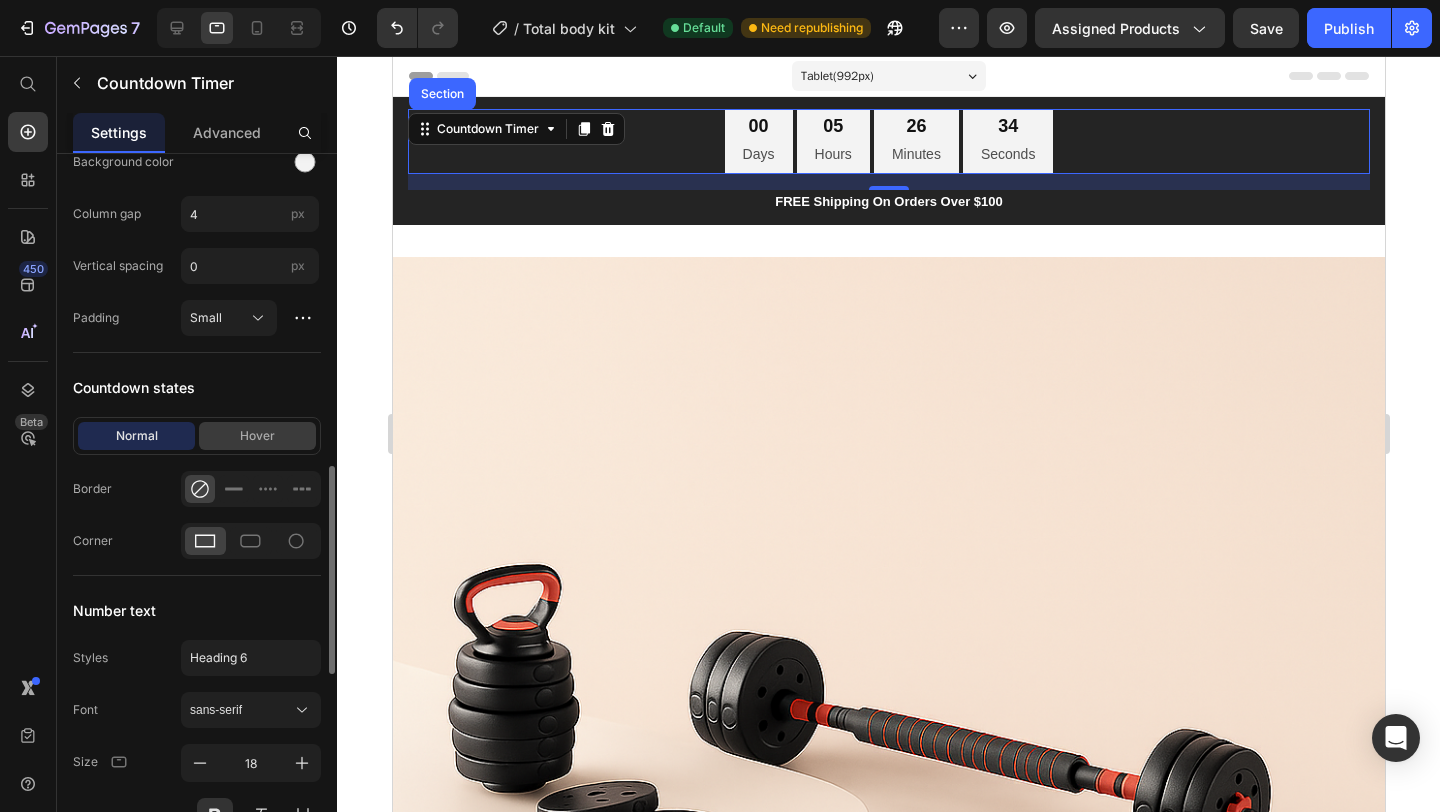 click on "Hover" at bounding box center [257, 436] 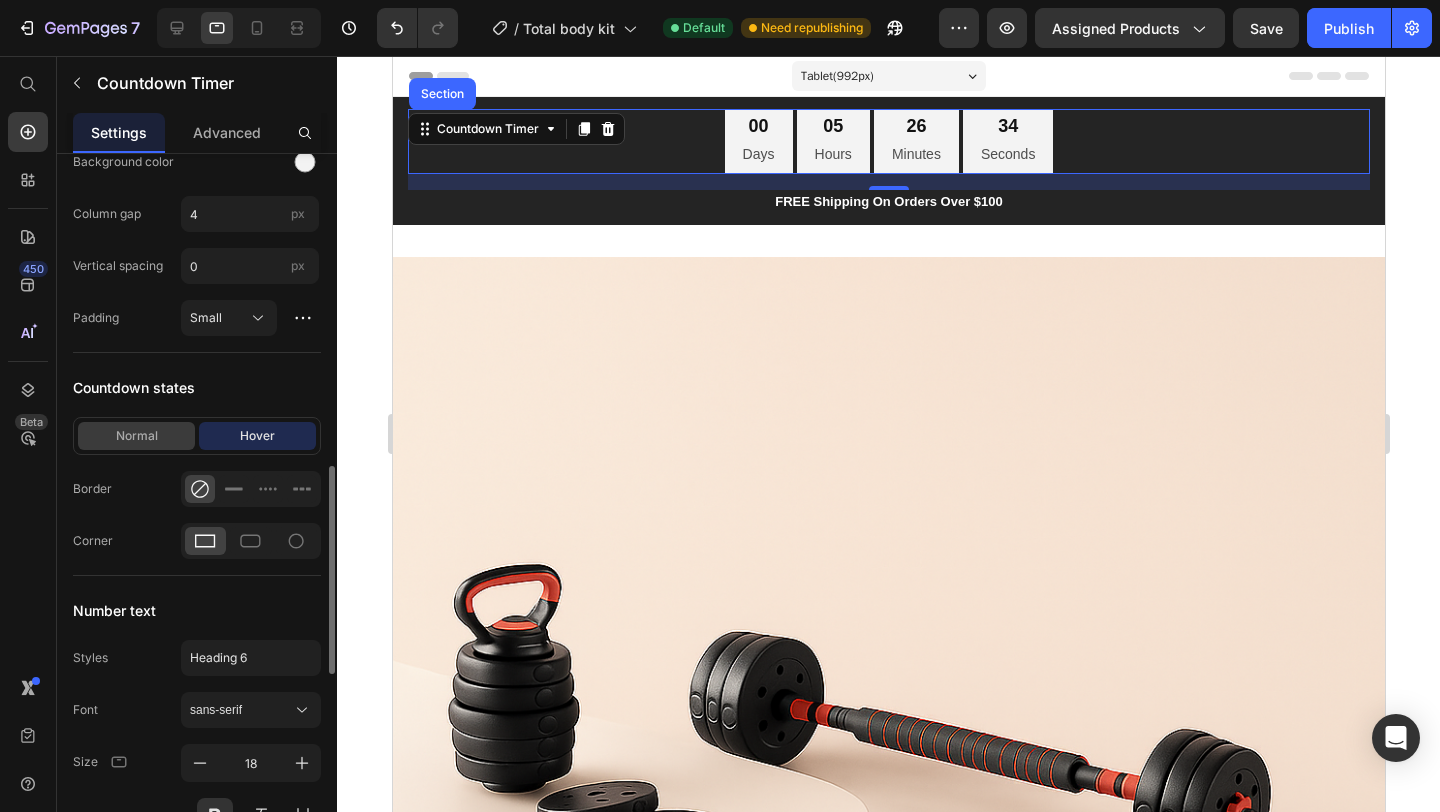 click on "Normal" at bounding box center (136, 436) 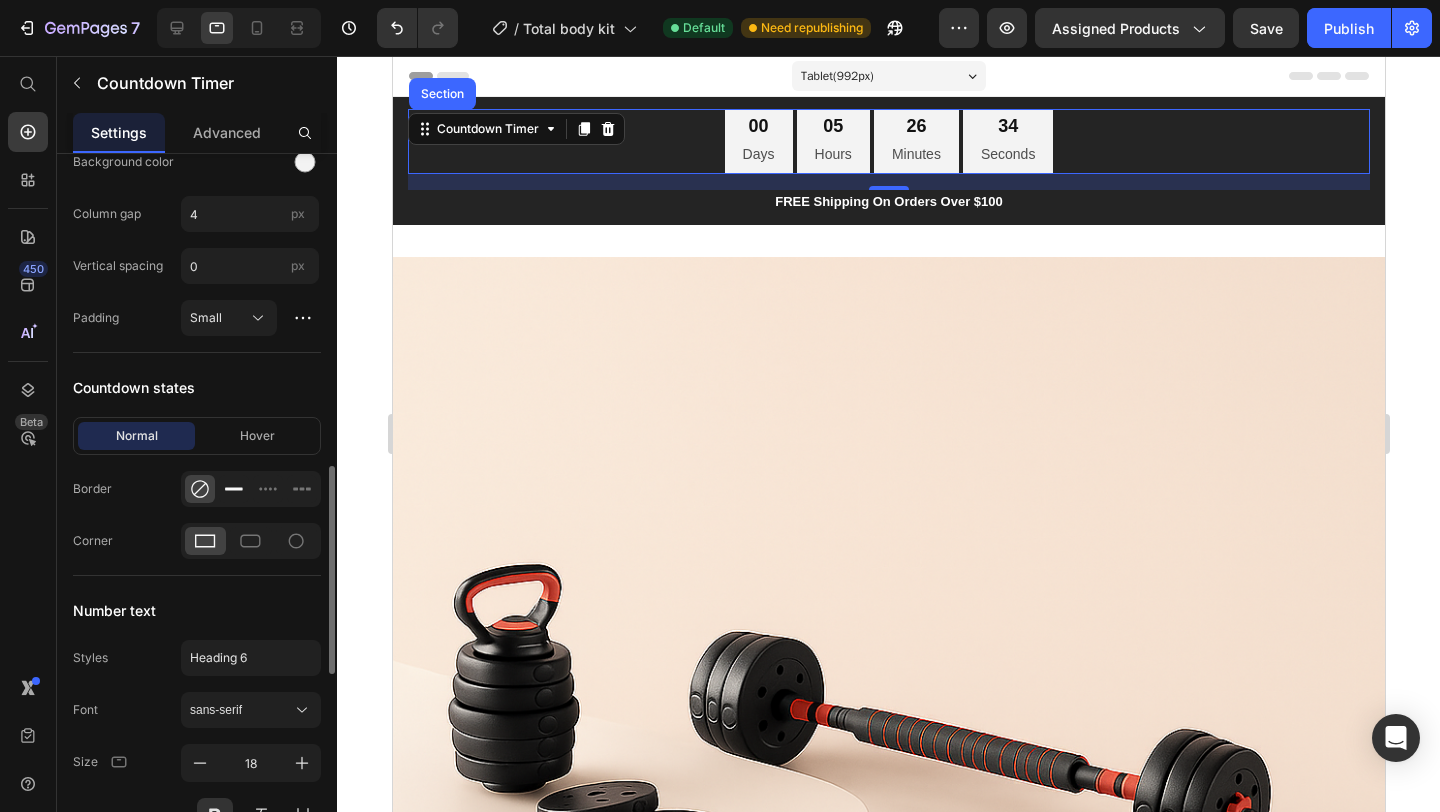 click 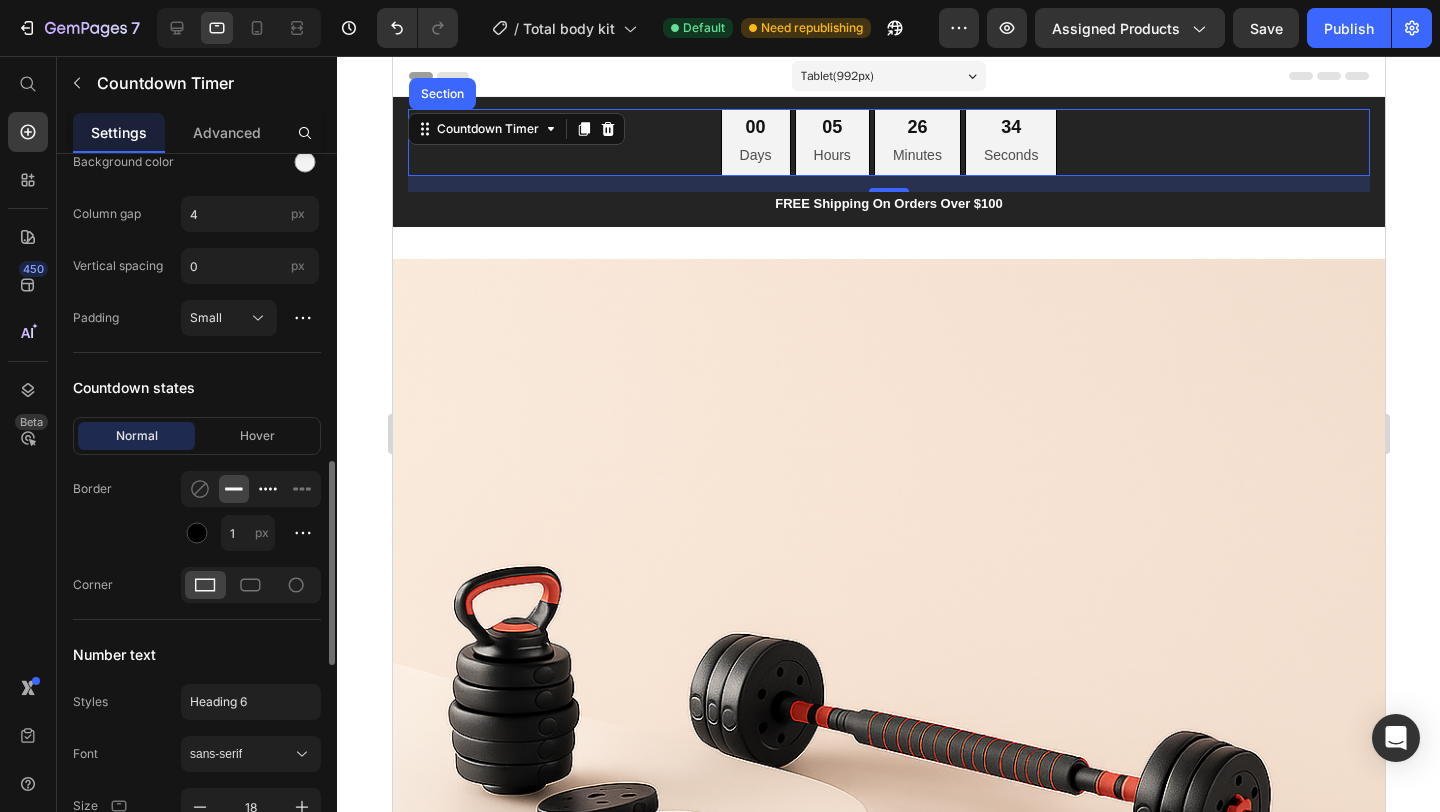 click 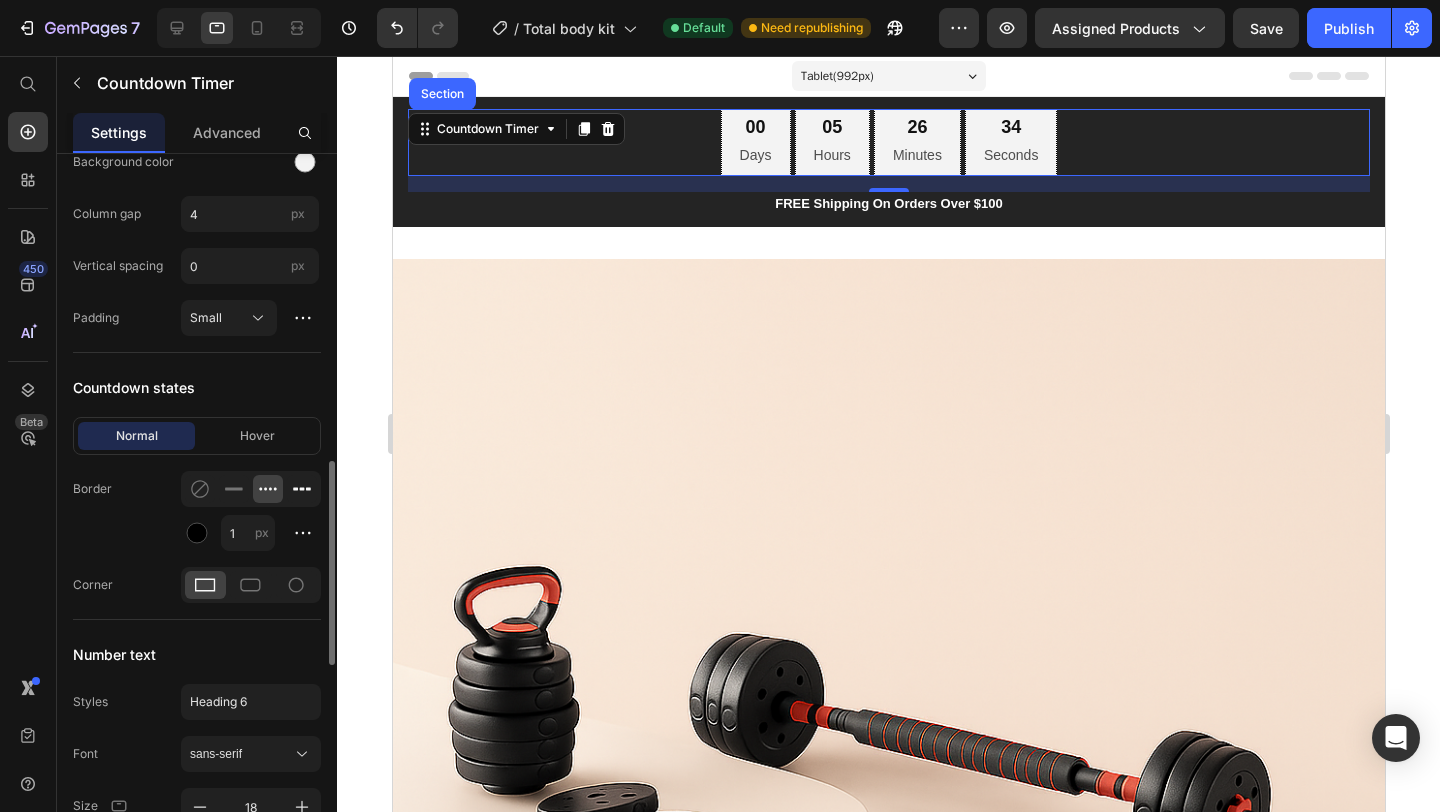 click 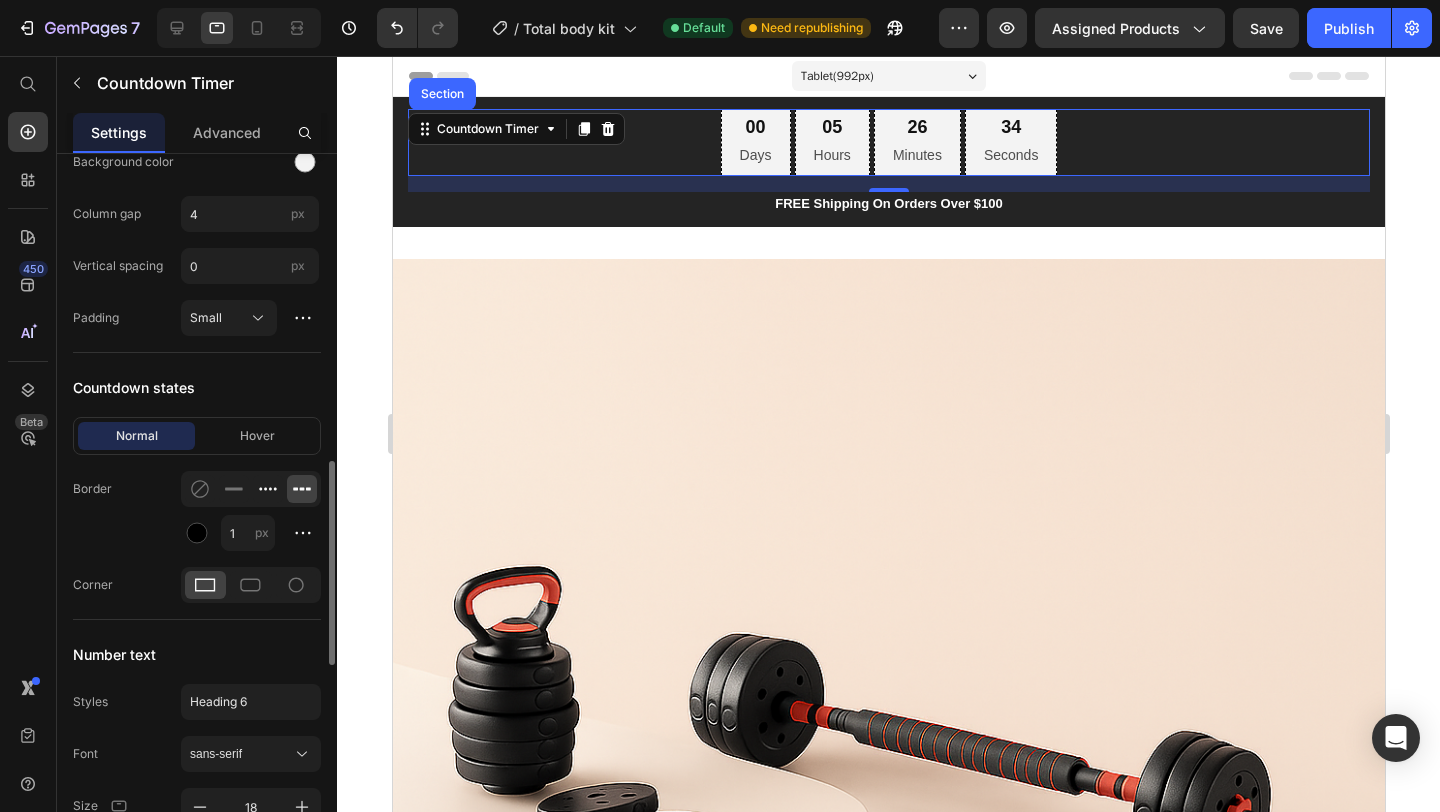 click 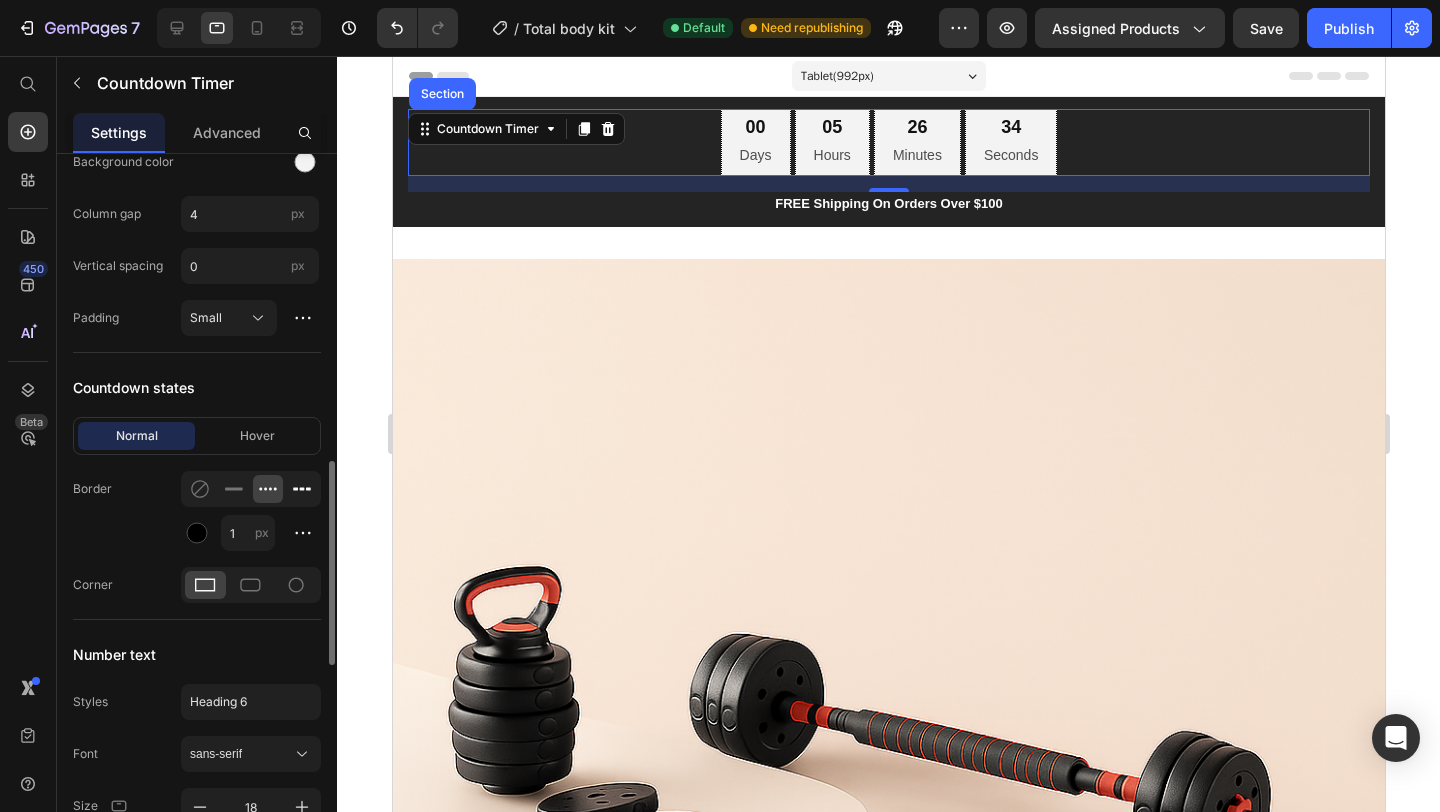click 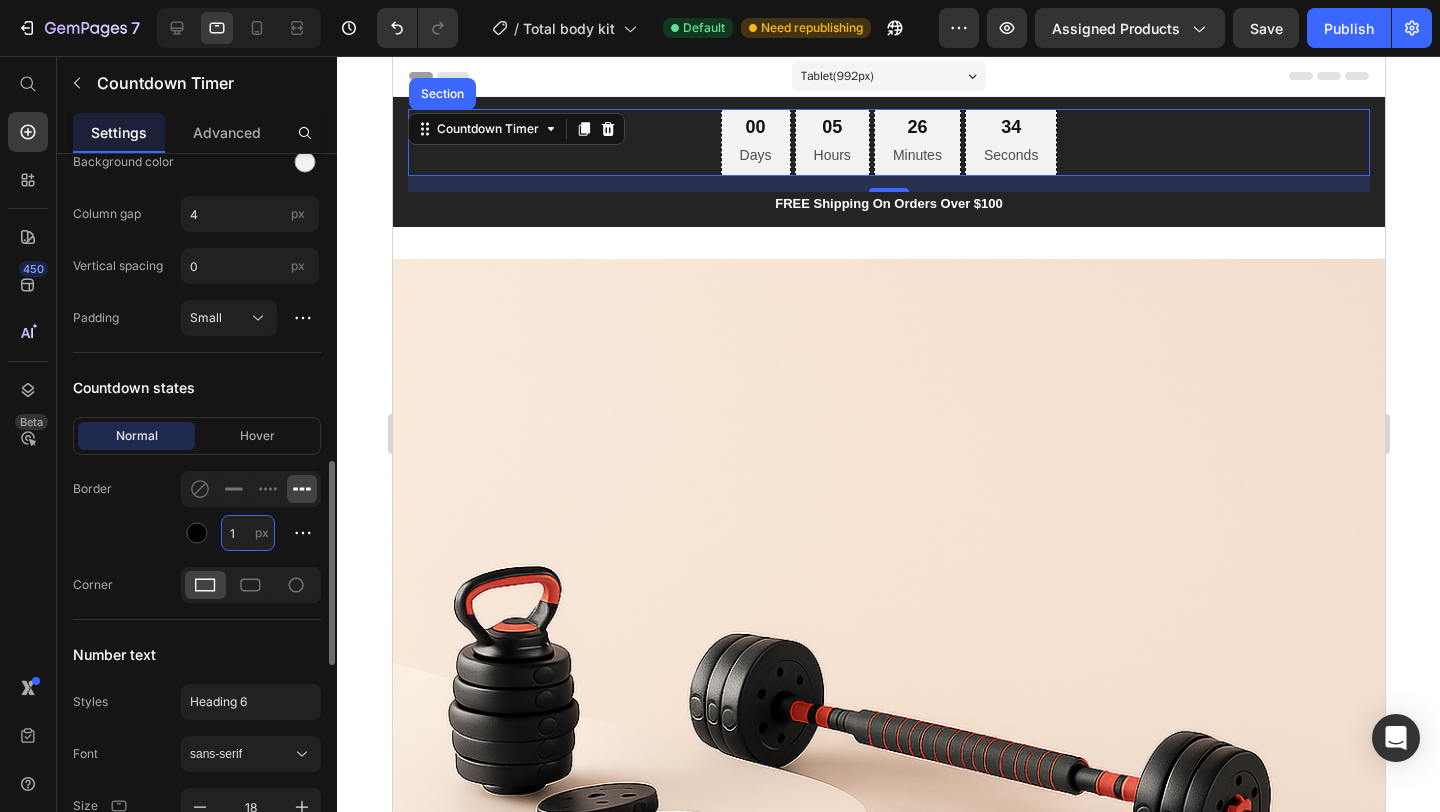 click on "1" at bounding box center (248, 533) 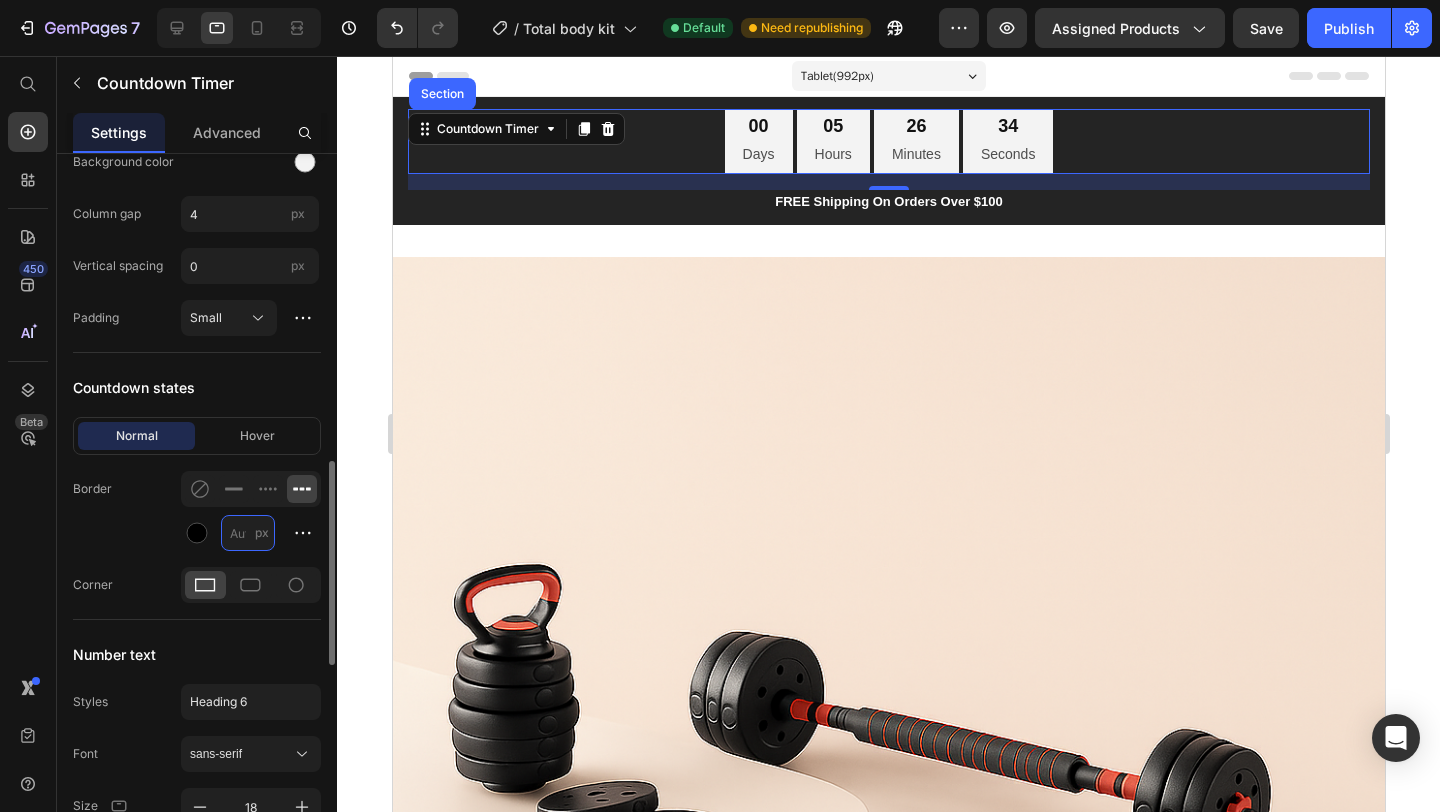 type on "3" 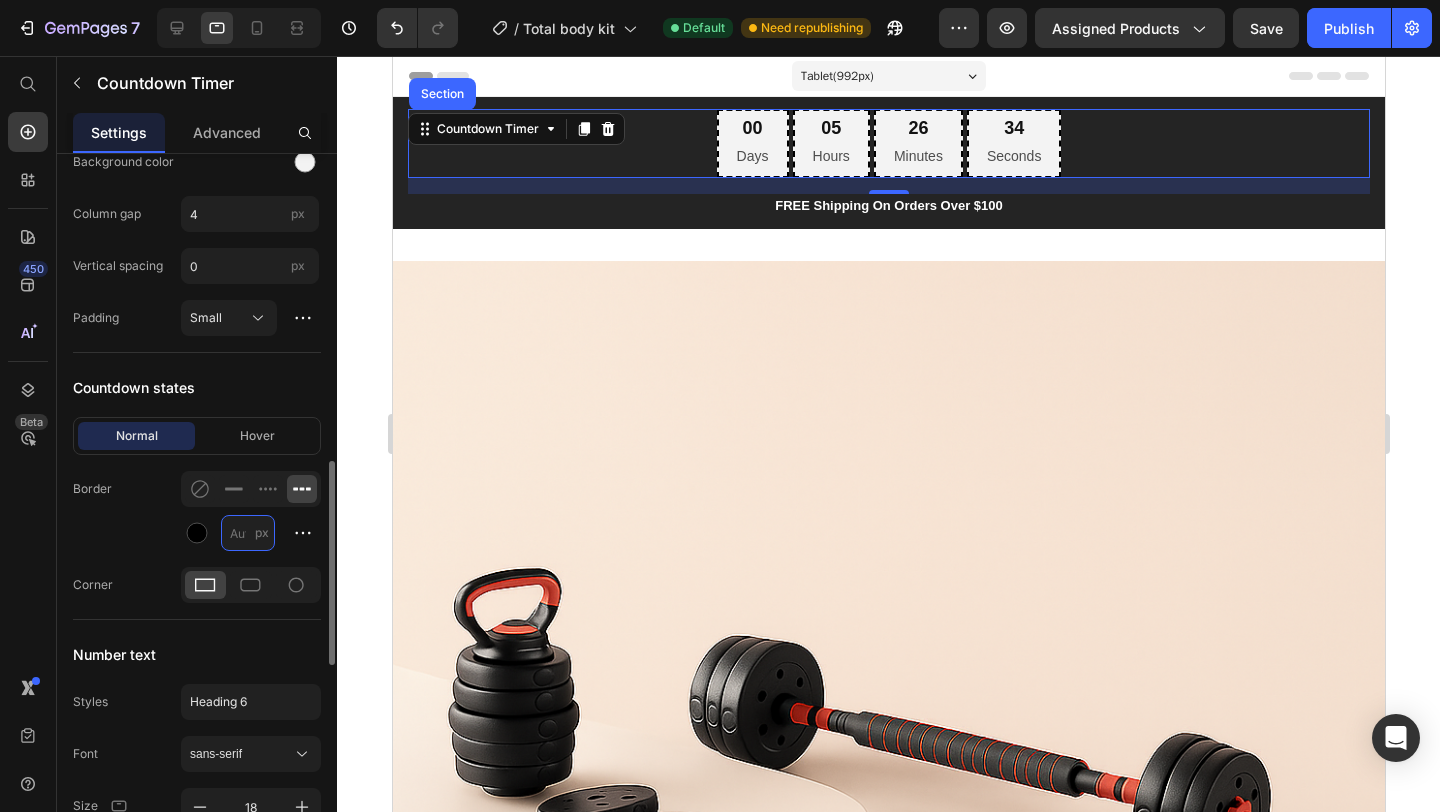 type on "1" 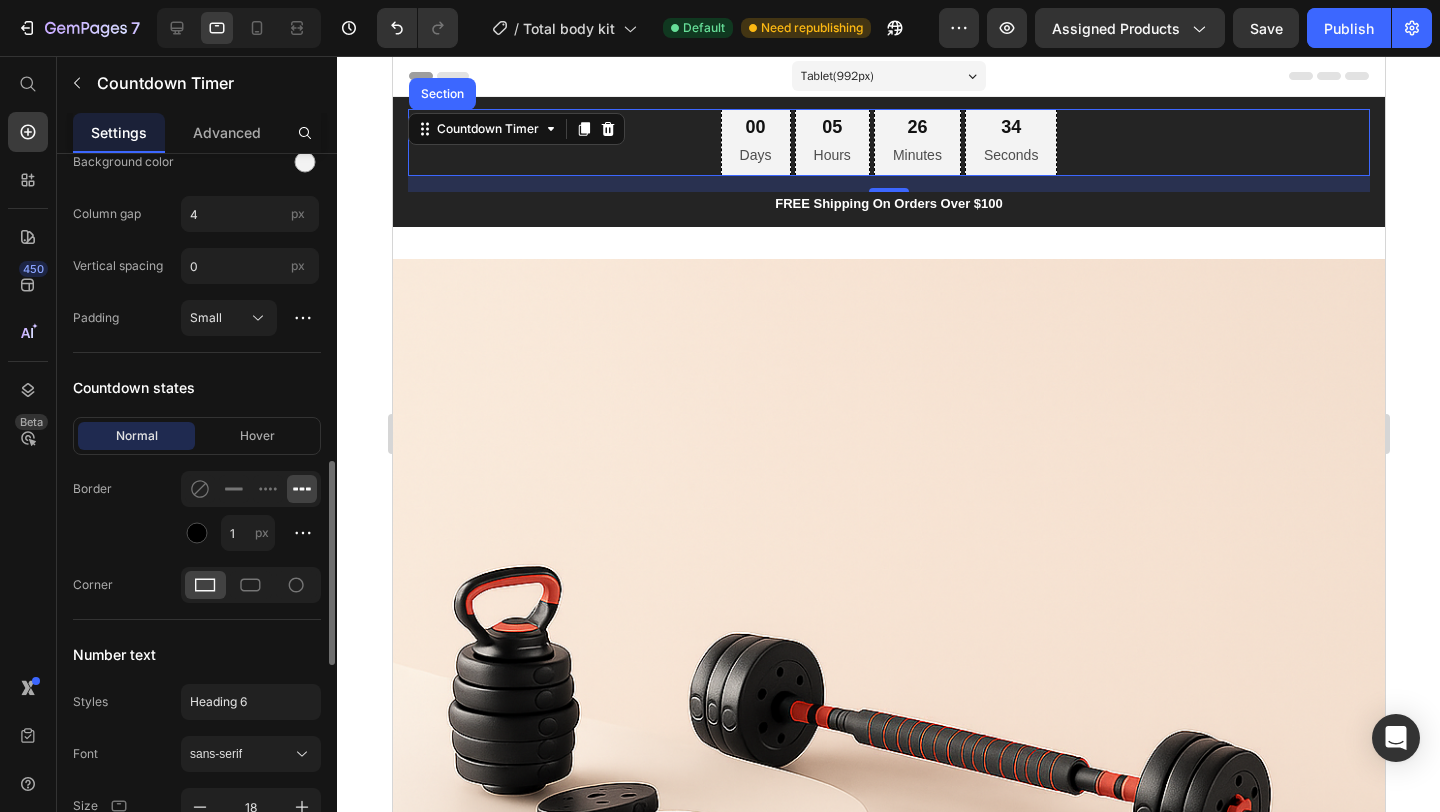 click on "Border 1 px" 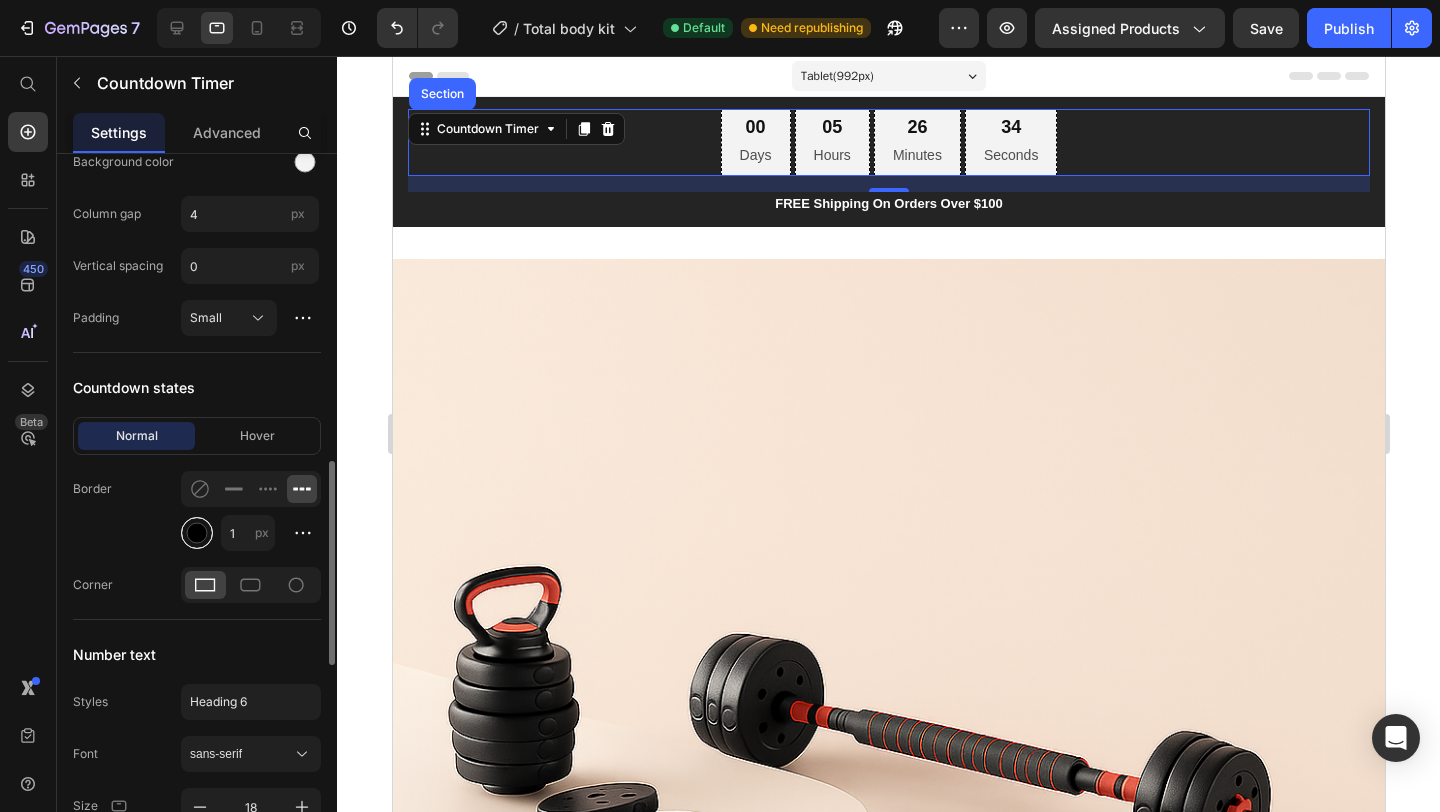 click at bounding box center [197, 533] 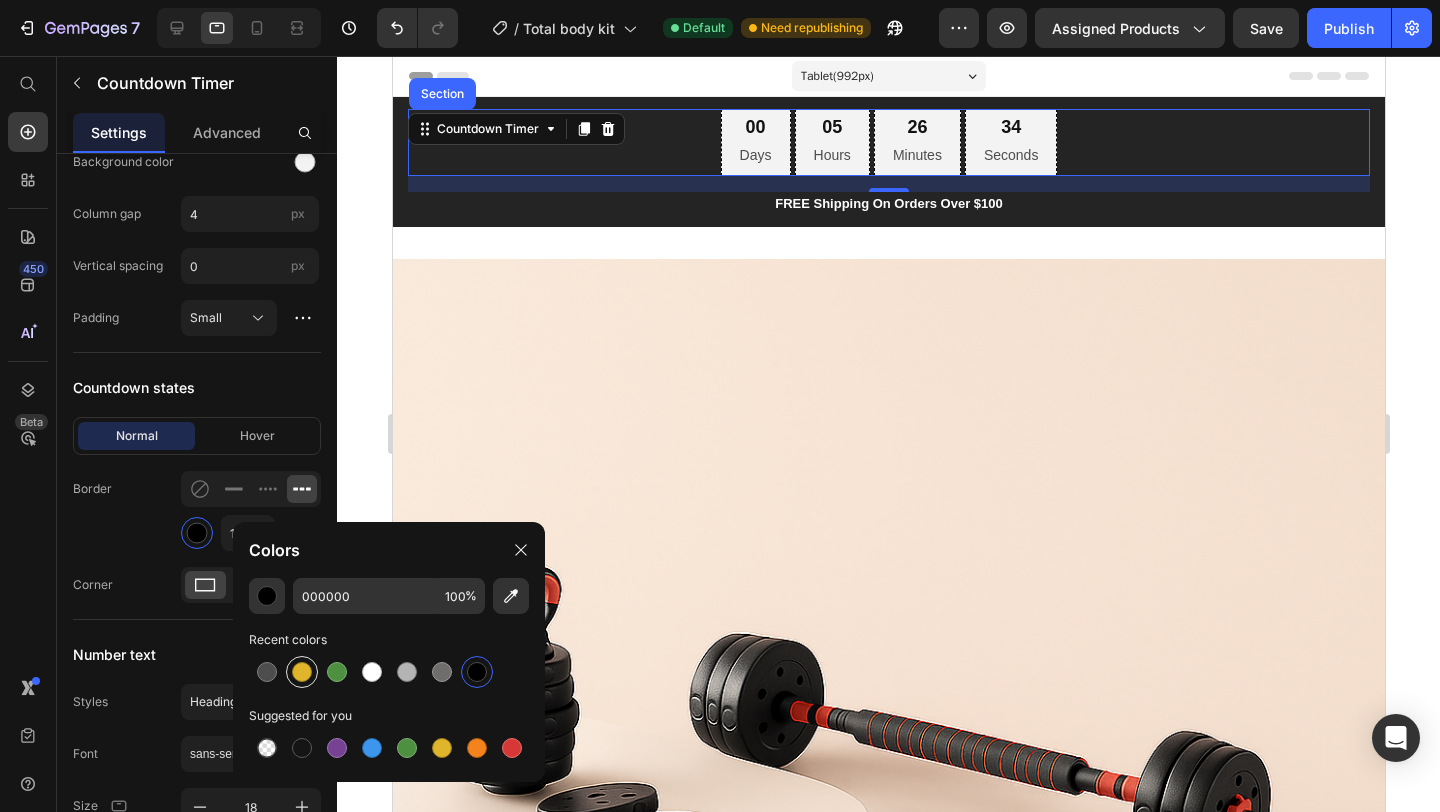 click at bounding box center (302, 672) 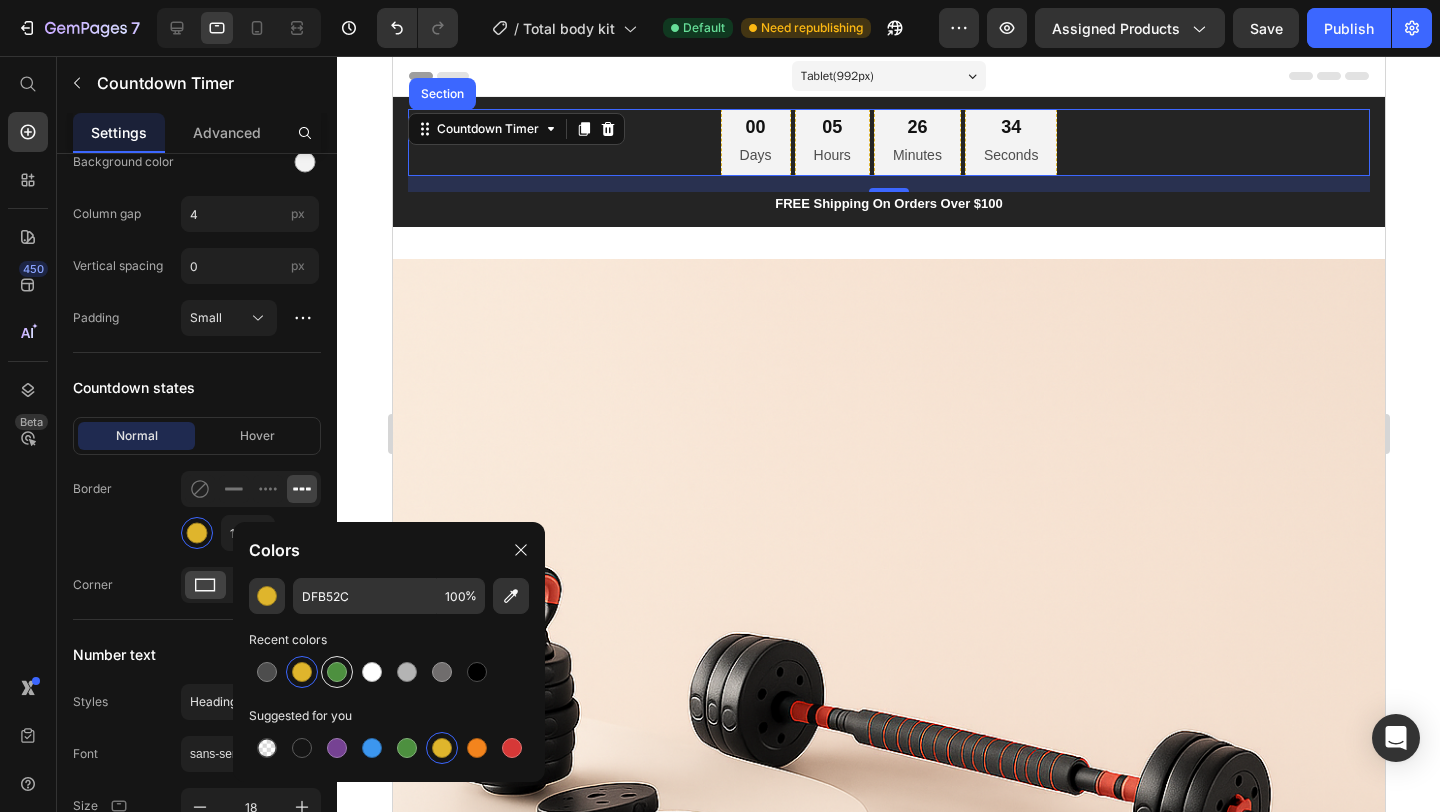 click at bounding box center (337, 672) 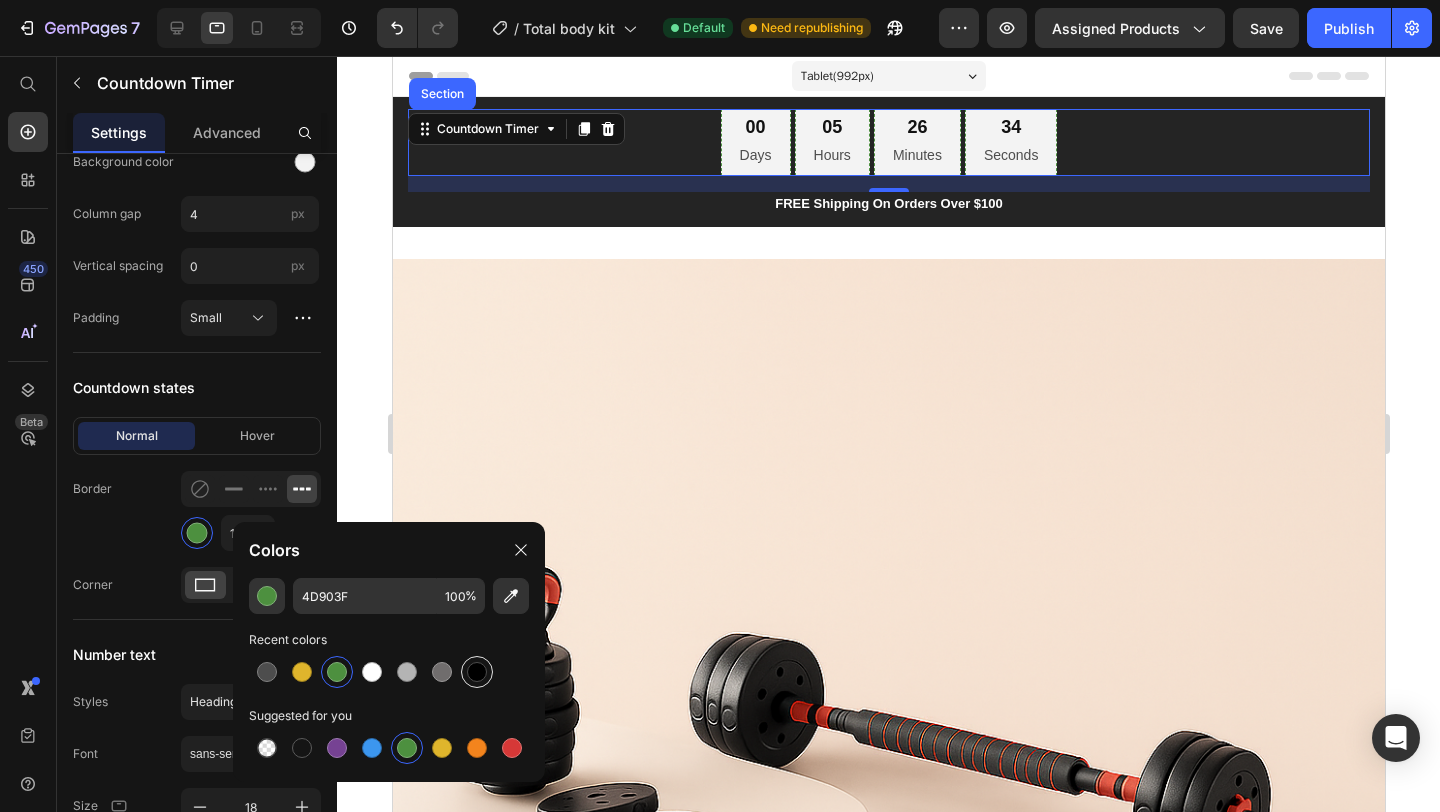 click at bounding box center [477, 672] 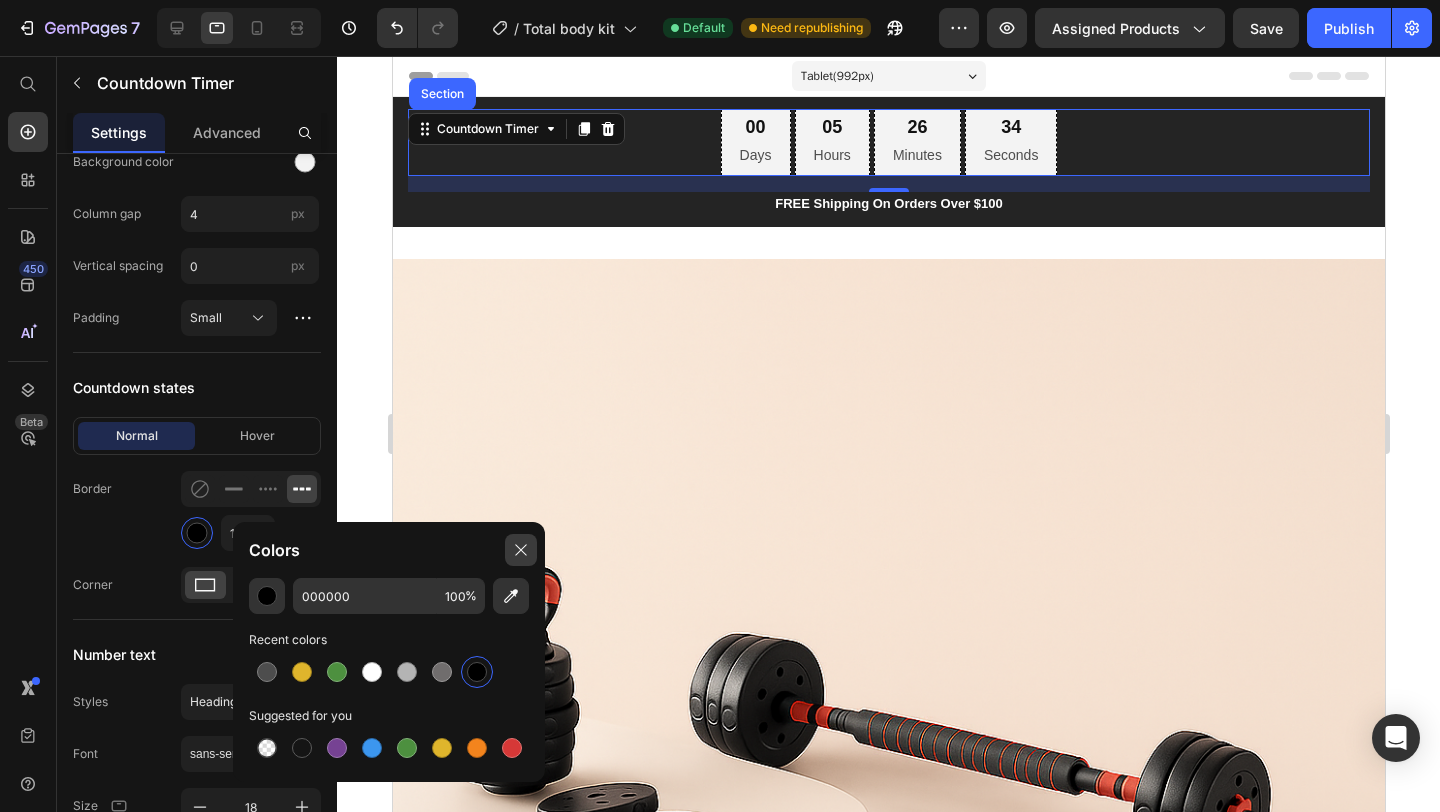 click 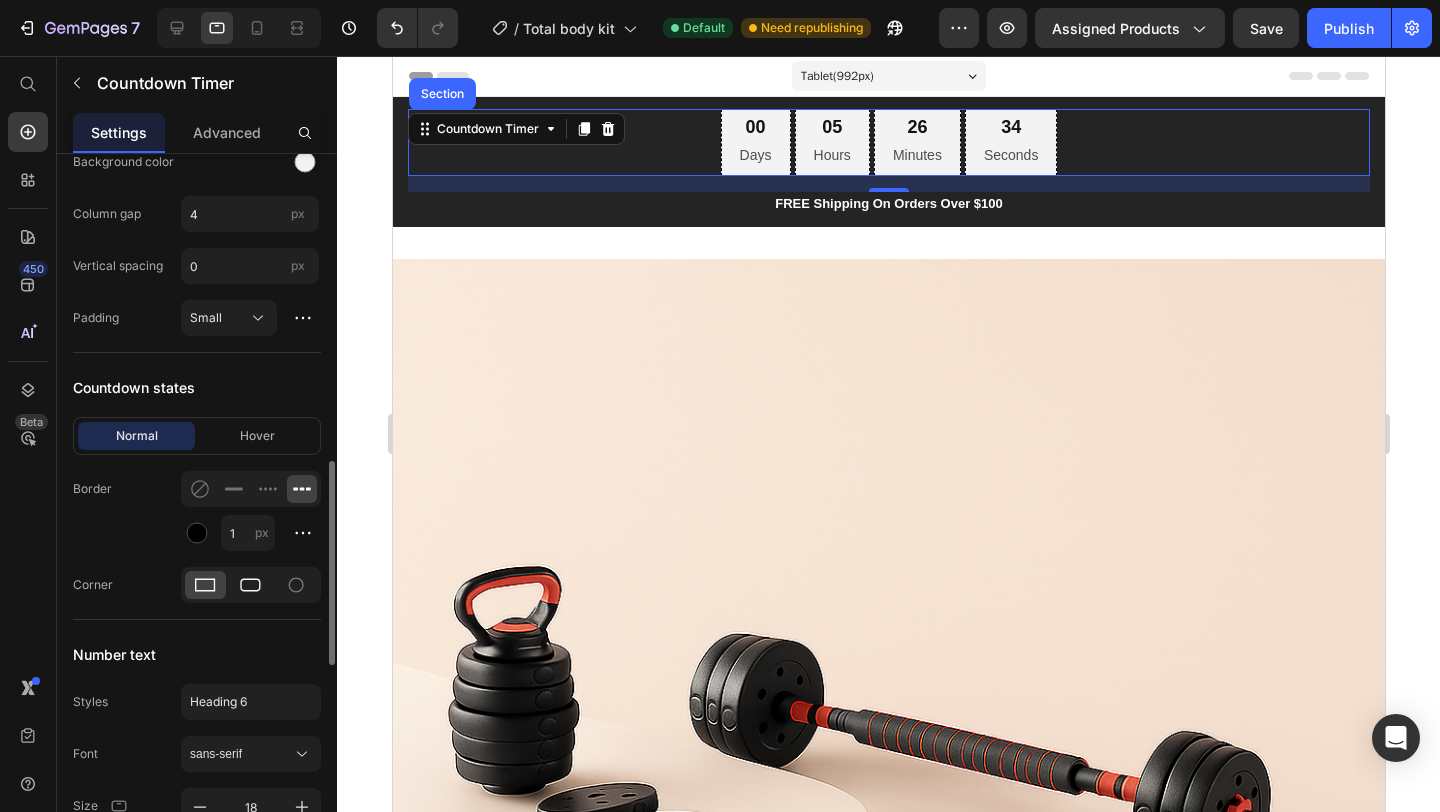 click 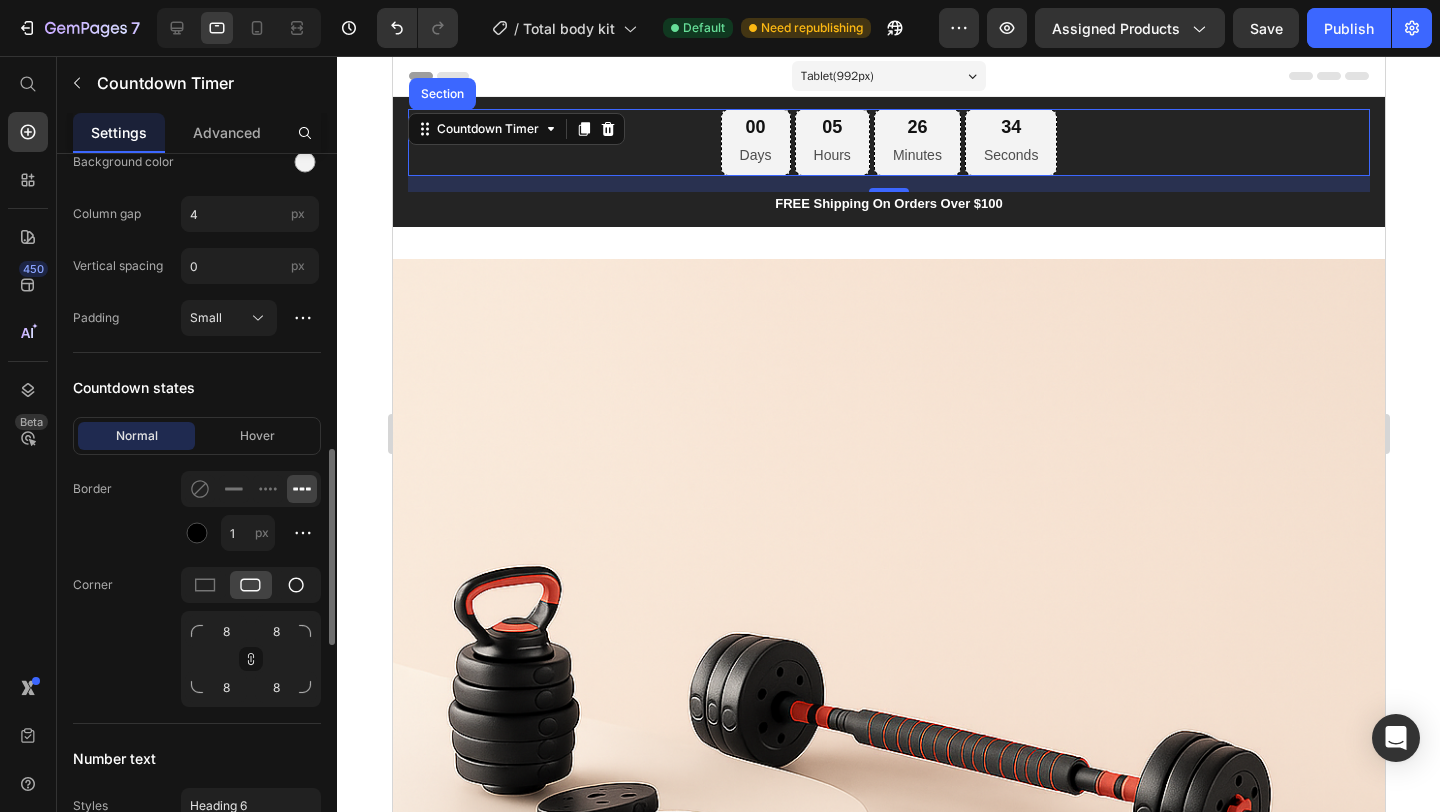 click 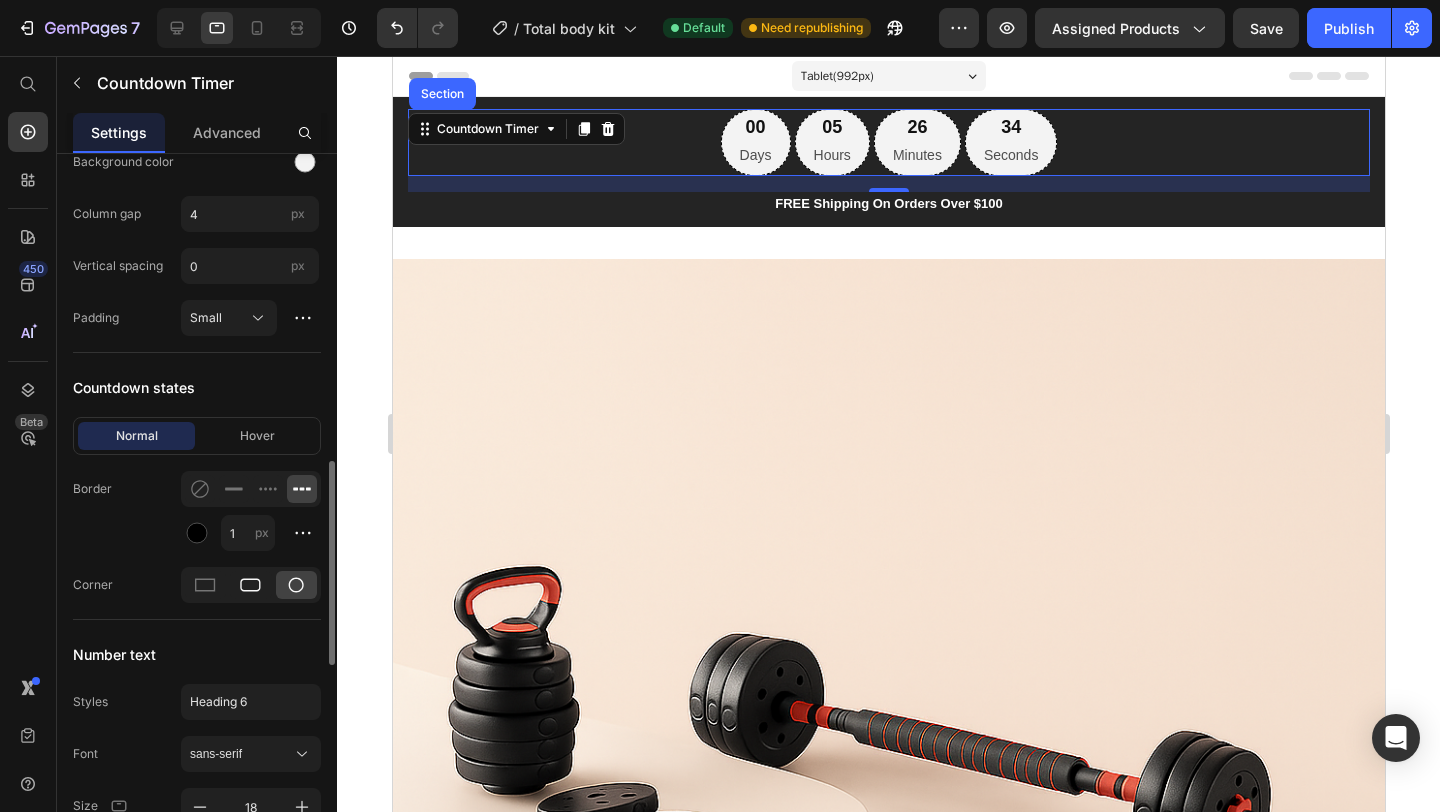 click 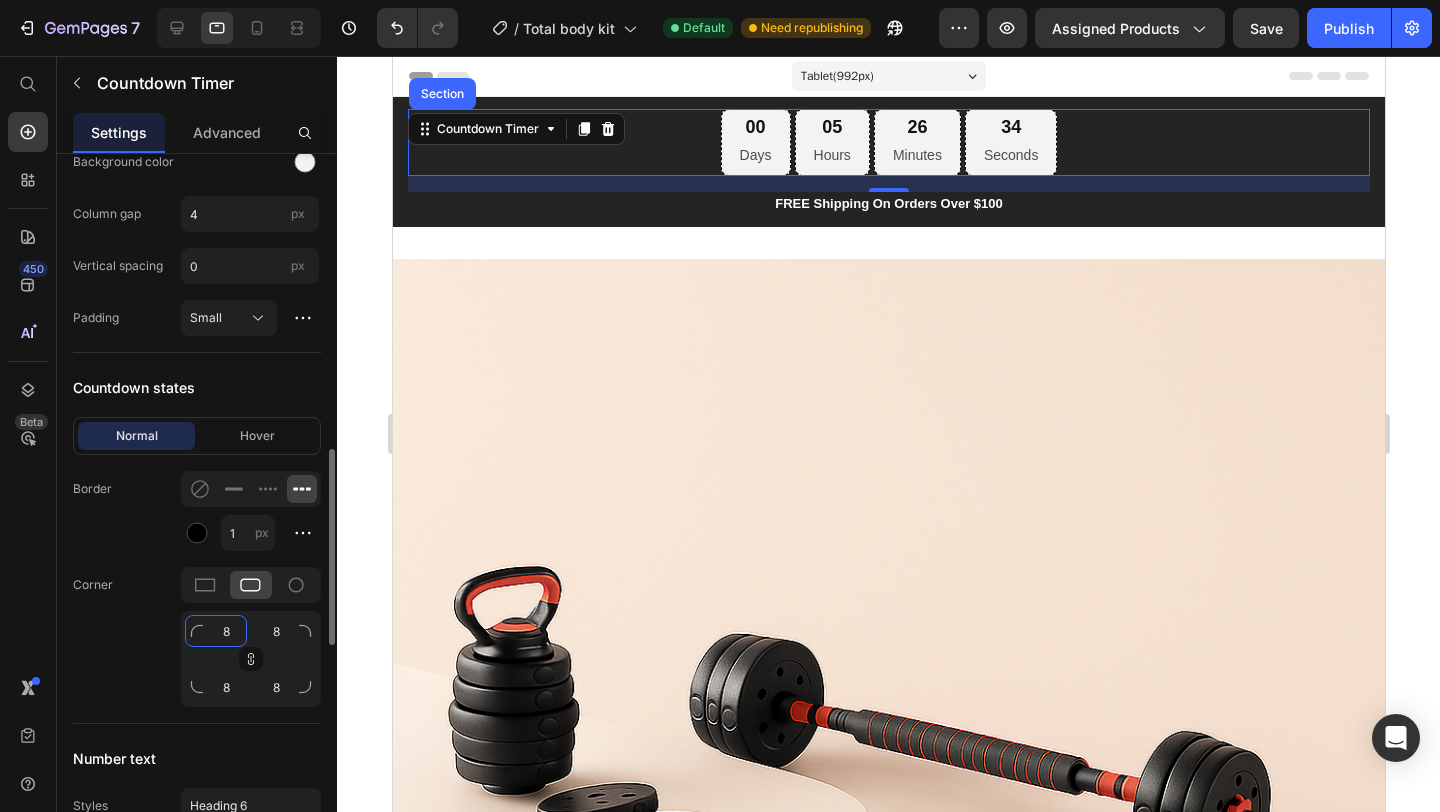 click on "8" 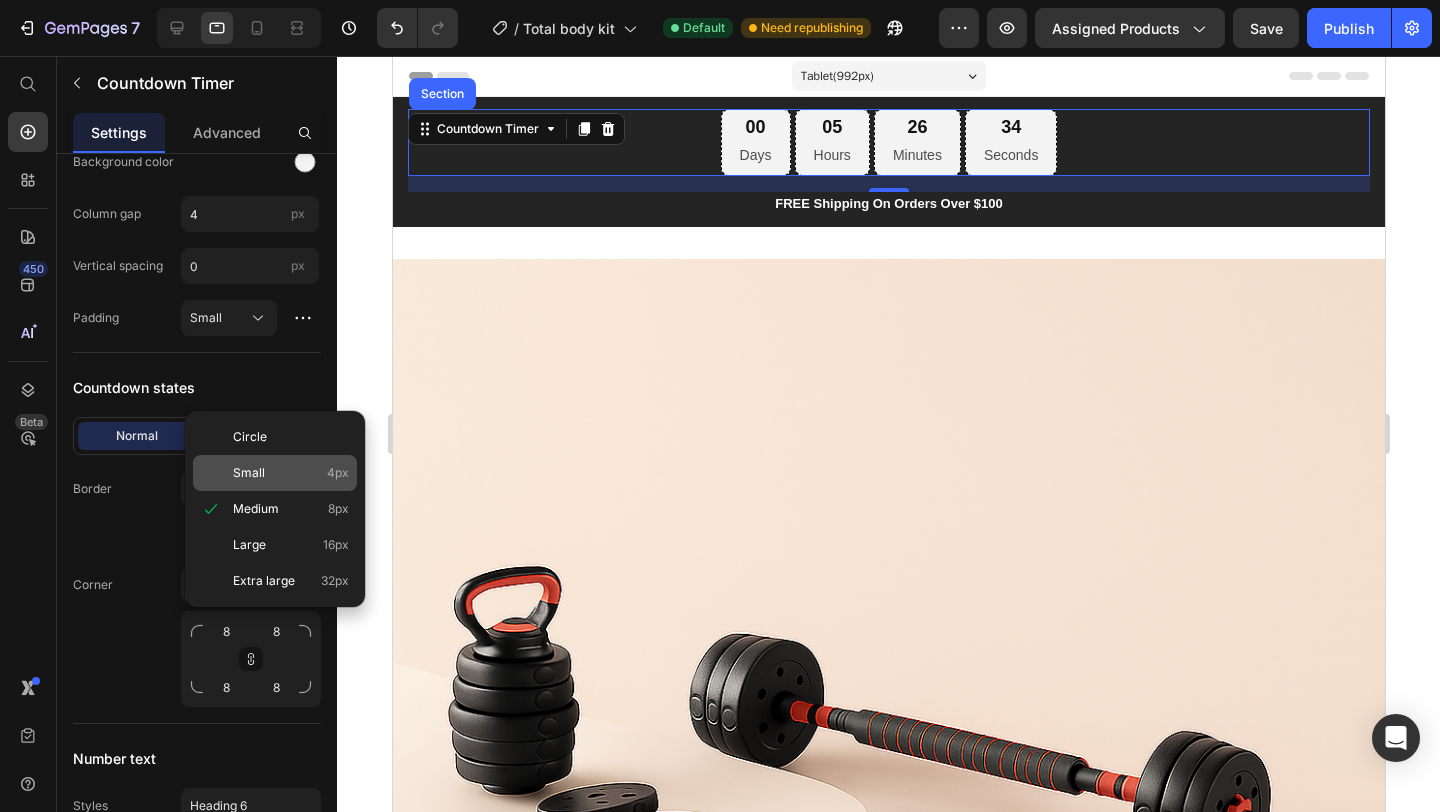 click on "Small" at bounding box center (249, 473) 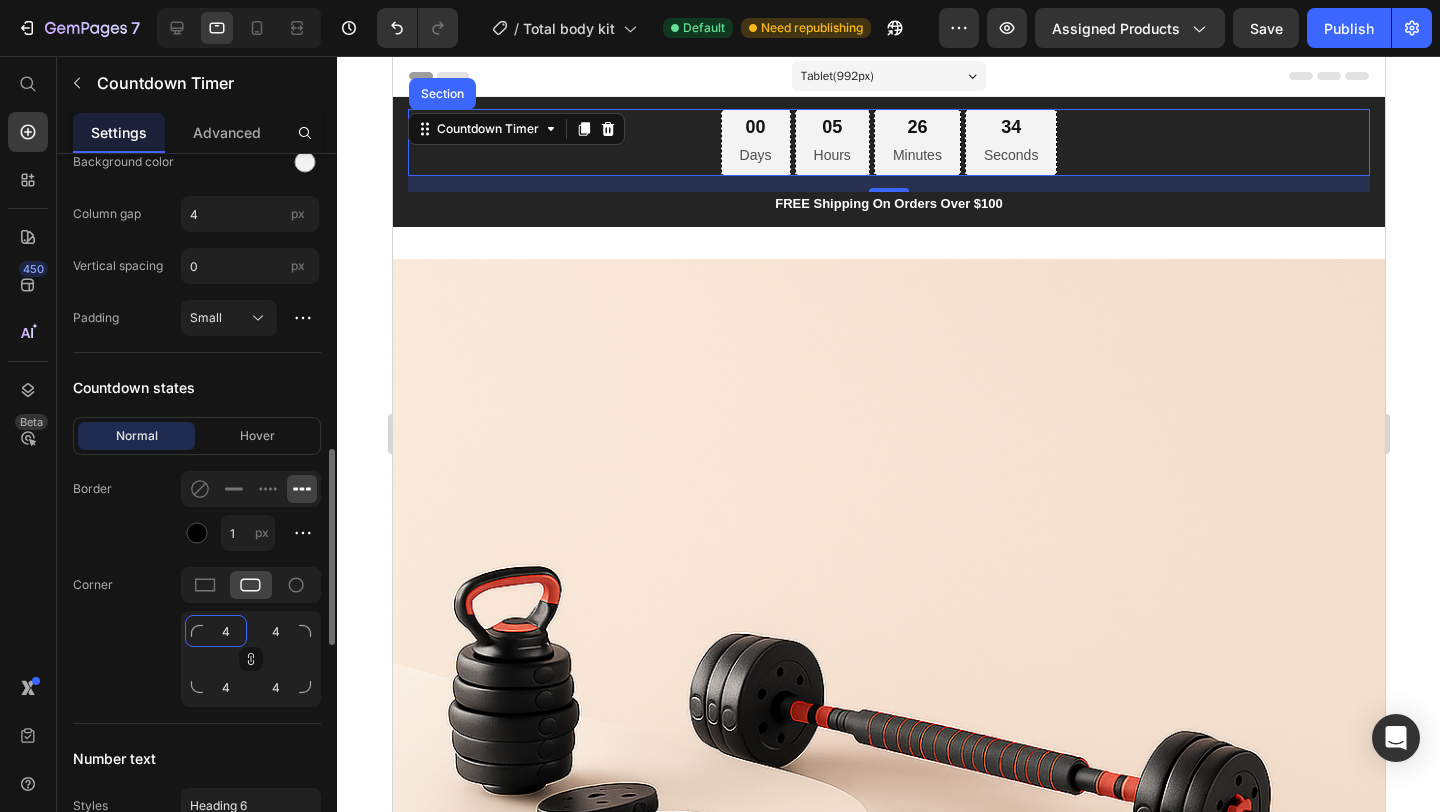 click on "4" 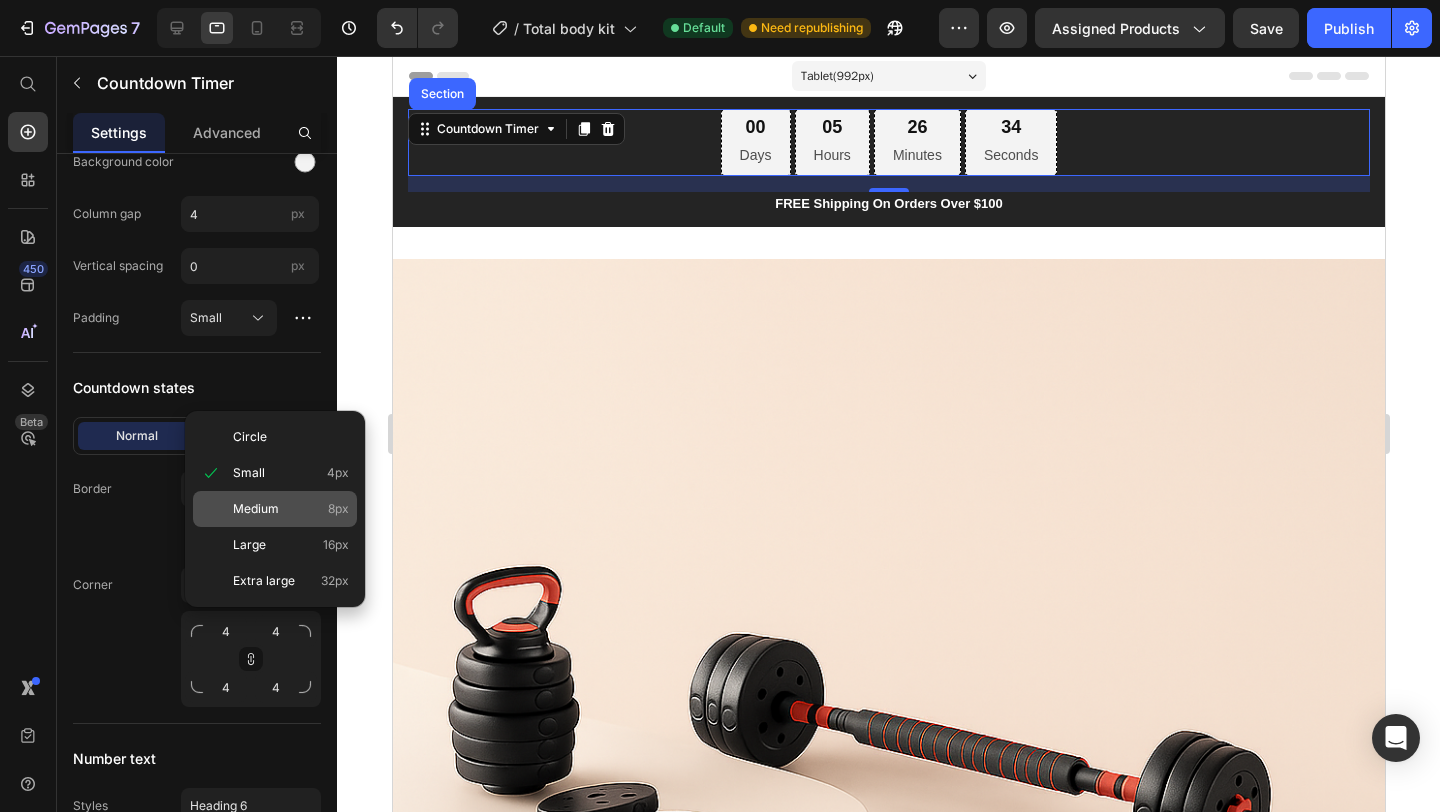 click on "Medium" at bounding box center (256, 509) 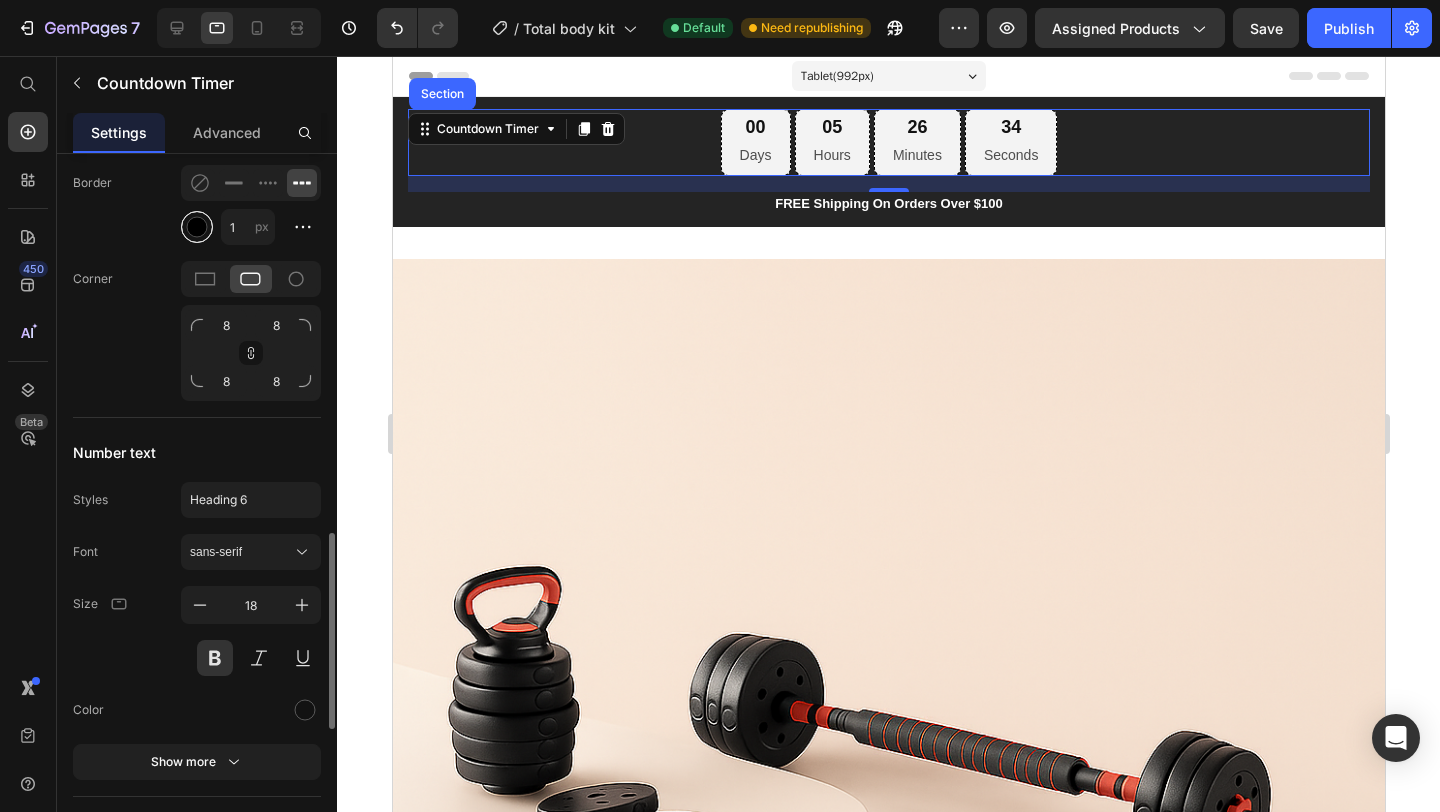 scroll, scrollTop: 1381, scrollLeft: 0, axis: vertical 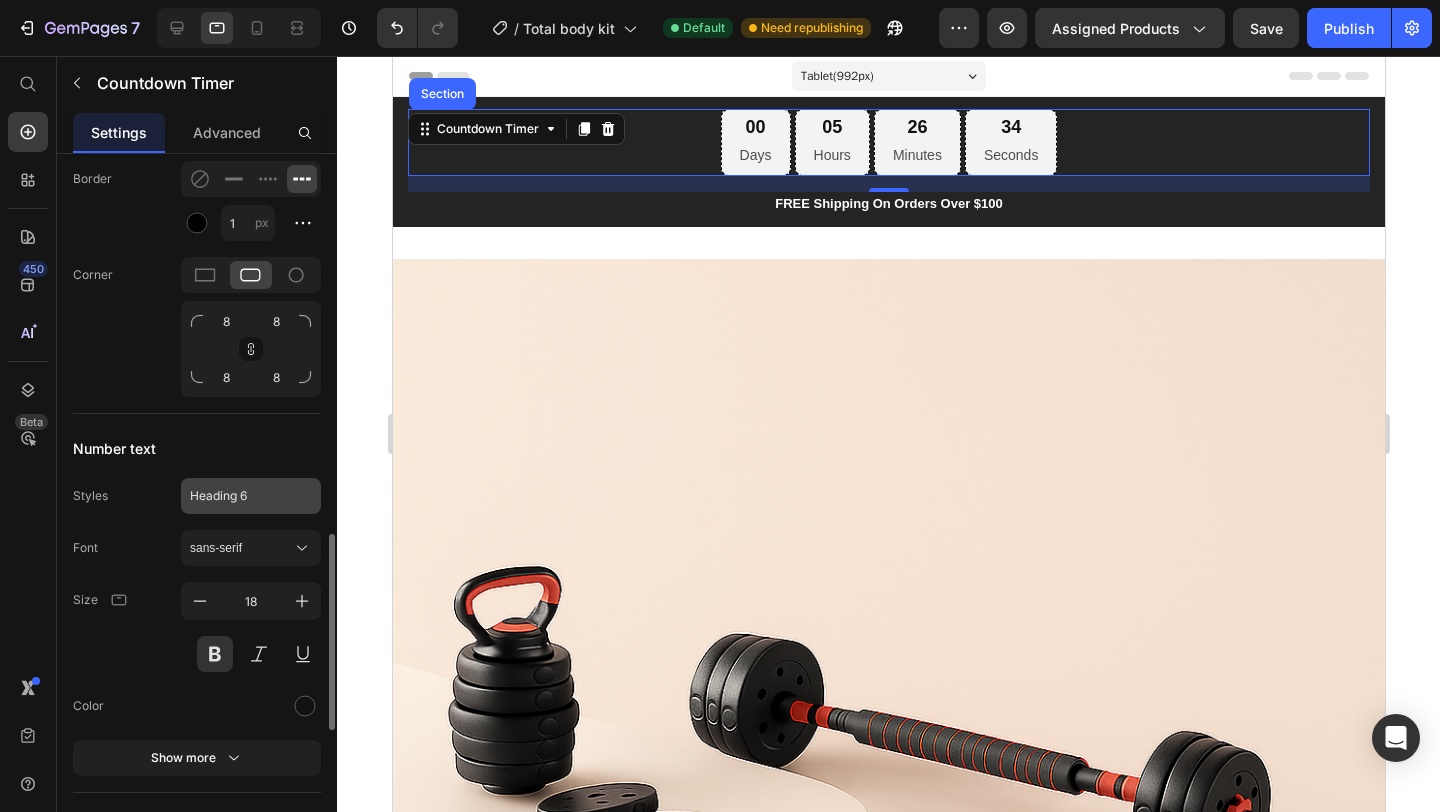 click on "Heading 6" at bounding box center (239, 496) 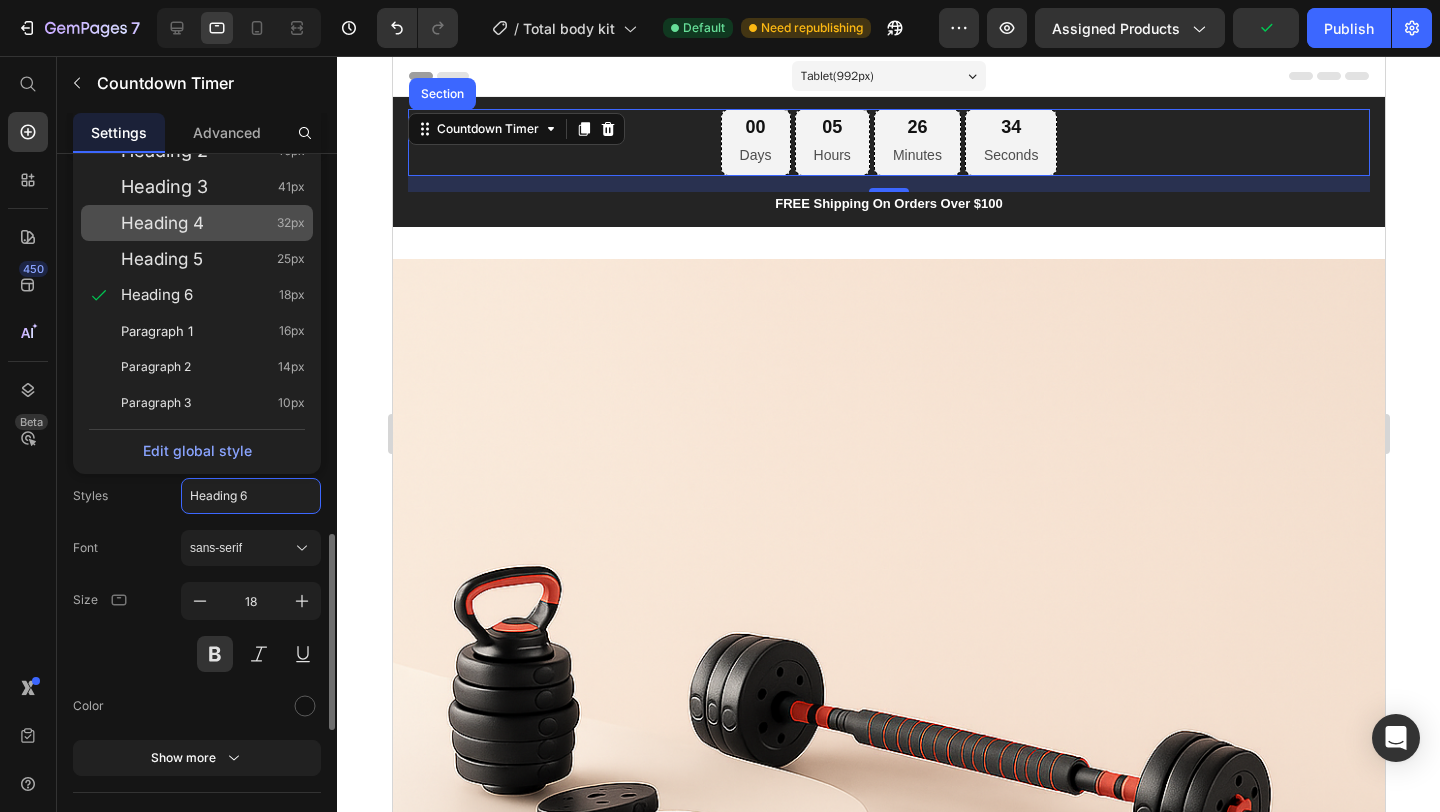 click on "Heading 4 32px" at bounding box center [213, 223] 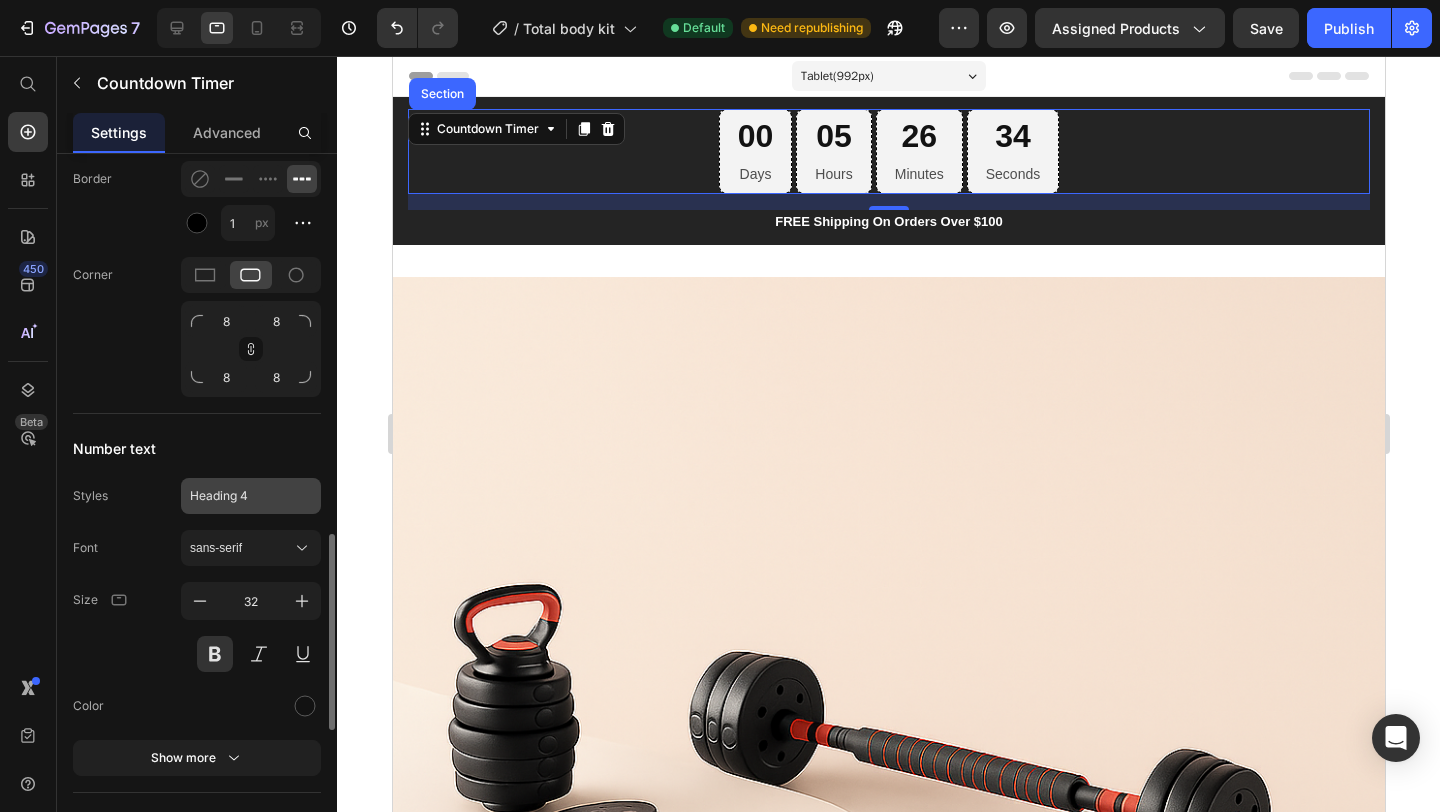 click on "Heading 4" at bounding box center (239, 496) 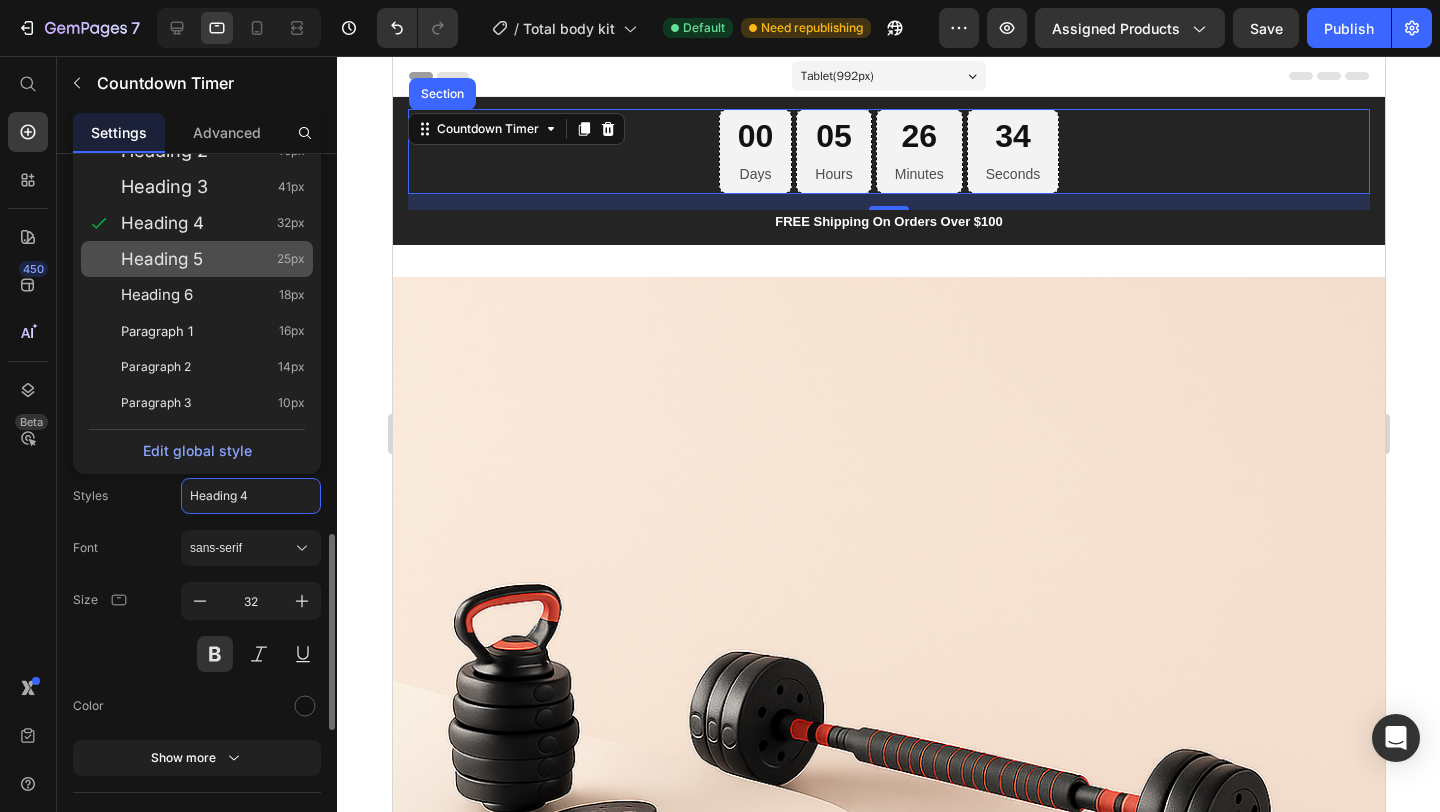 click on "Heading 5 25px" 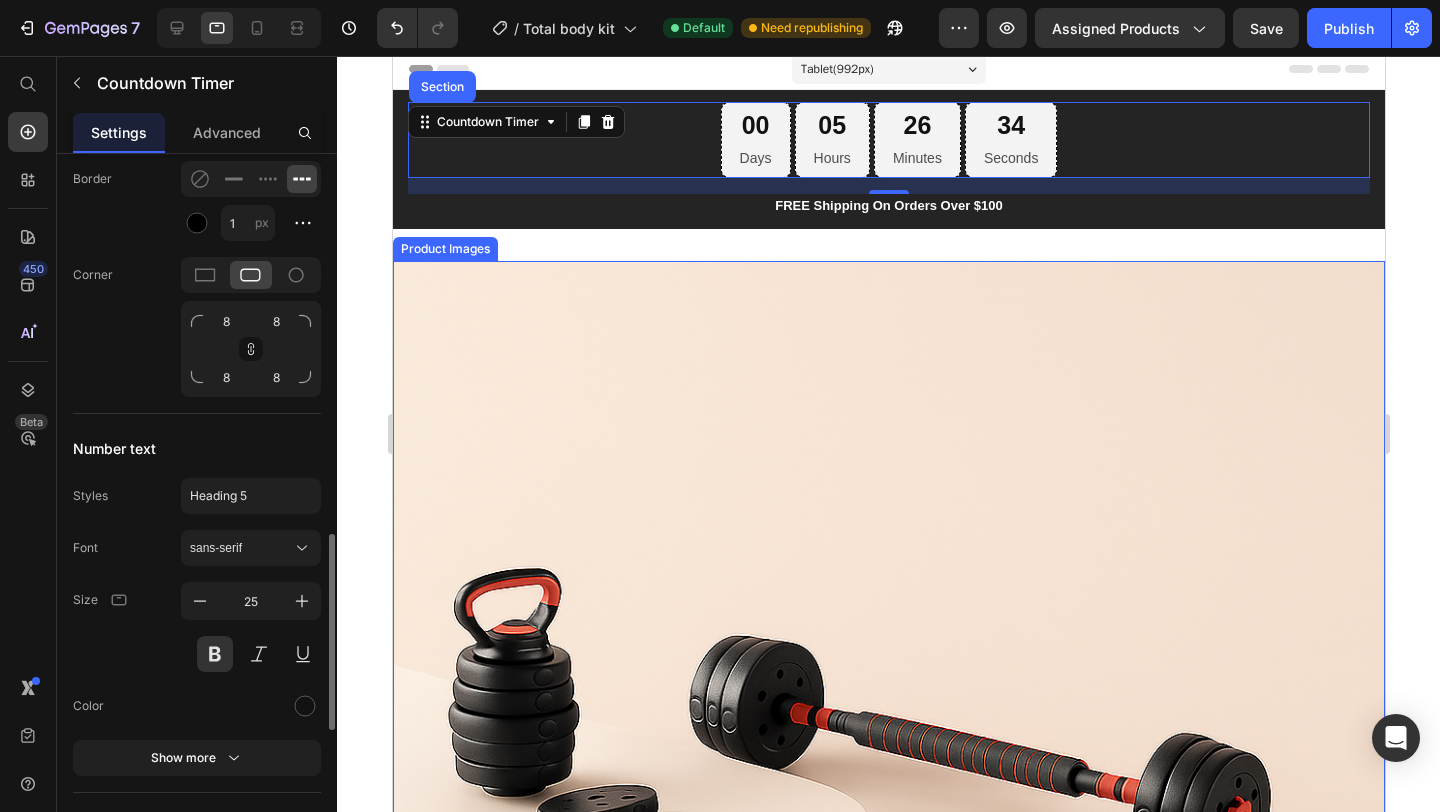 scroll, scrollTop: 0, scrollLeft: 0, axis: both 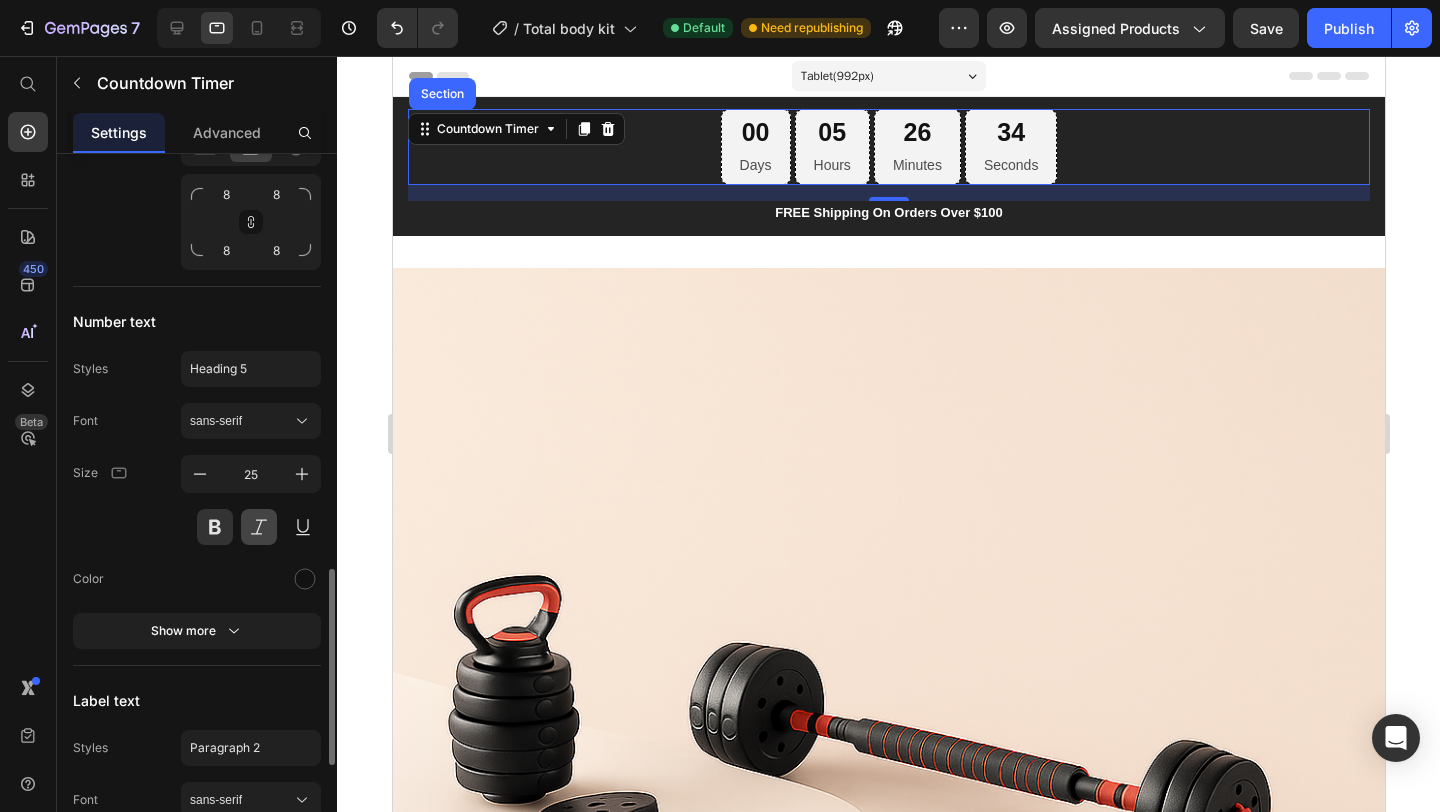 click at bounding box center (259, 527) 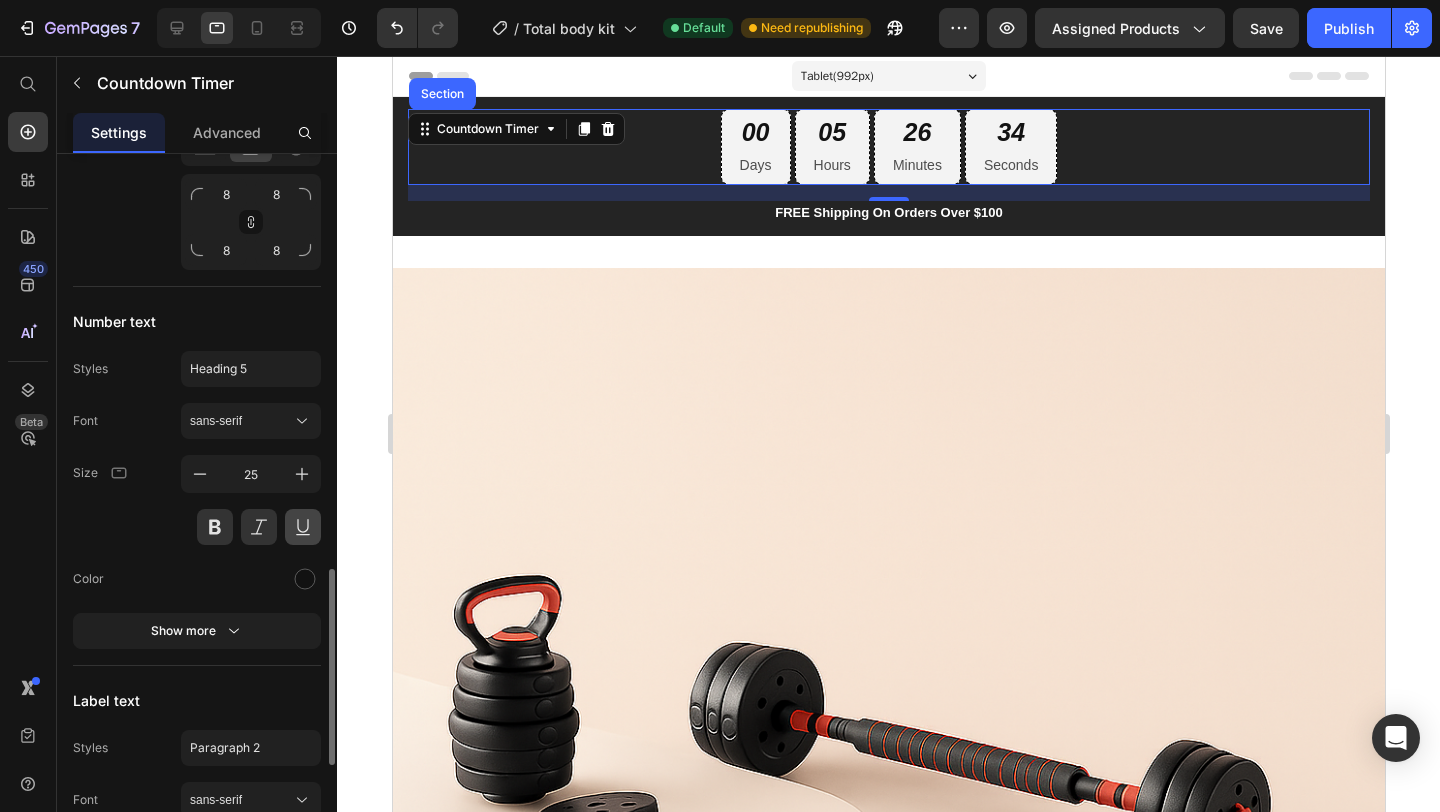 click at bounding box center (303, 527) 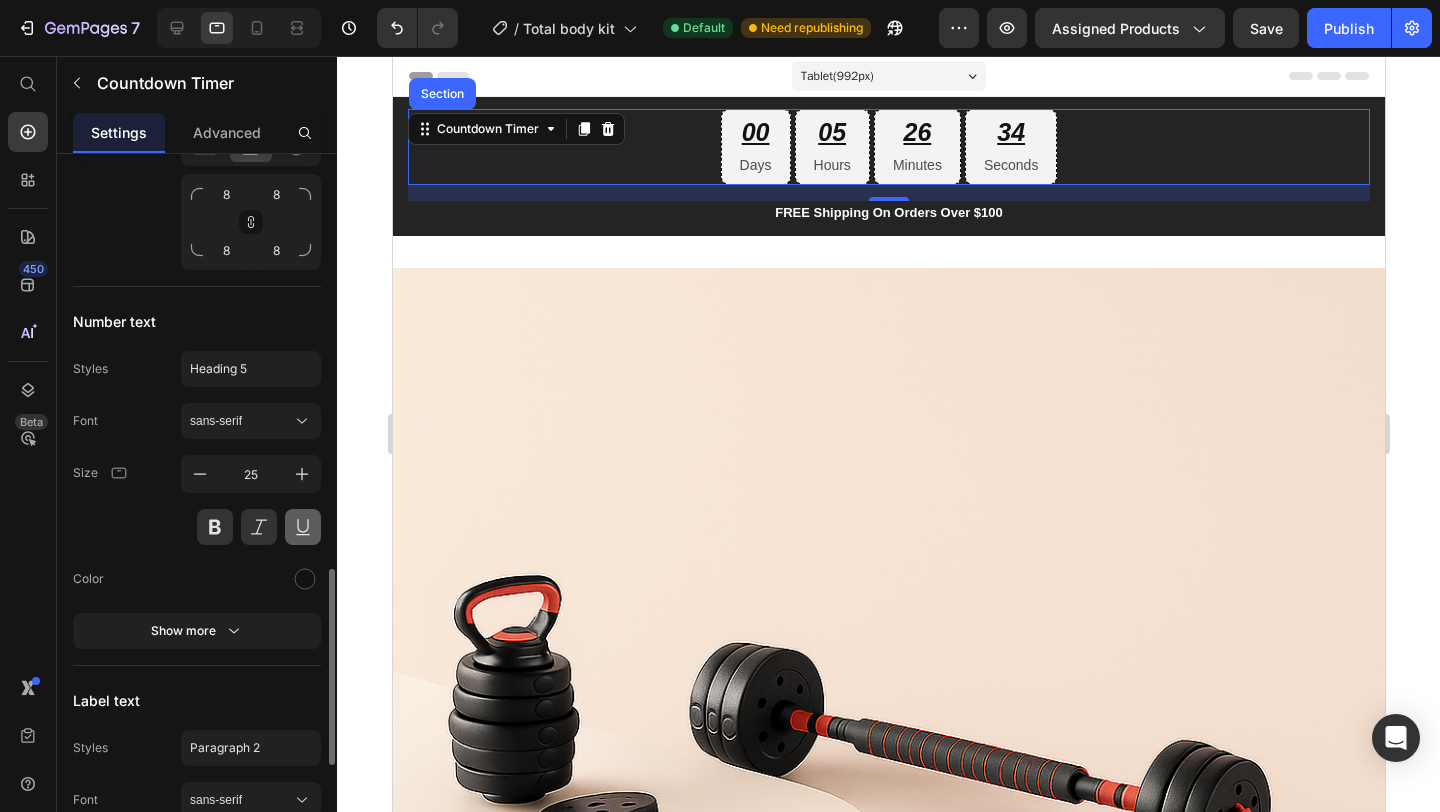 click at bounding box center (303, 527) 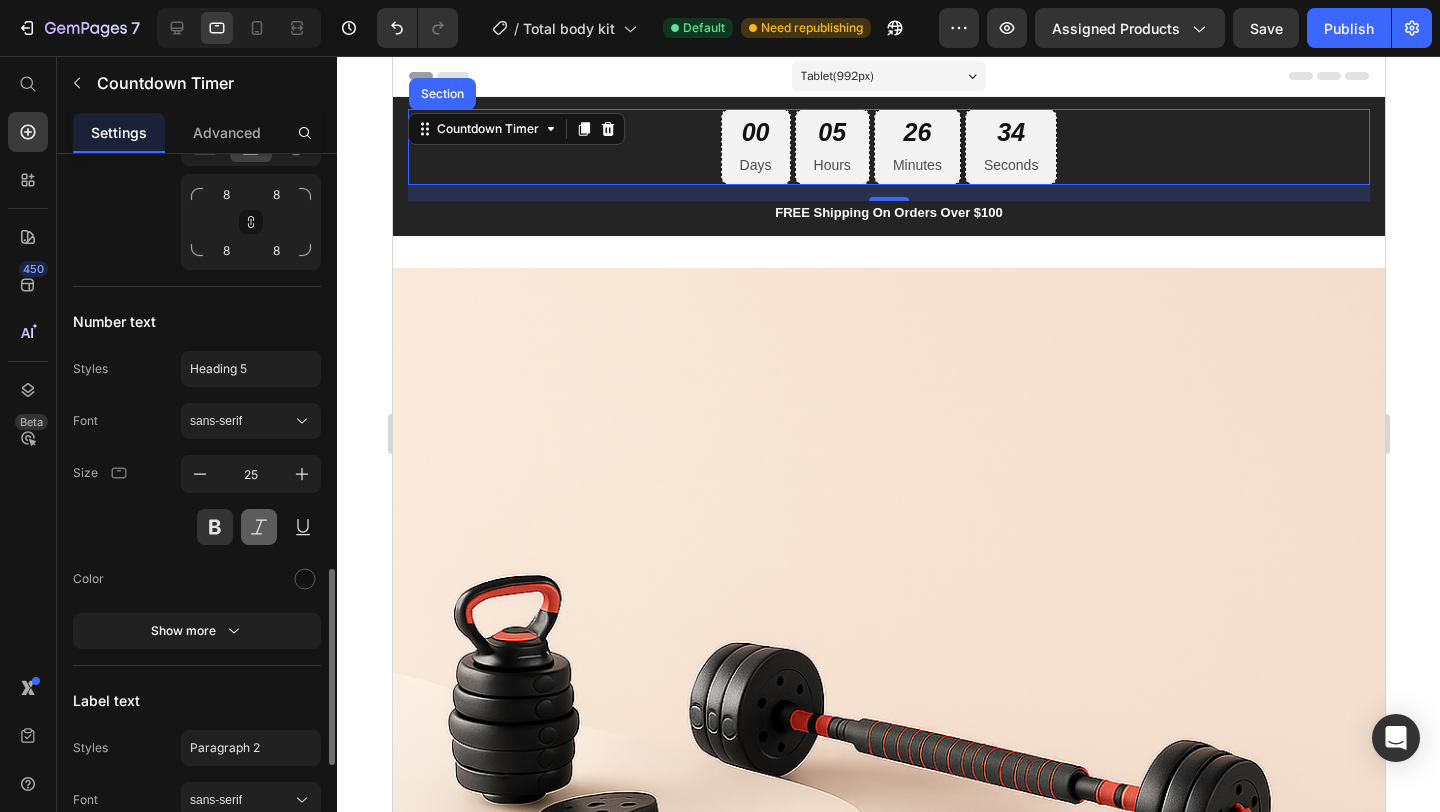 click at bounding box center (259, 527) 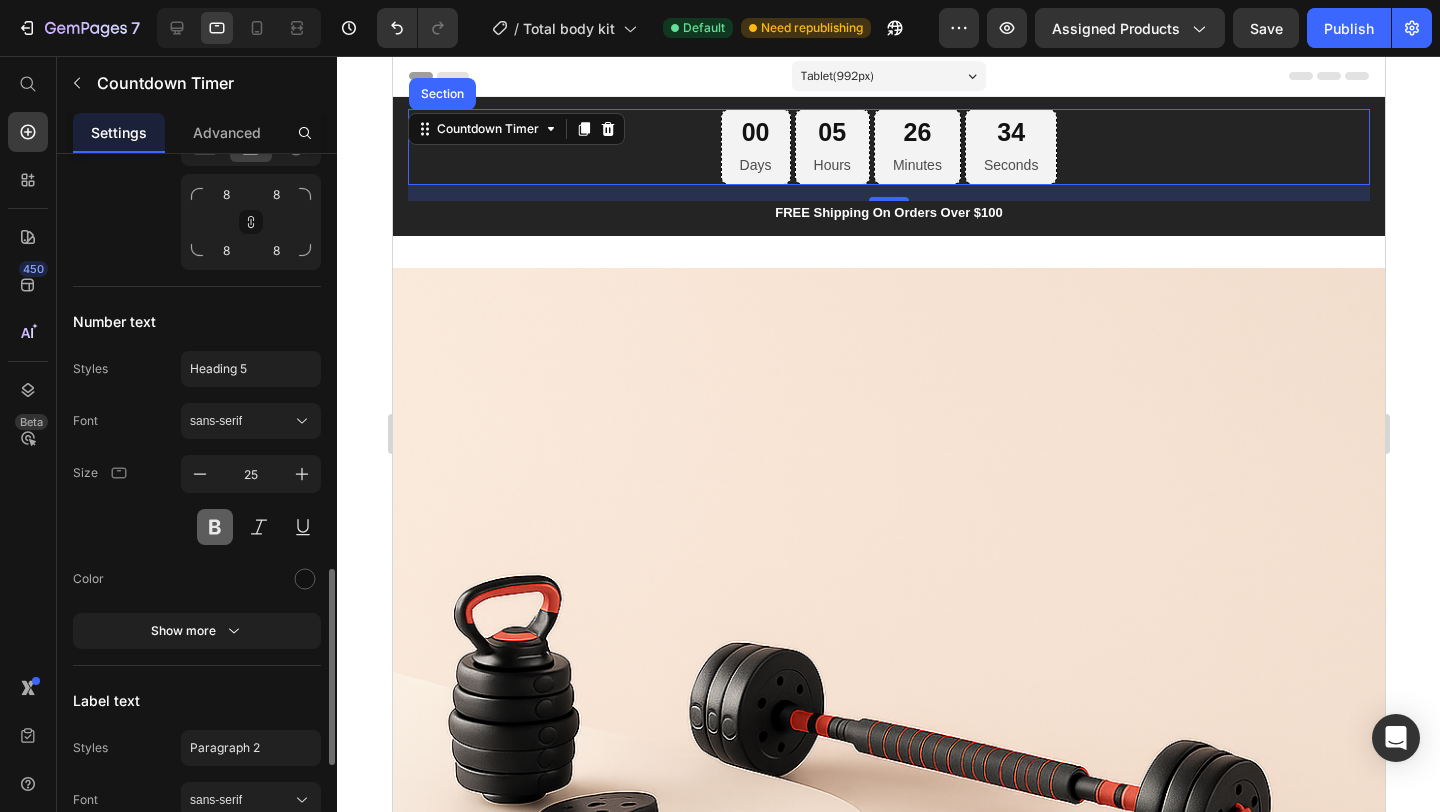 click at bounding box center (215, 527) 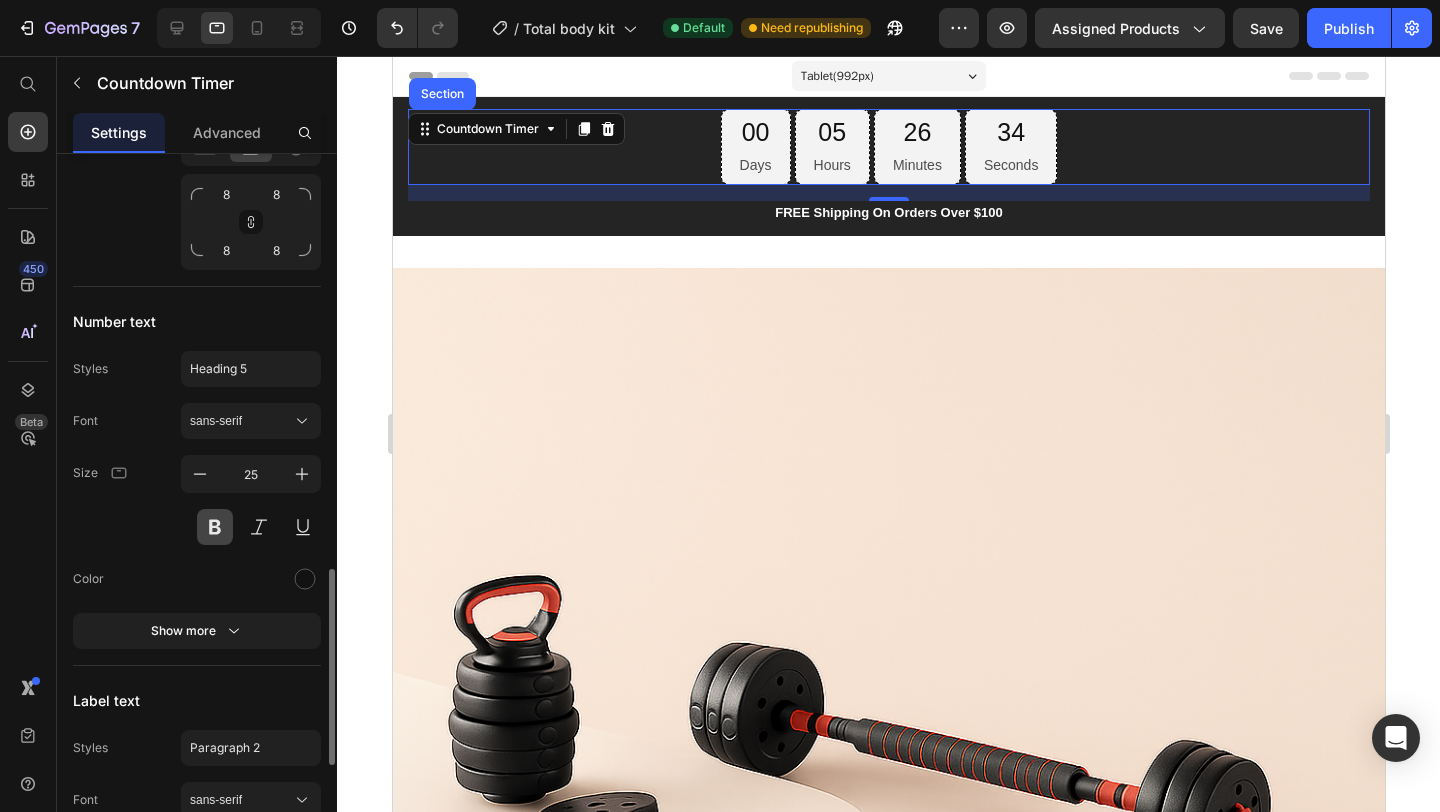 click at bounding box center (215, 527) 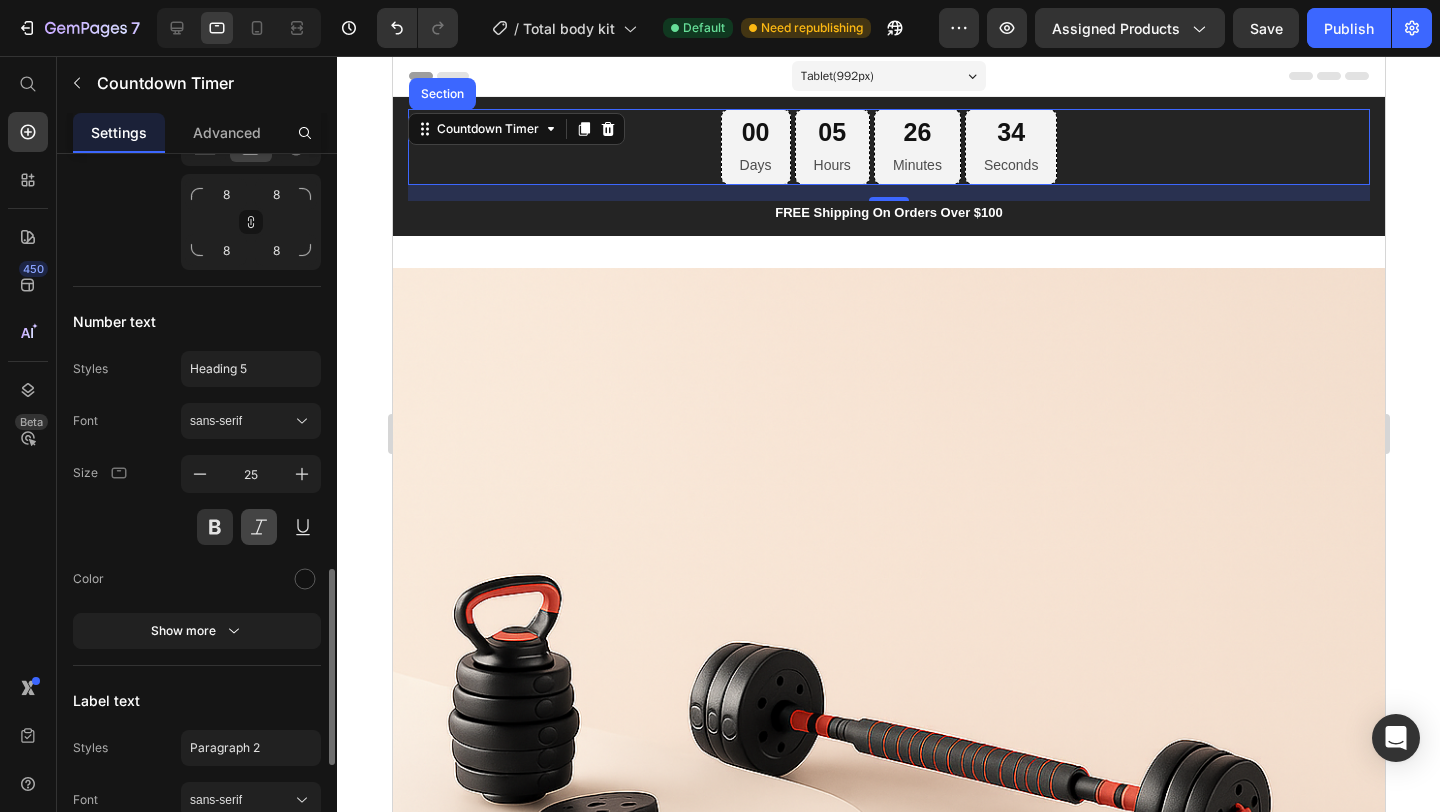 click at bounding box center (259, 527) 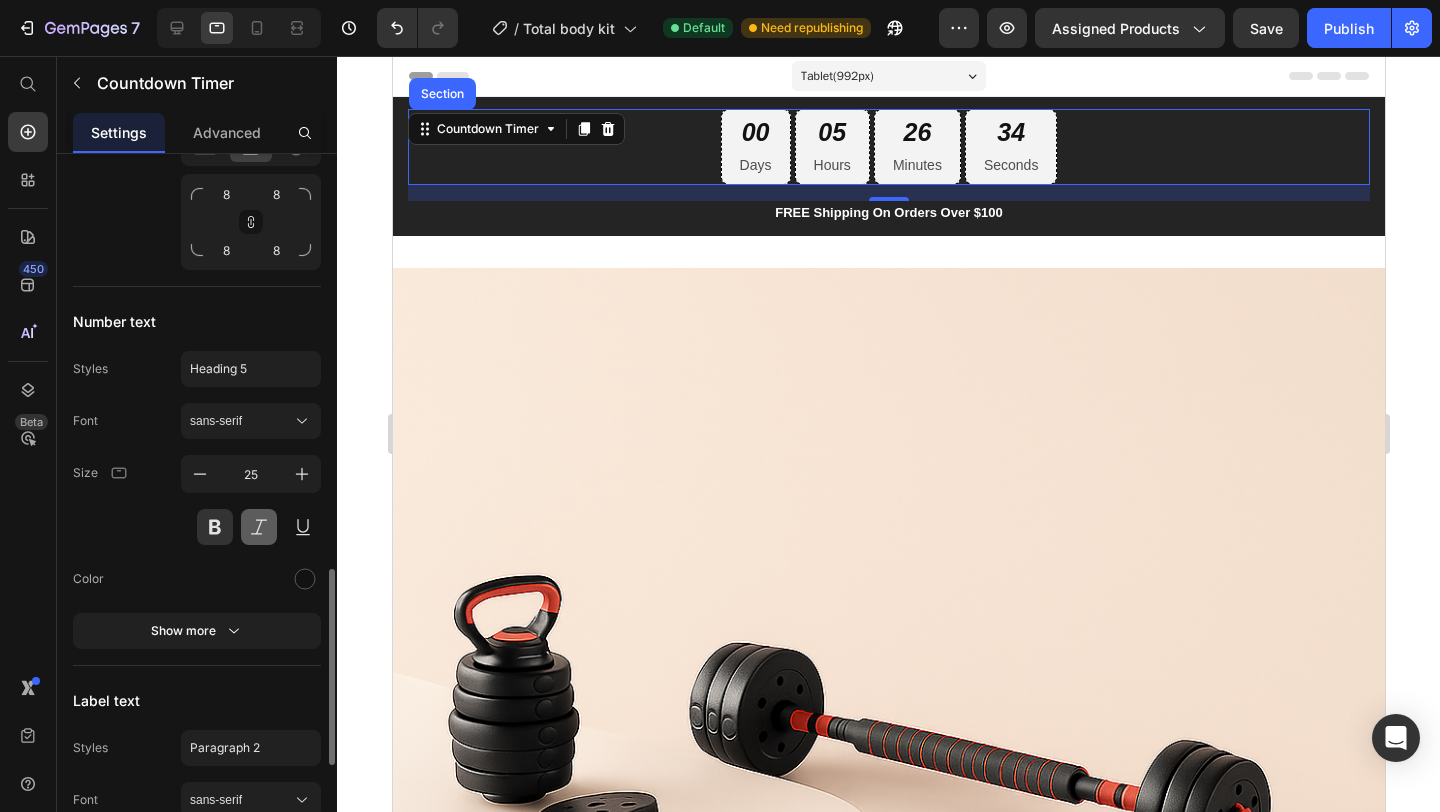 click at bounding box center [259, 527] 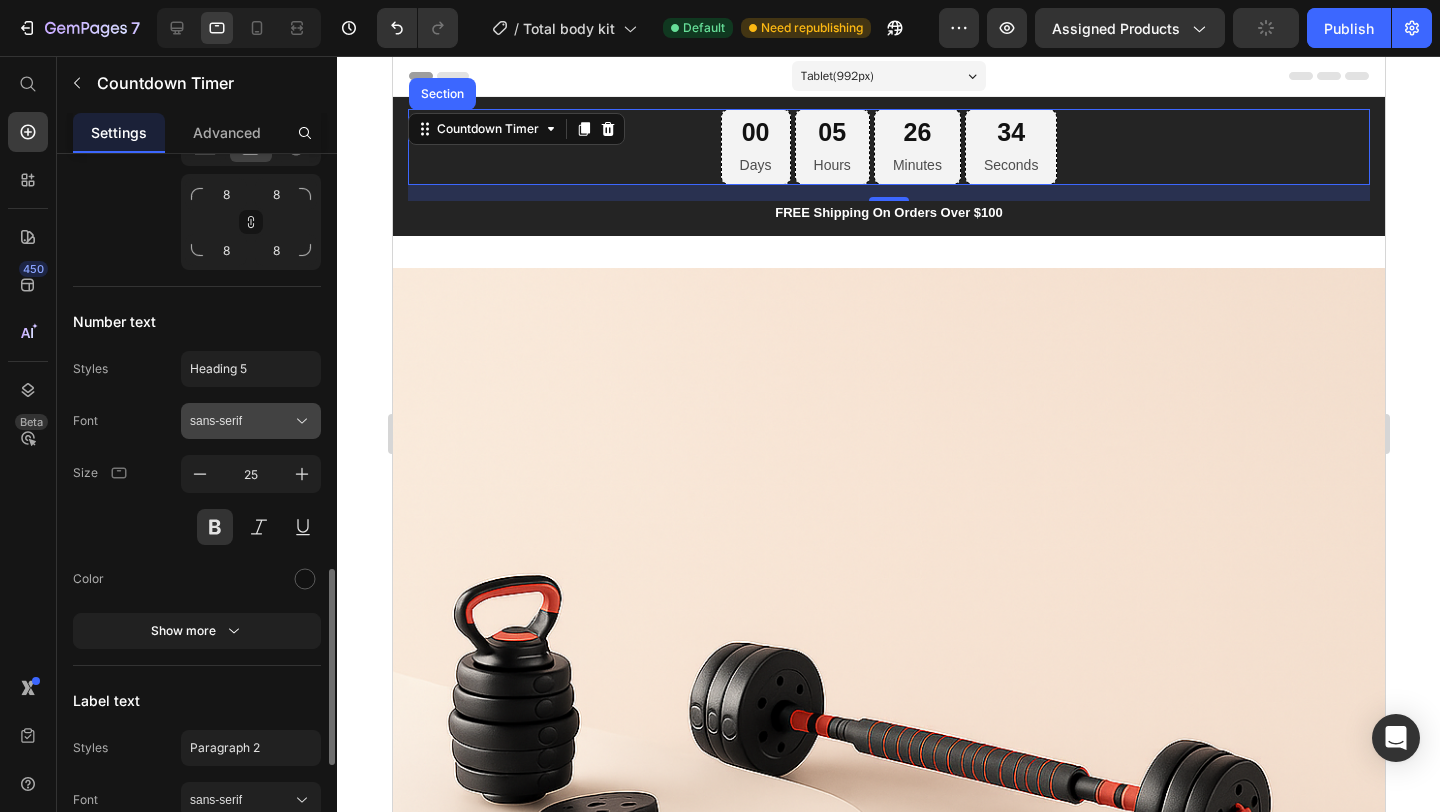 click on "sans-serif" at bounding box center [241, 421] 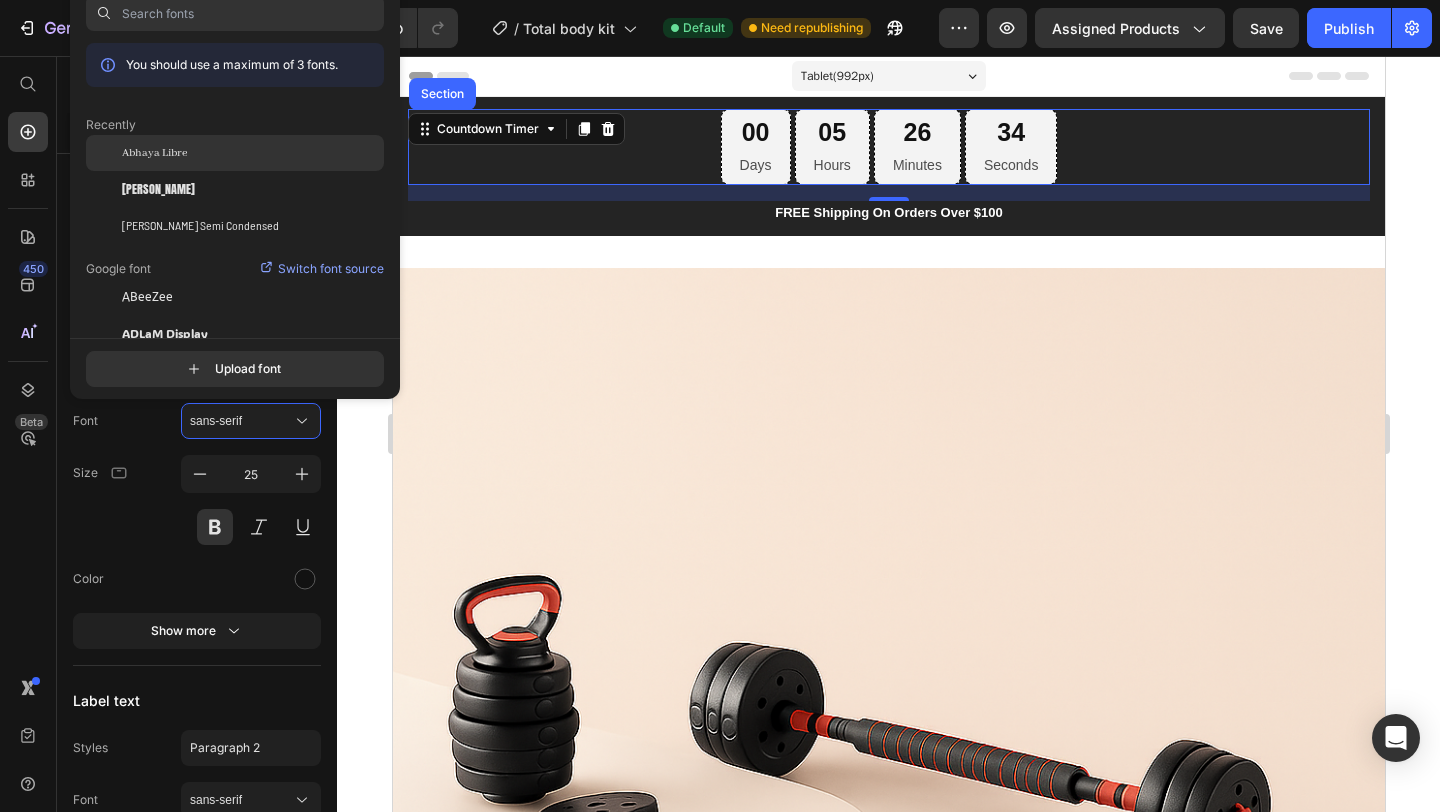 click on "Abhaya Libre" at bounding box center (154, 153) 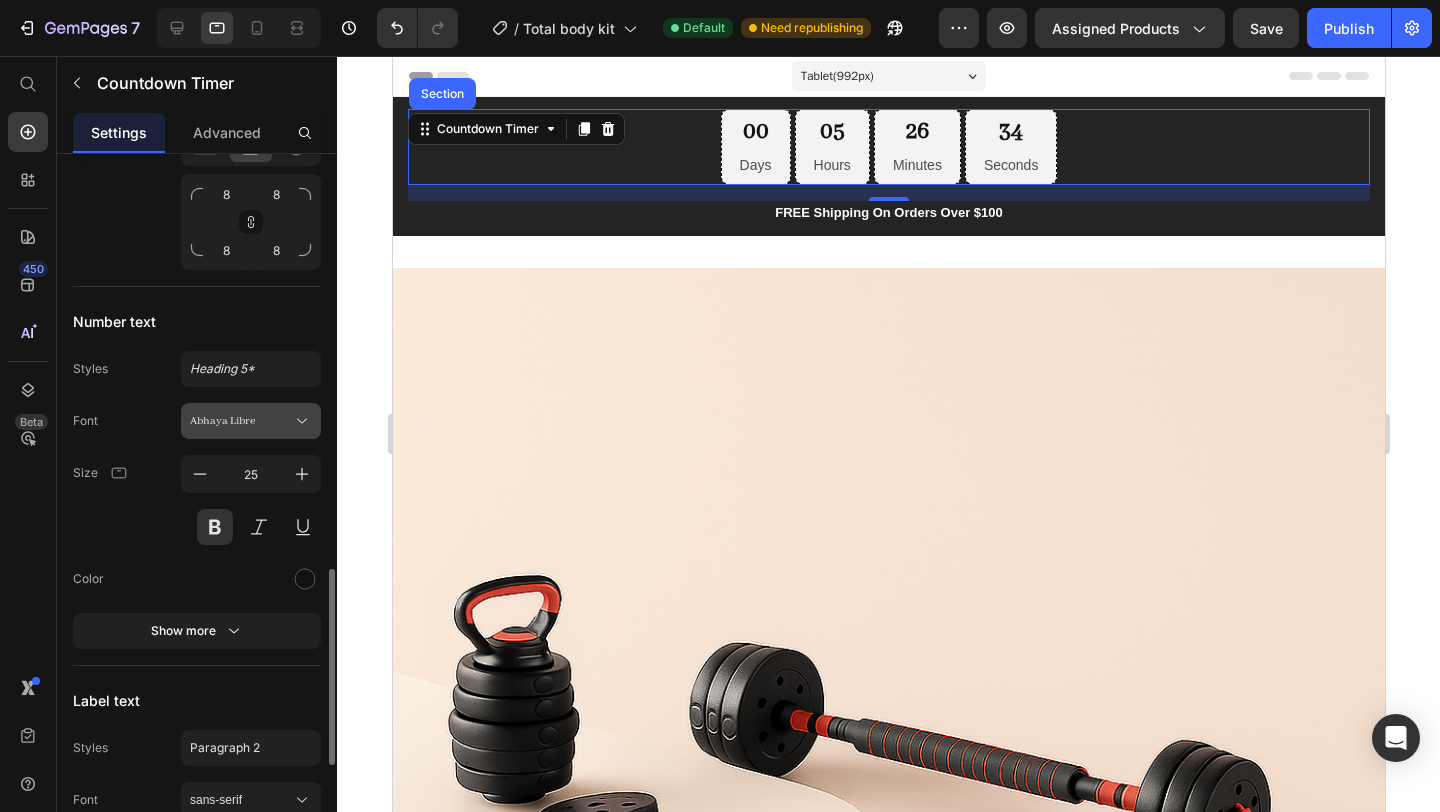 click on "Abhaya Libre" at bounding box center (241, 421) 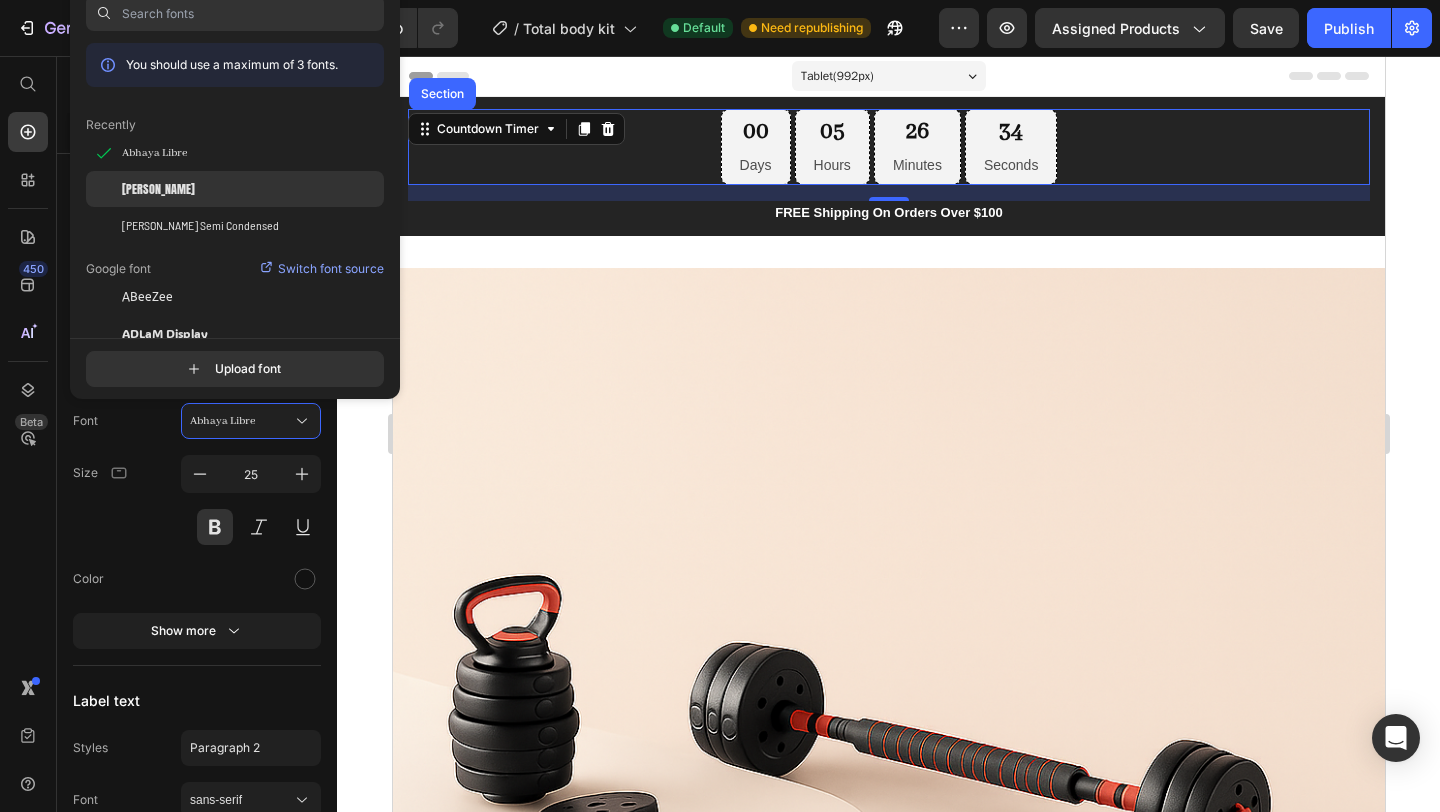 click on "[PERSON_NAME]" 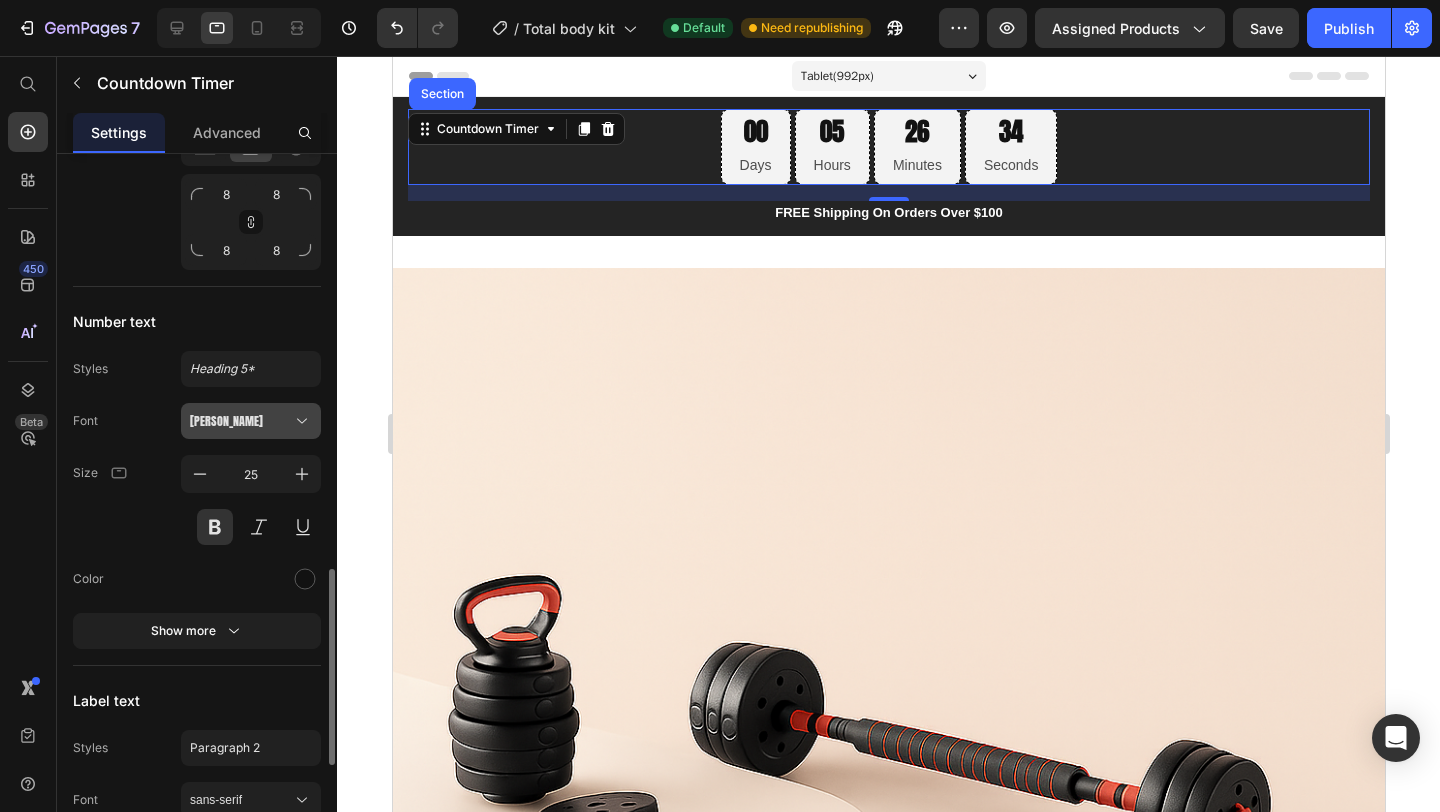 click on "[PERSON_NAME]" at bounding box center [241, 421] 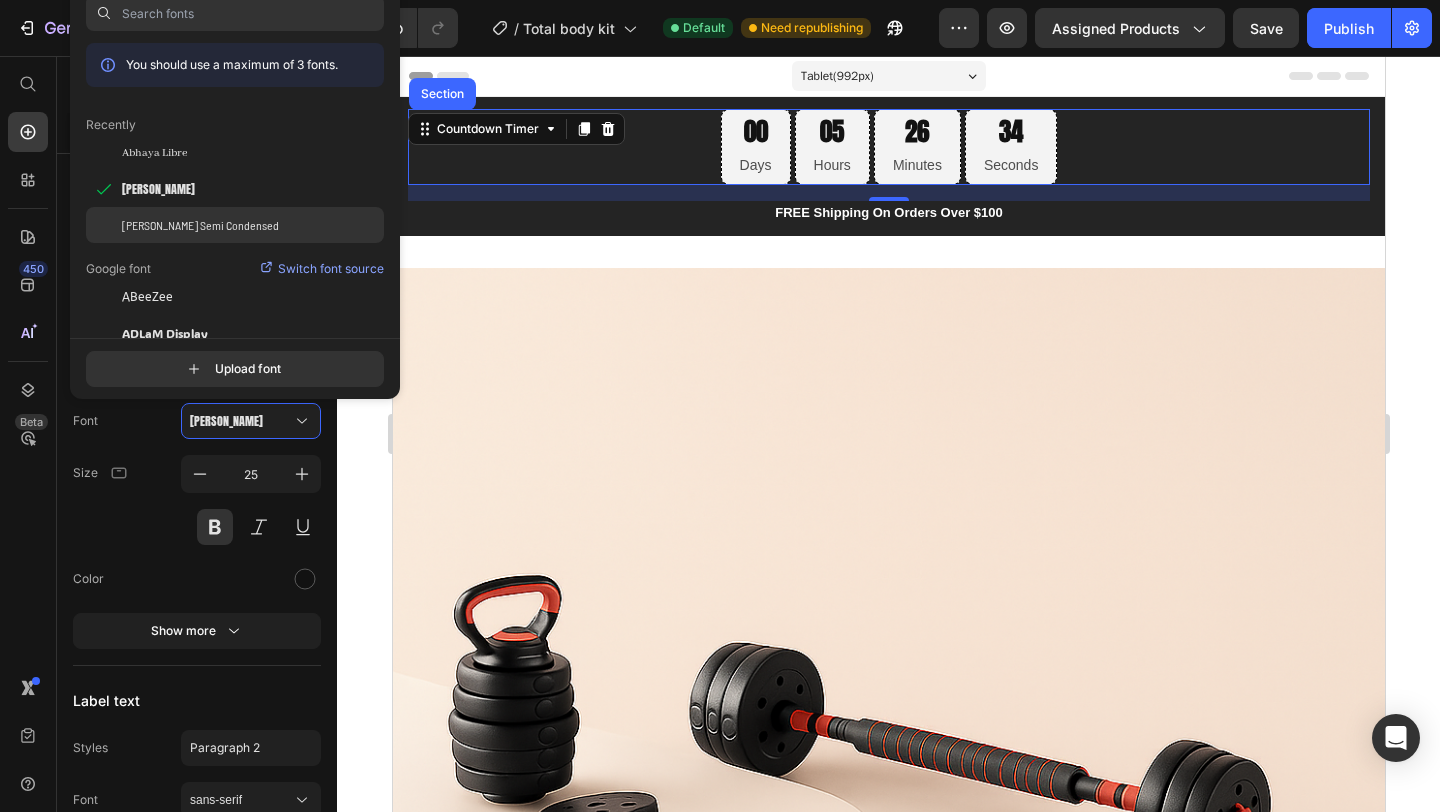 click on "[PERSON_NAME] Semi Condensed" 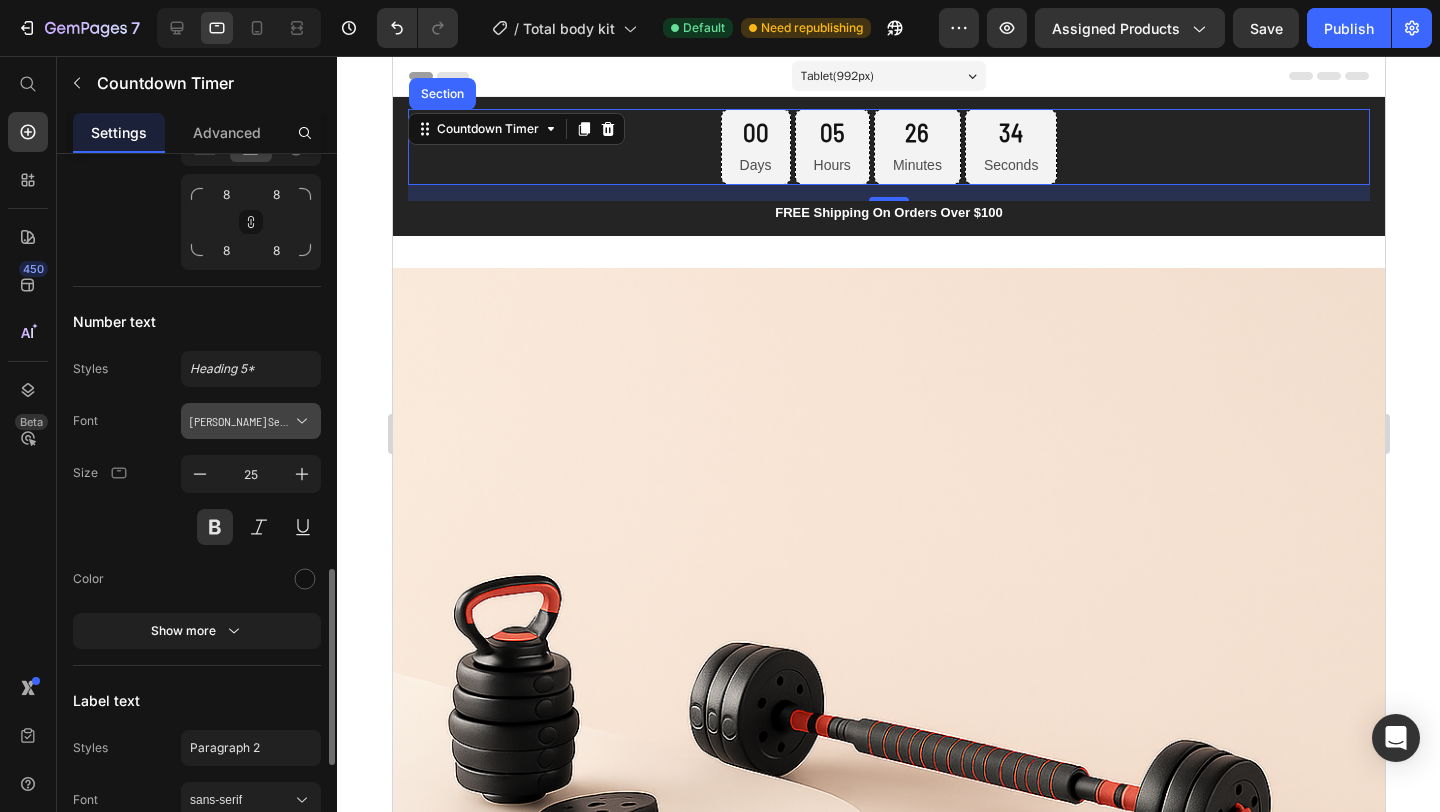 click on "[PERSON_NAME] Semi Condensed" at bounding box center (241, 421) 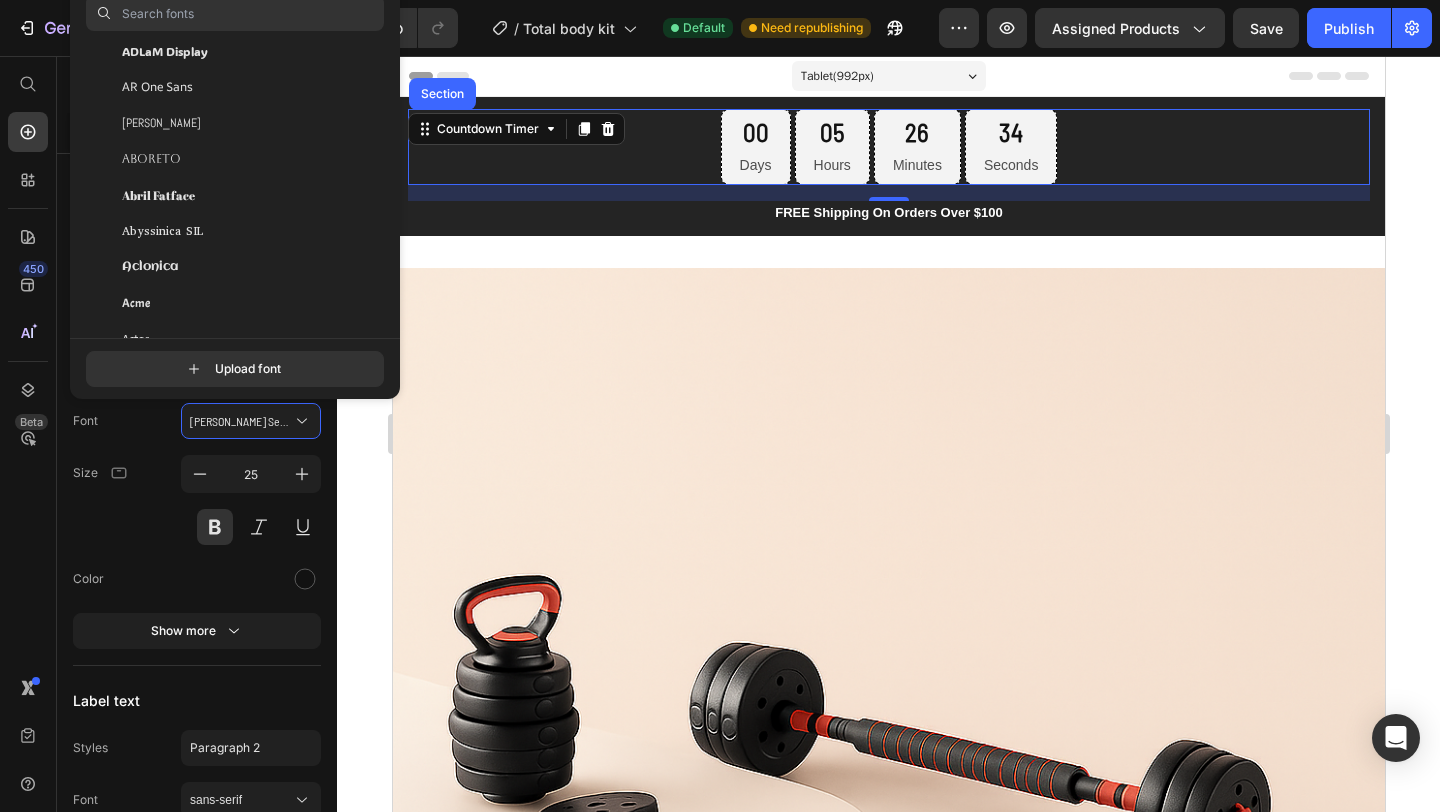 scroll, scrollTop: 309, scrollLeft: 0, axis: vertical 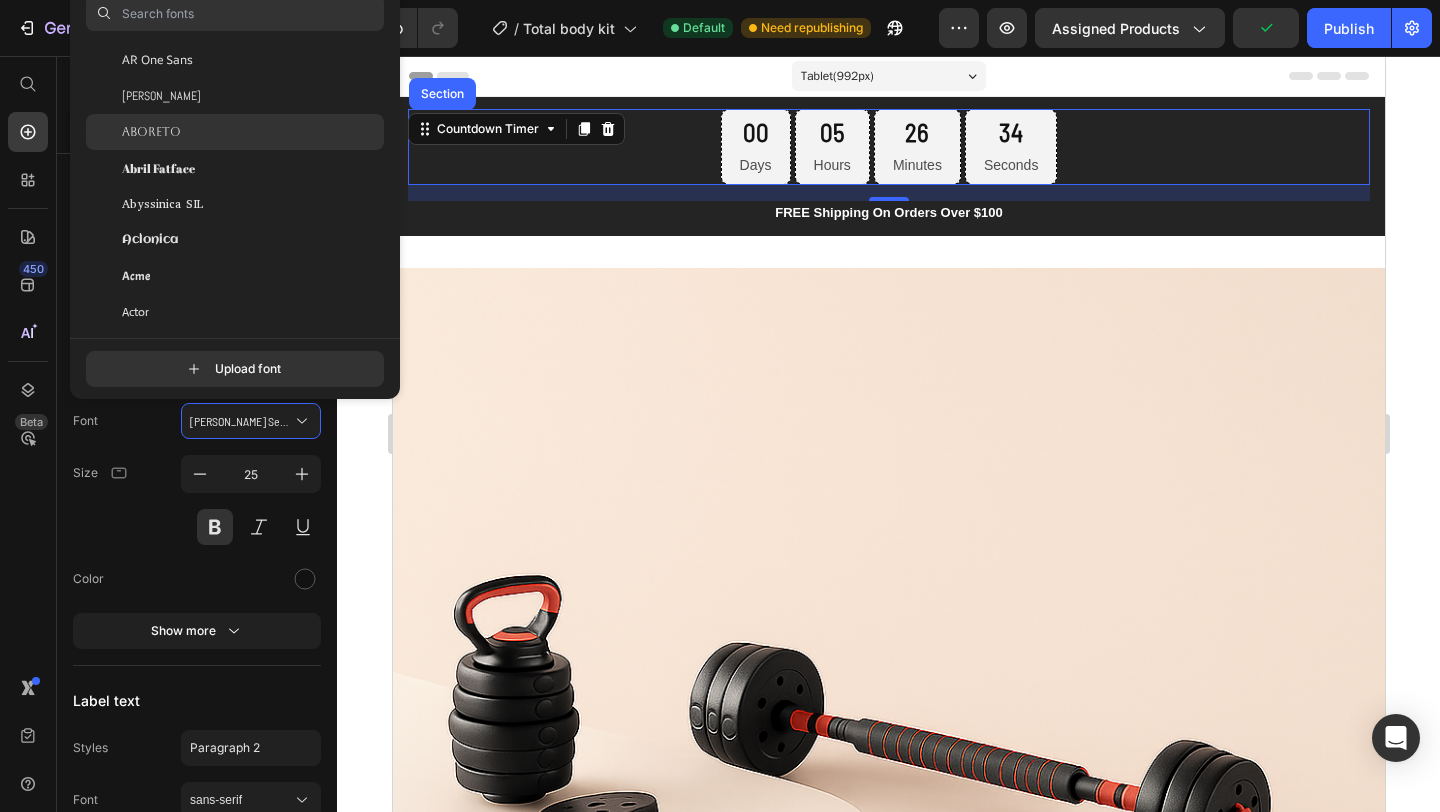 click on "Aboreto" at bounding box center [151, 132] 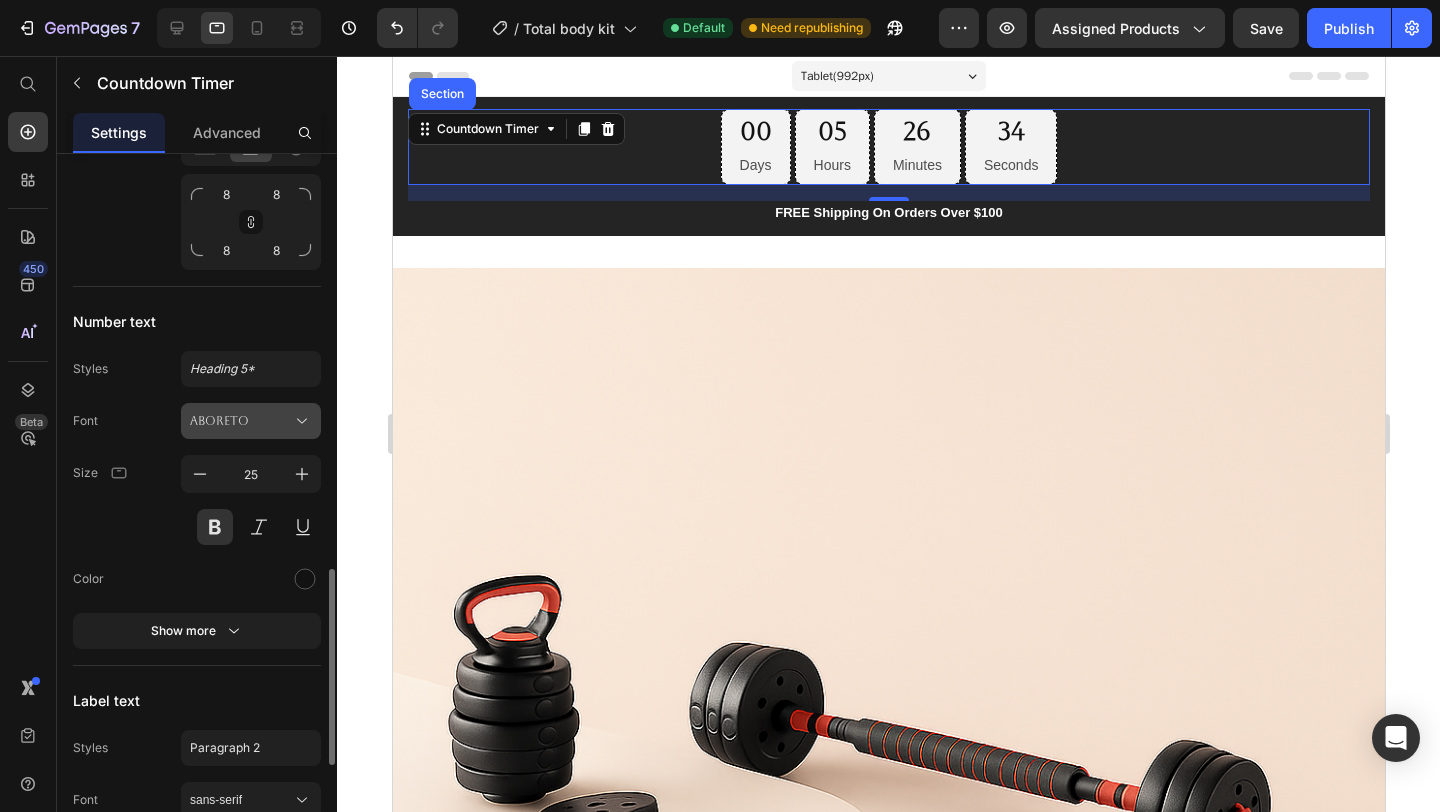 click on "Aboreto" at bounding box center [241, 421] 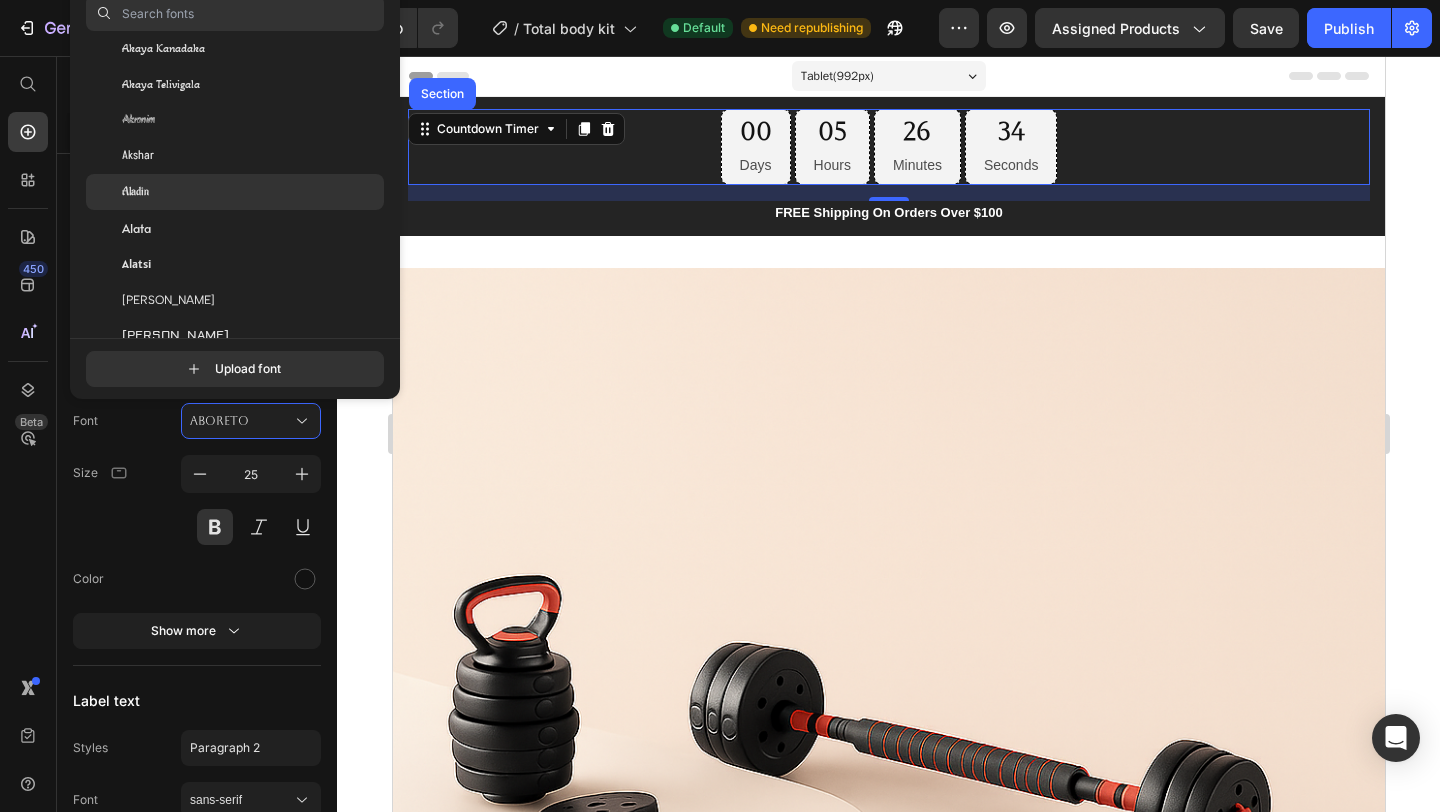 scroll, scrollTop: 899, scrollLeft: 0, axis: vertical 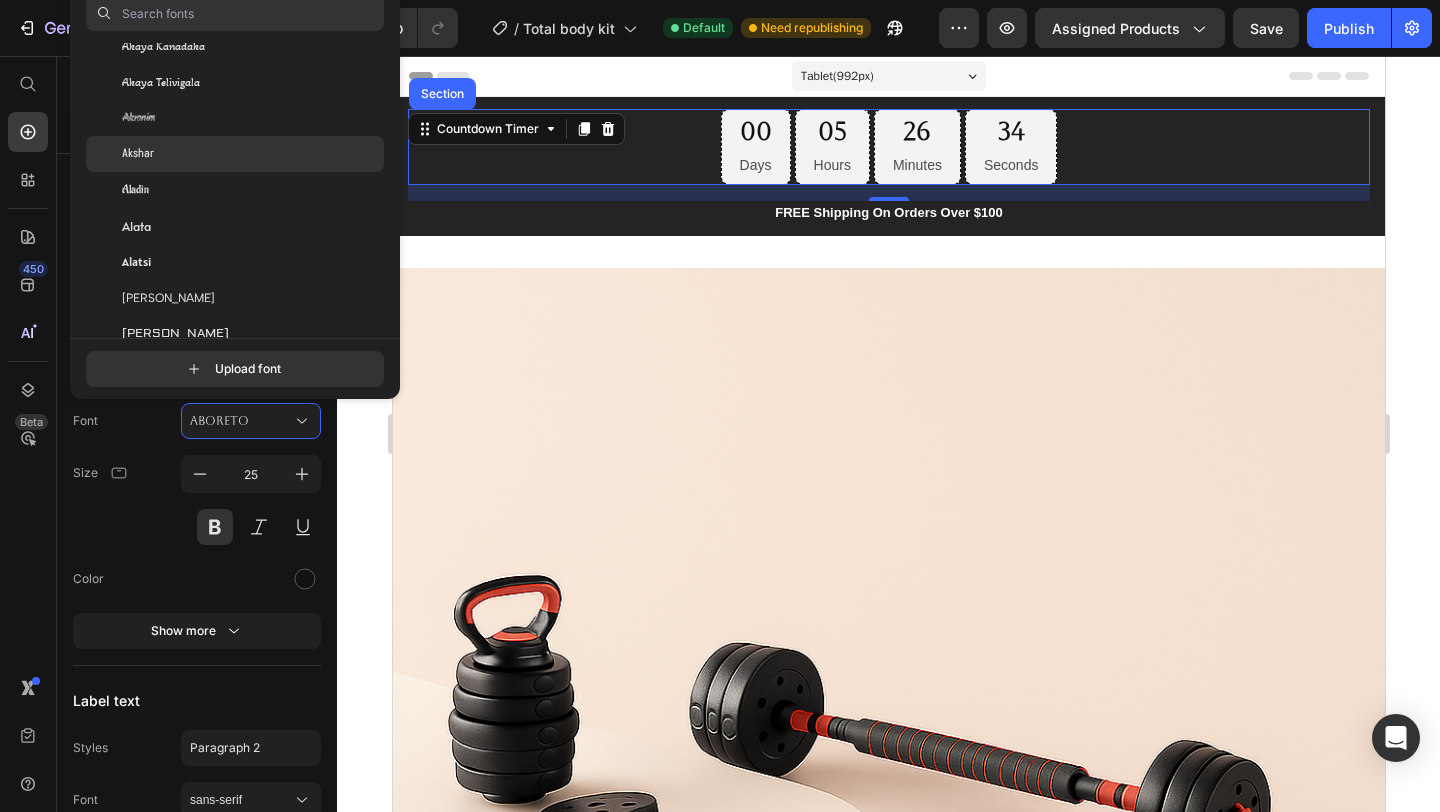 click on "Akshar" 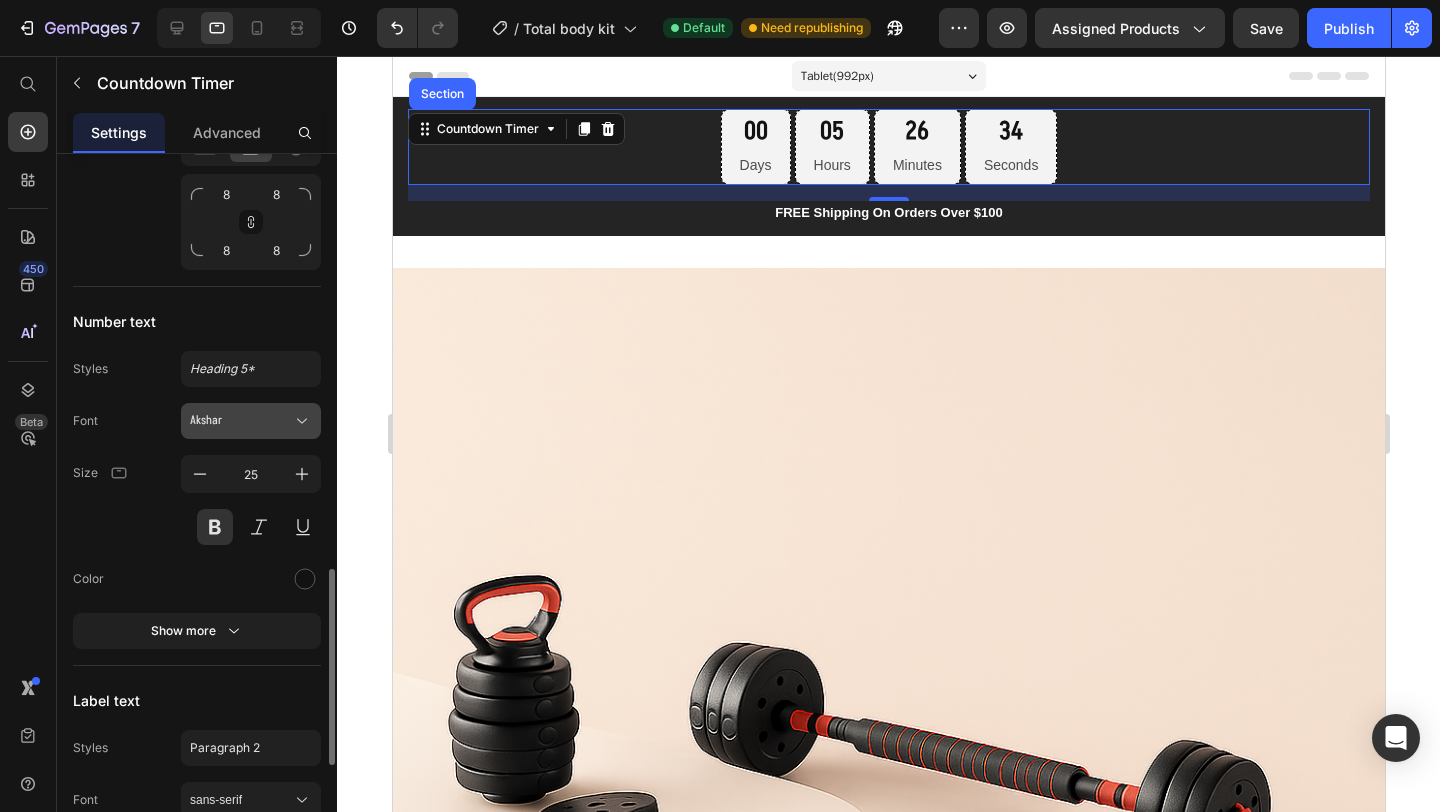 click on "Akshar" at bounding box center [241, 421] 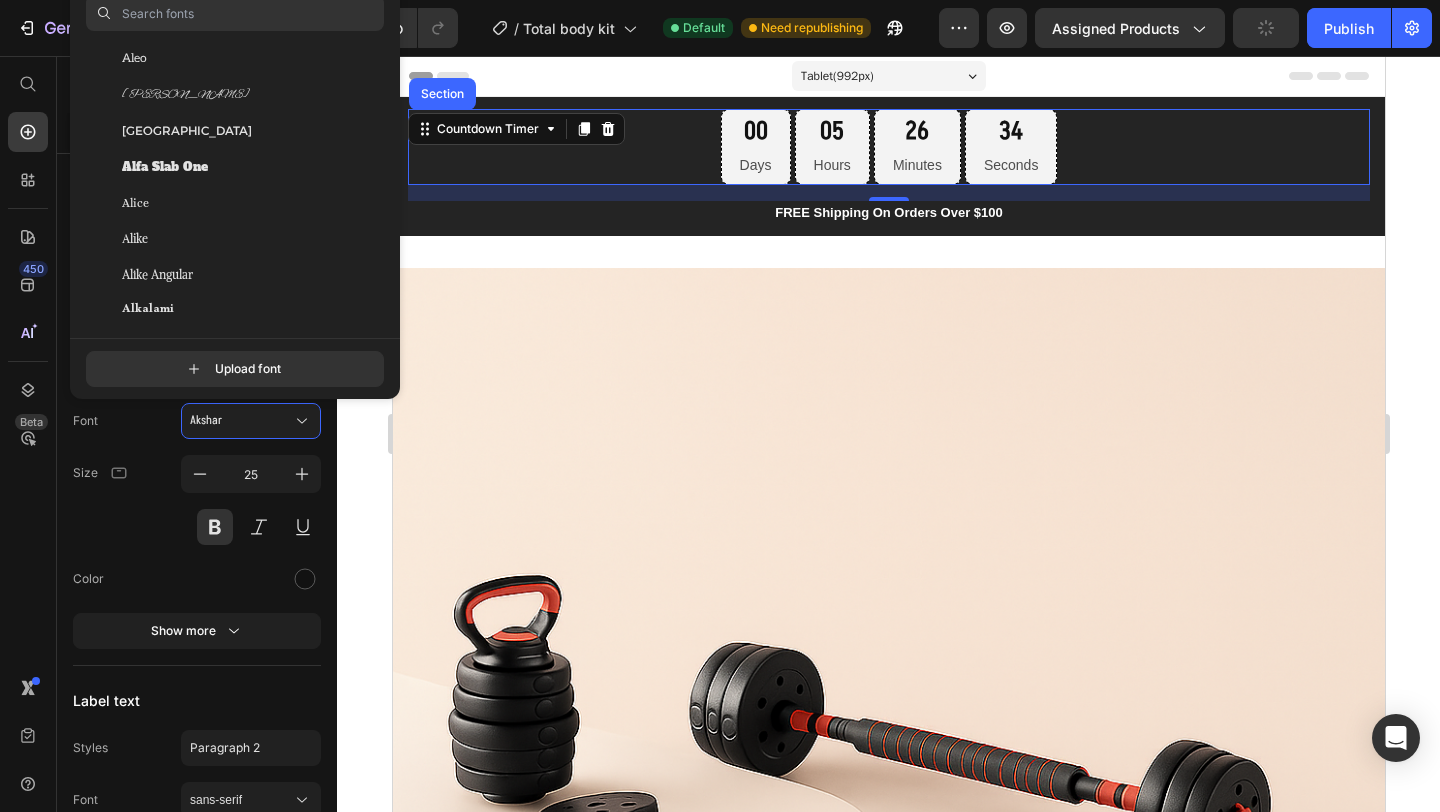 scroll, scrollTop: 1359, scrollLeft: 0, axis: vertical 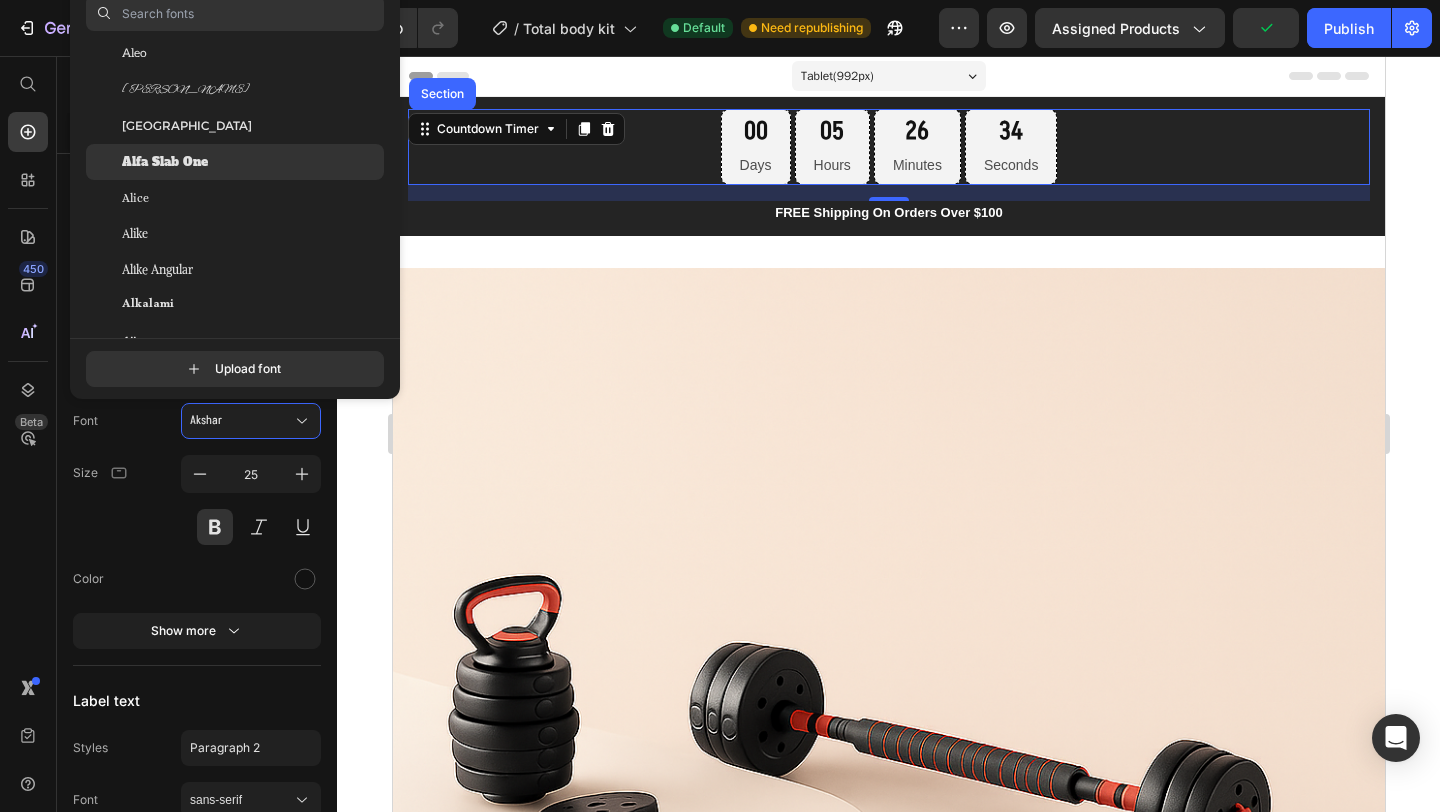 click on "Alfa Slab One" at bounding box center [165, 162] 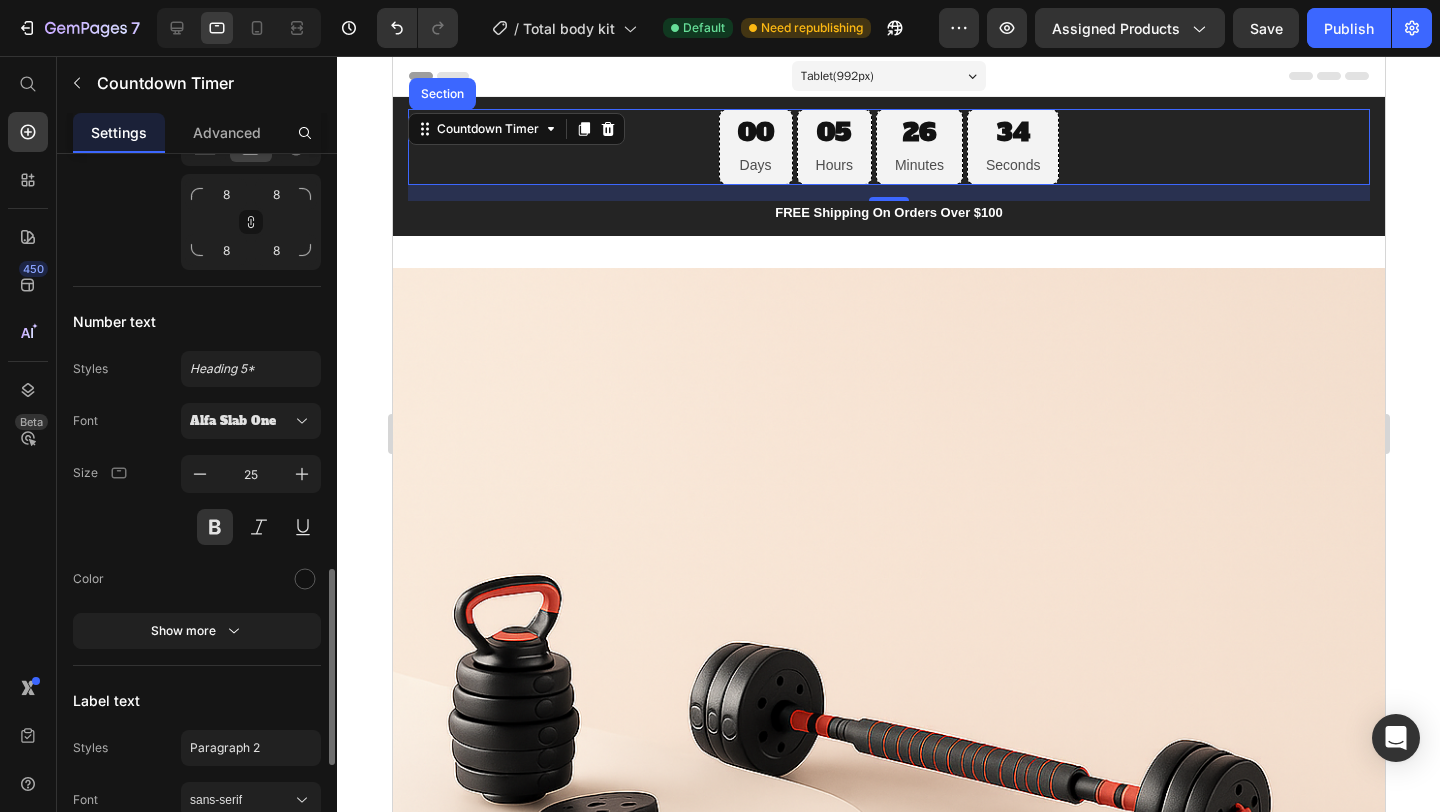 scroll, scrollTop: 1511, scrollLeft: 0, axis: vertical 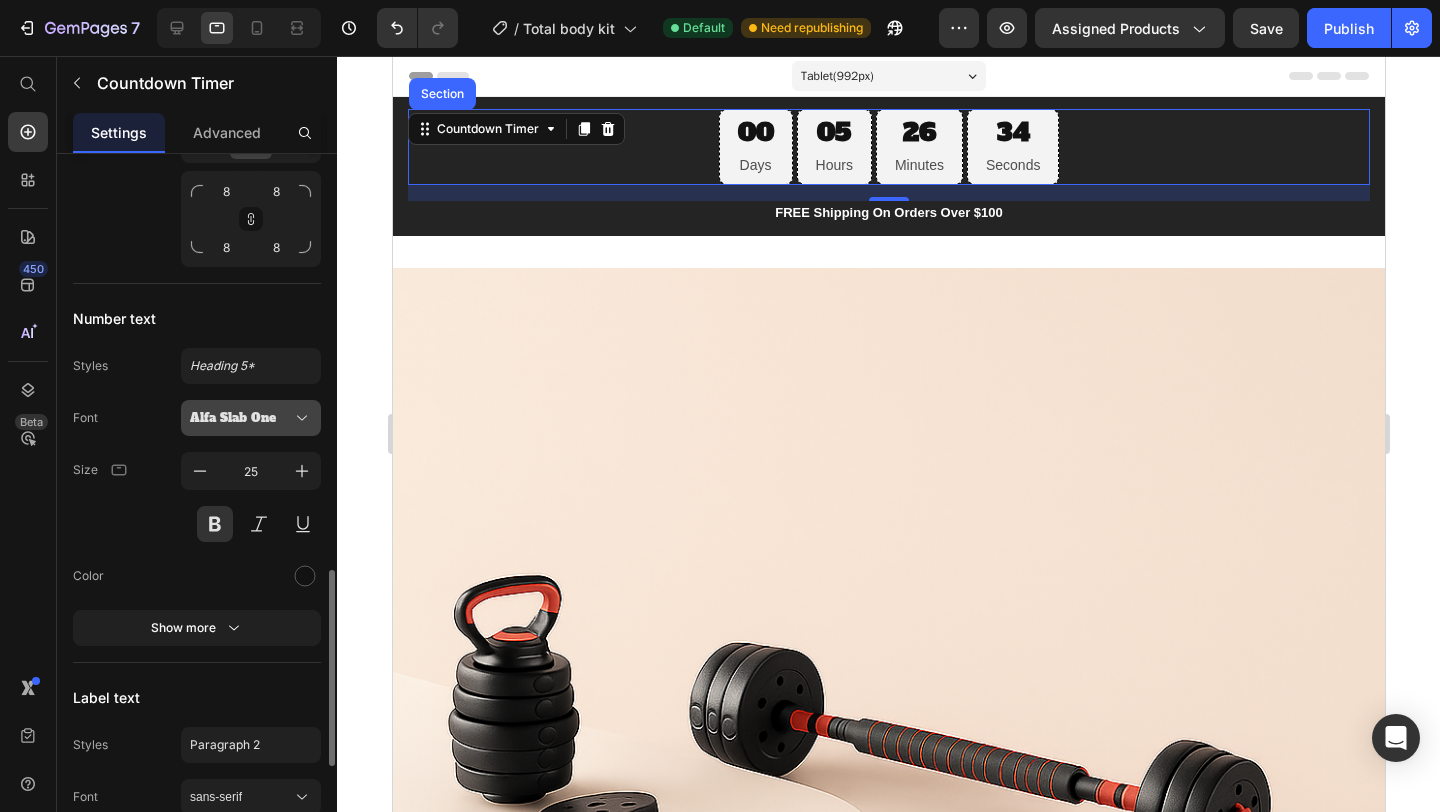 click on "Alfa Slab One" at bounding box center [241, 418] 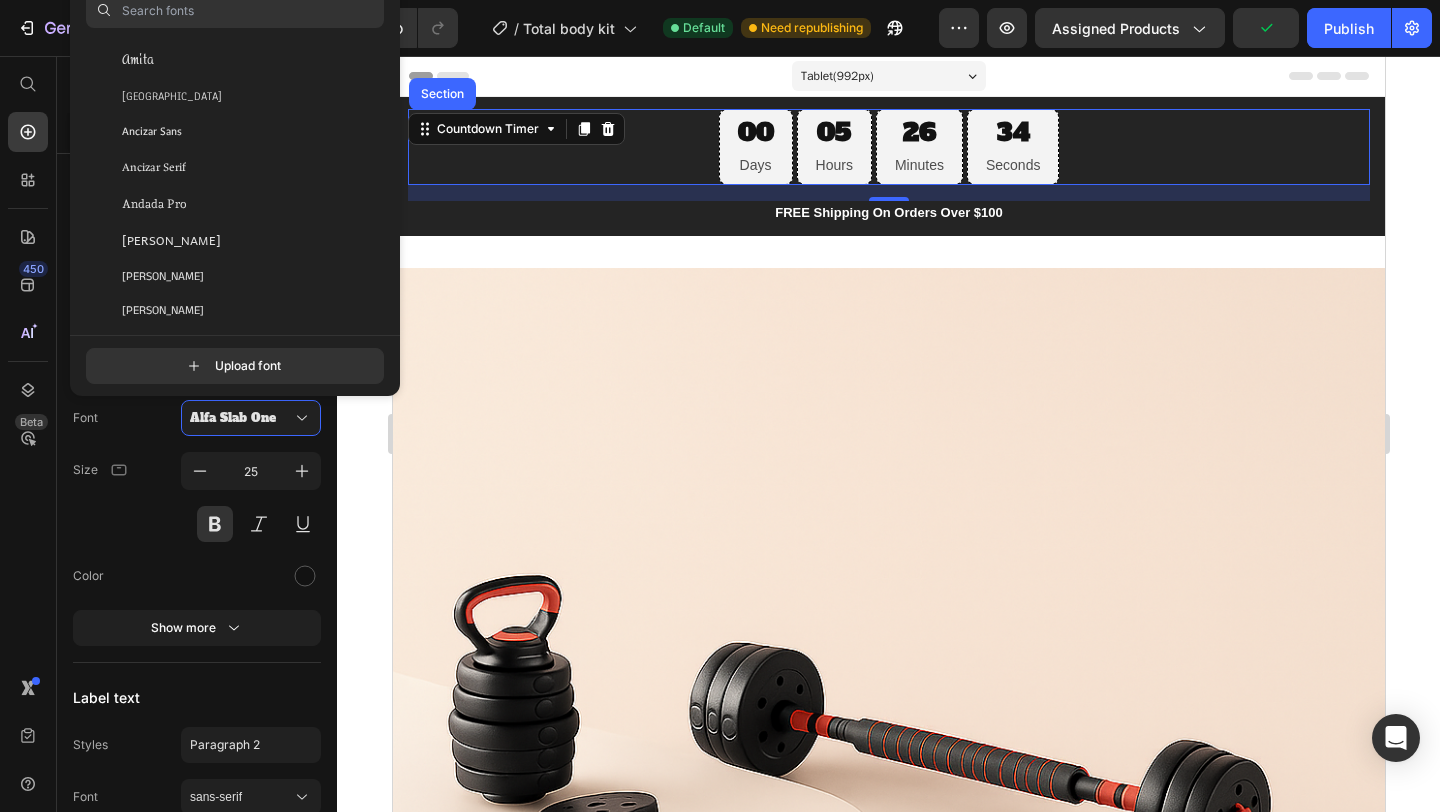 scroll, scrollTop: 2451, scrollLeft: 0, axis: vertical 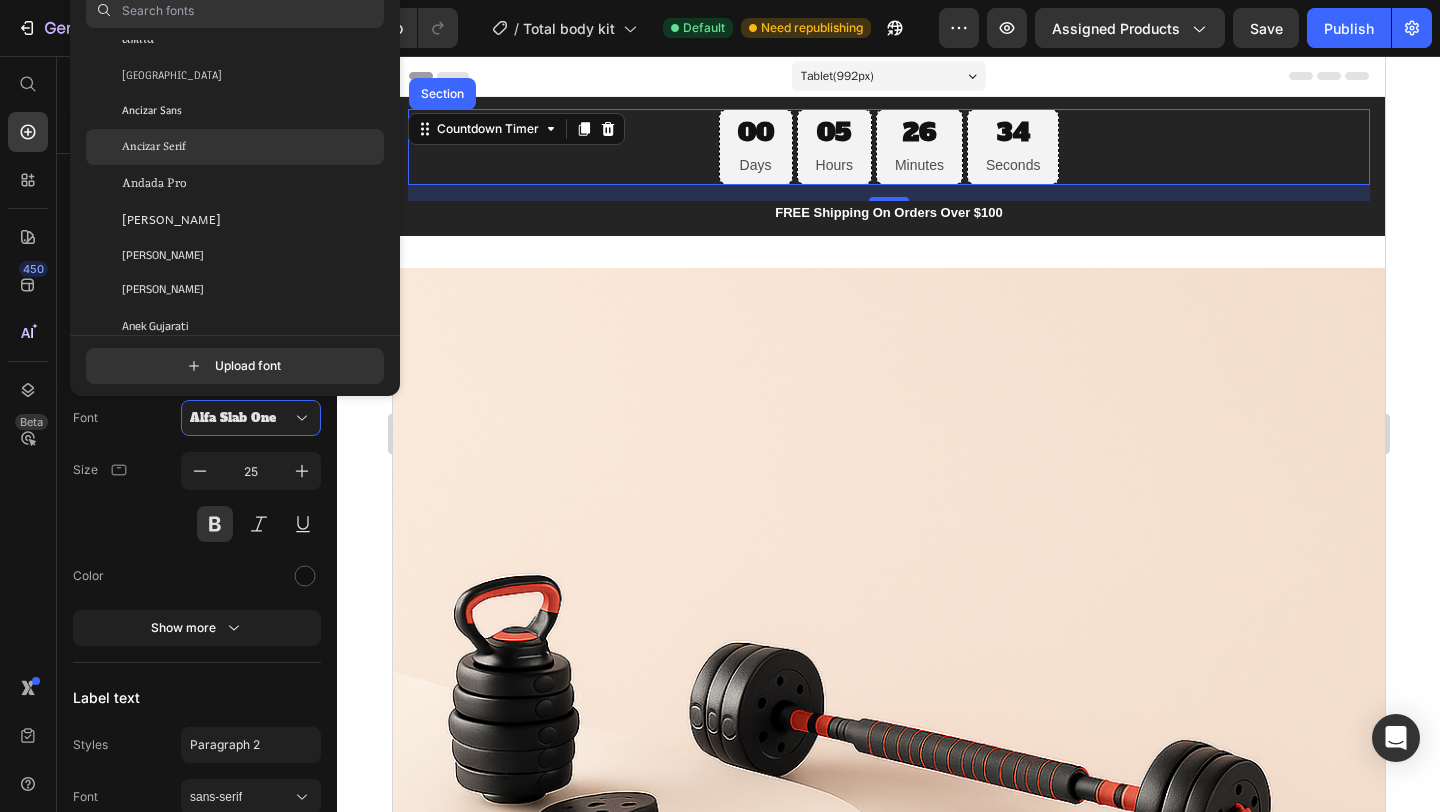 click on "Ancizar Serif" 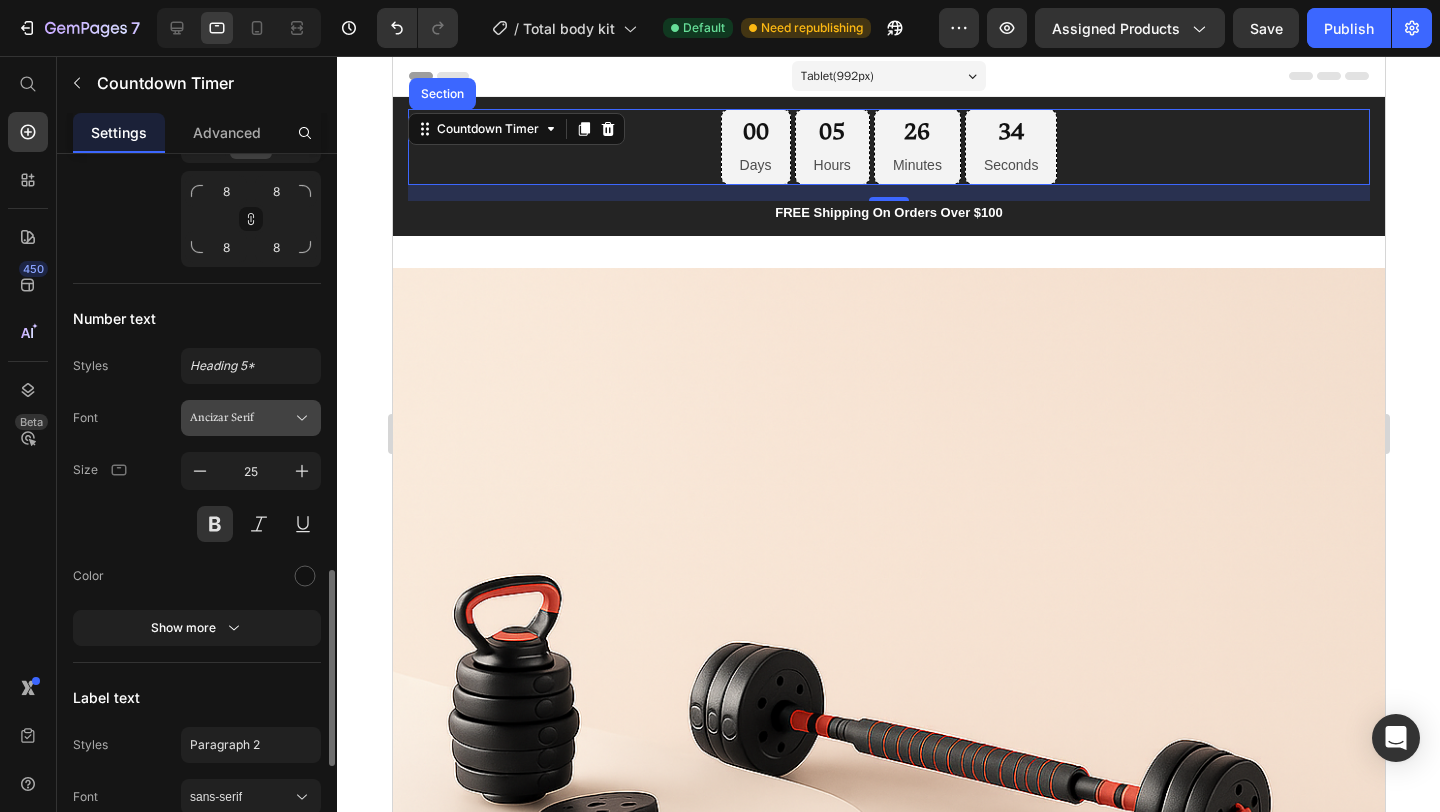 click on "Ancizar Serif" at bounding box center [241, 418] 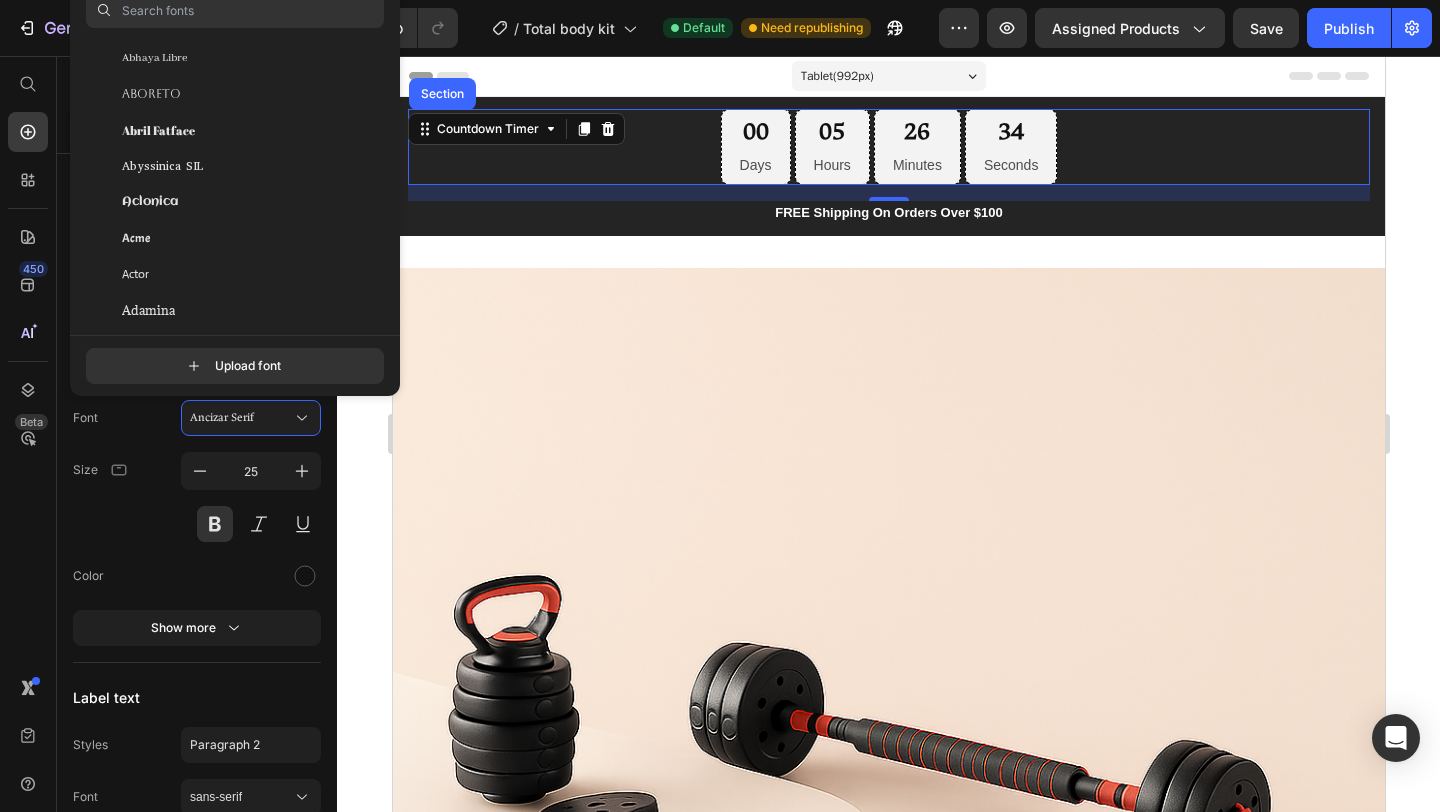 scroll, scrollTop: 0, scrollLeft: 0, axis: both 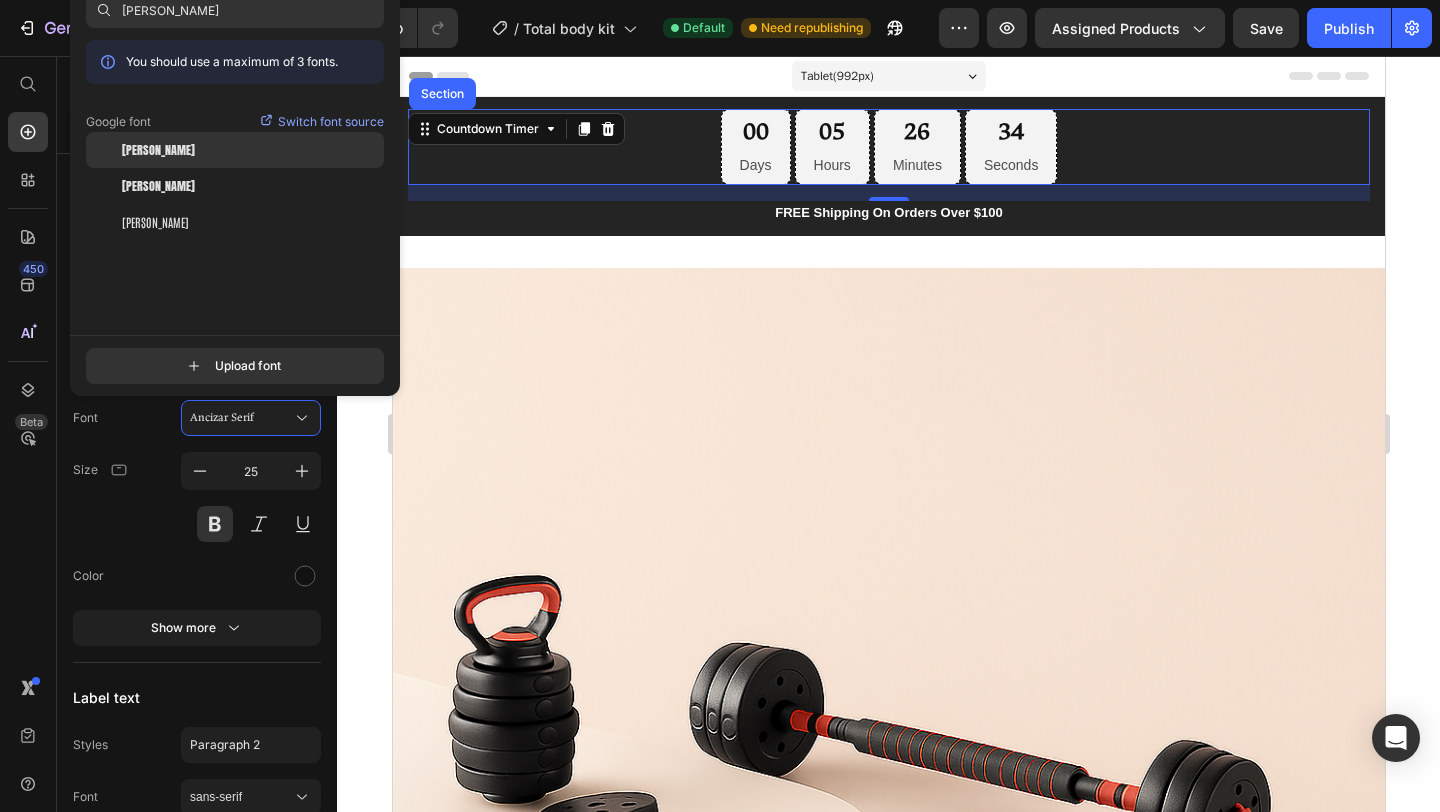 type on "[PERSON_NAME]" 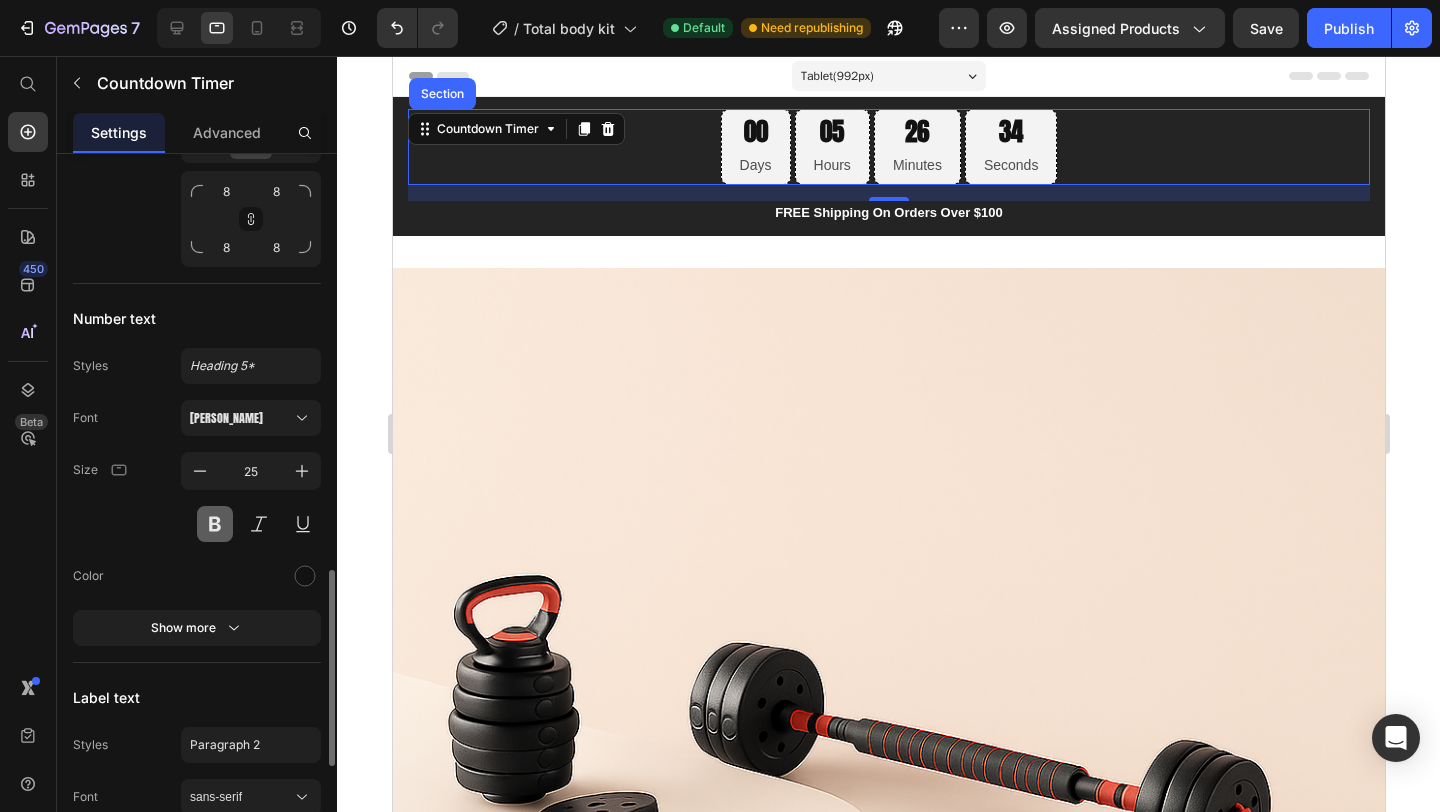 click at bounding box center [215, 524] 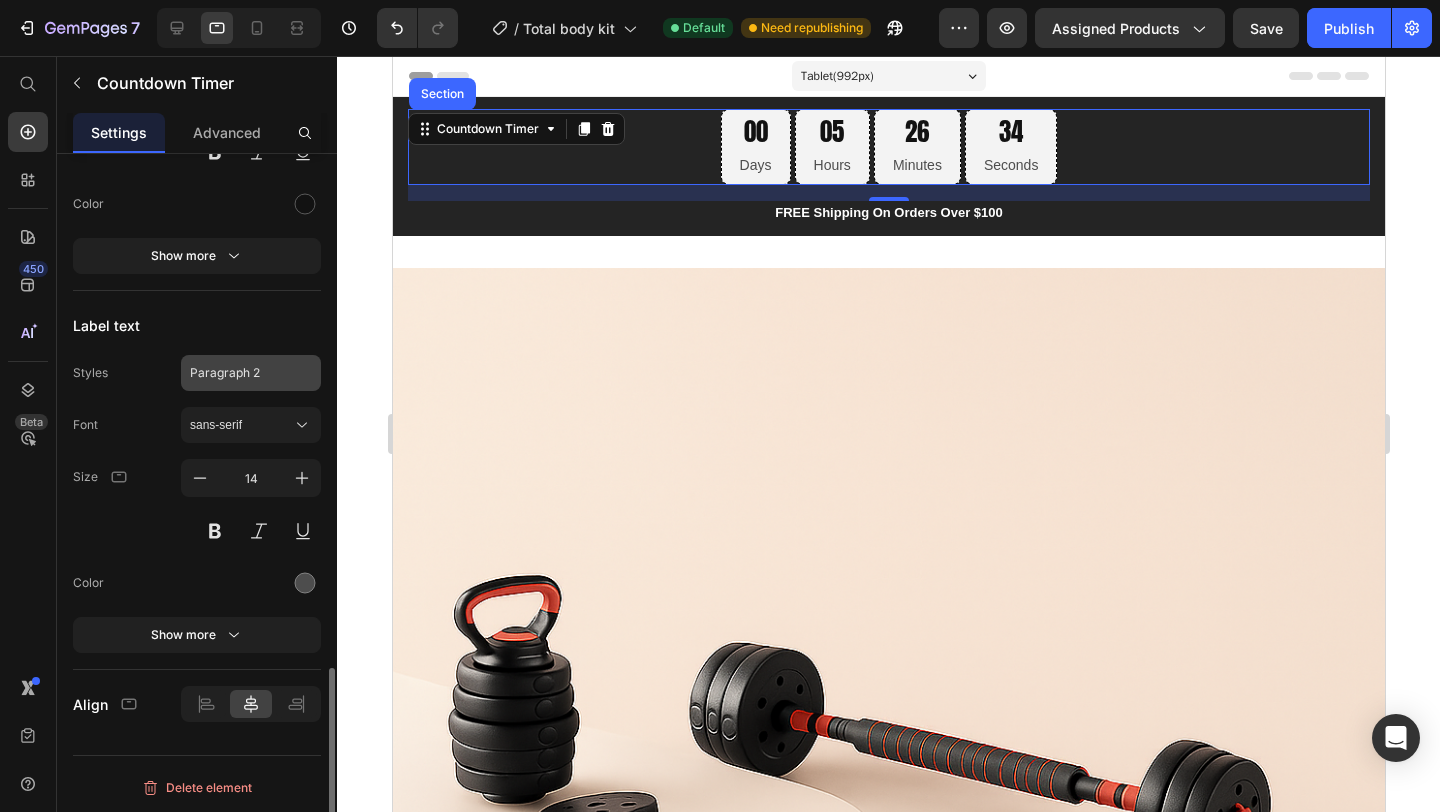 scroll, scrollTop: 1884, scrollLeft: 0, axis: vertical 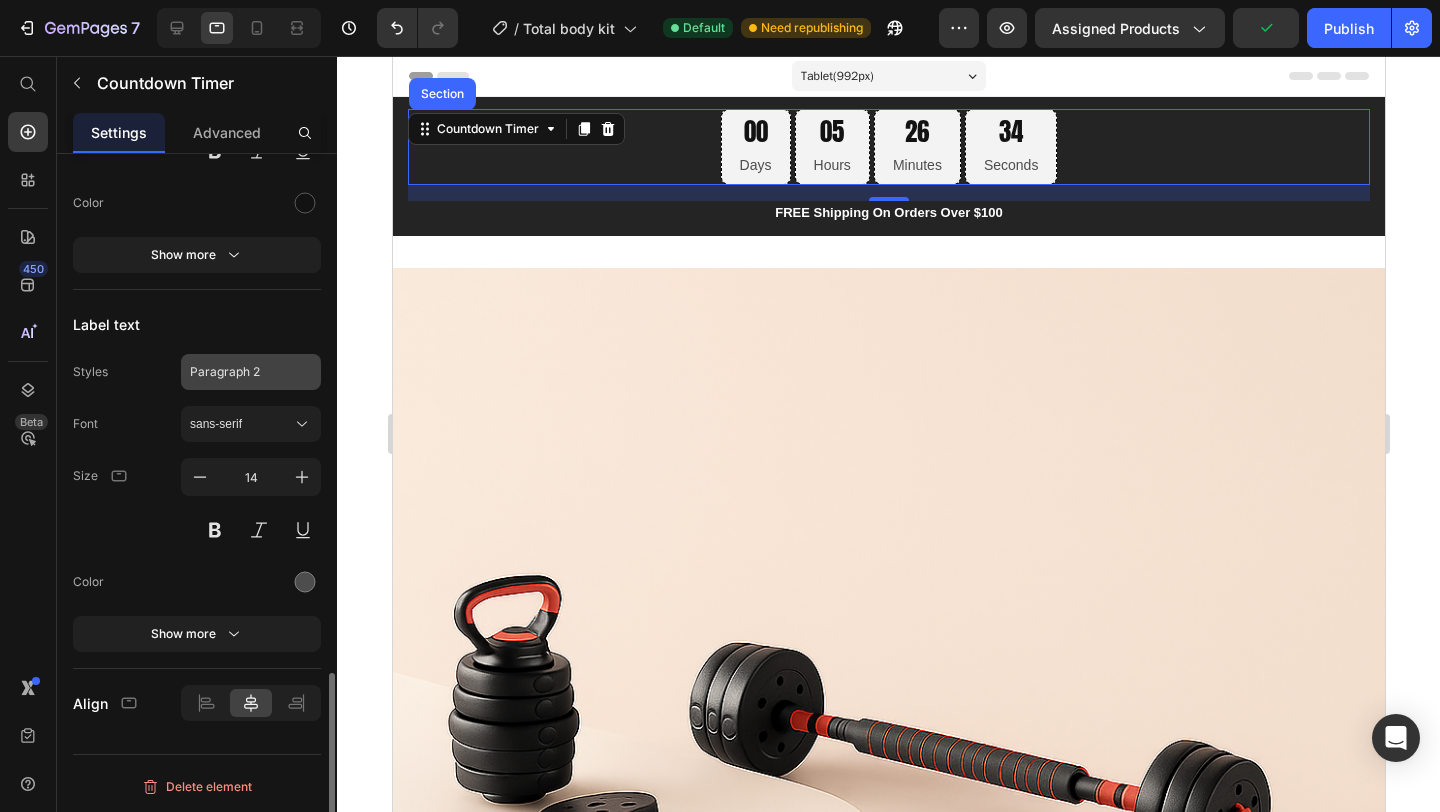click on "Paragraph 2" 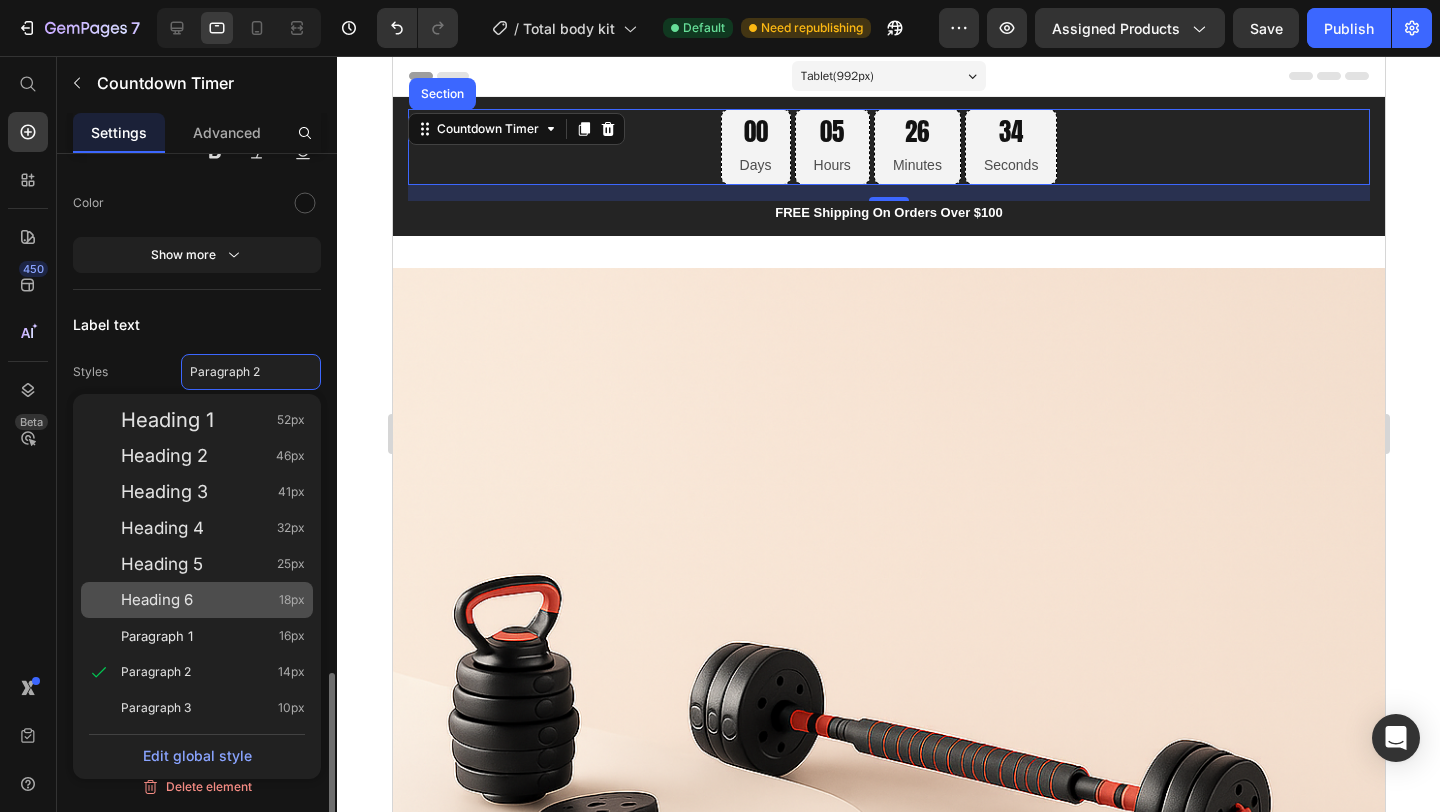click on "Heading 6 18px" at bounding box center (213, 600) 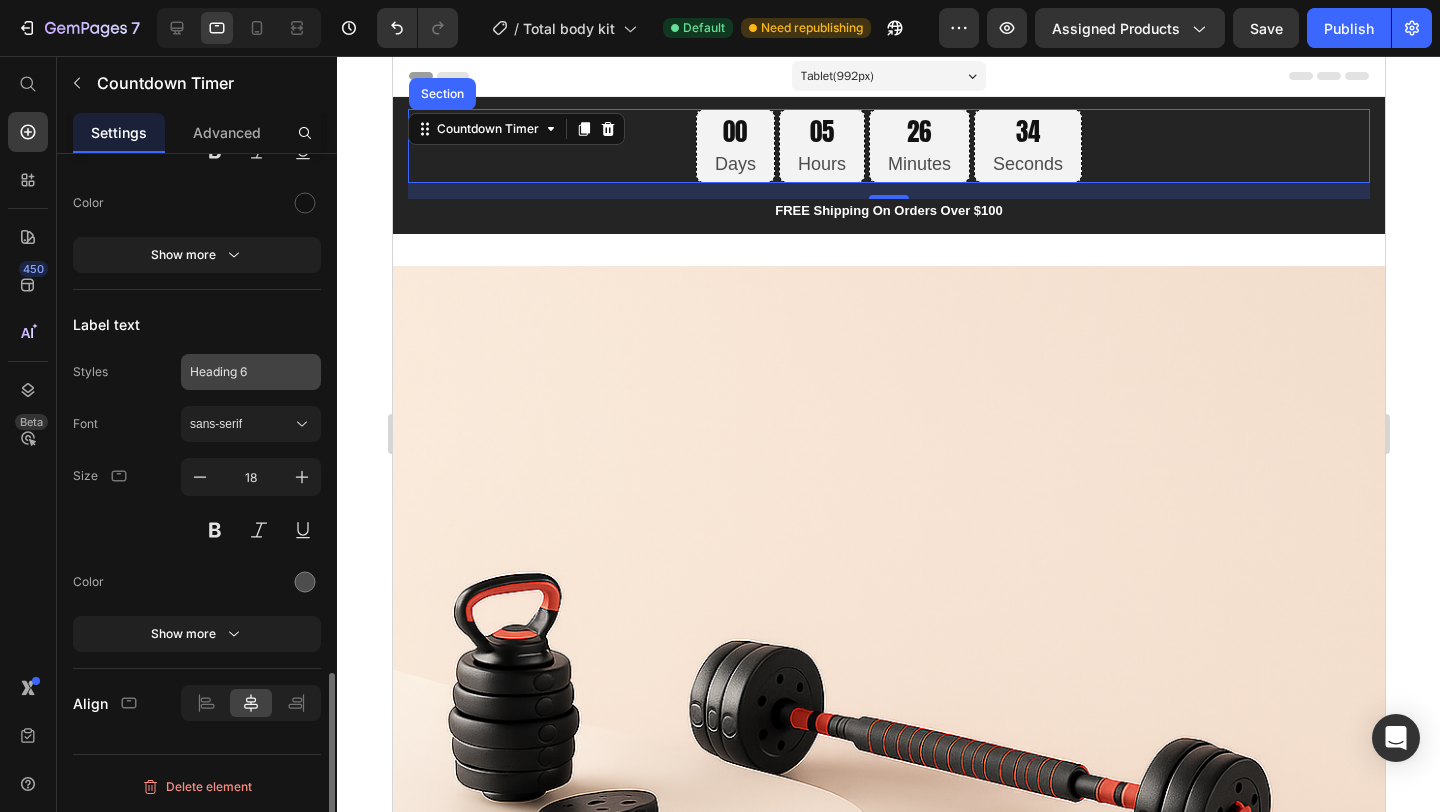 click on "Heading 6" at bounding box center [239, 372] 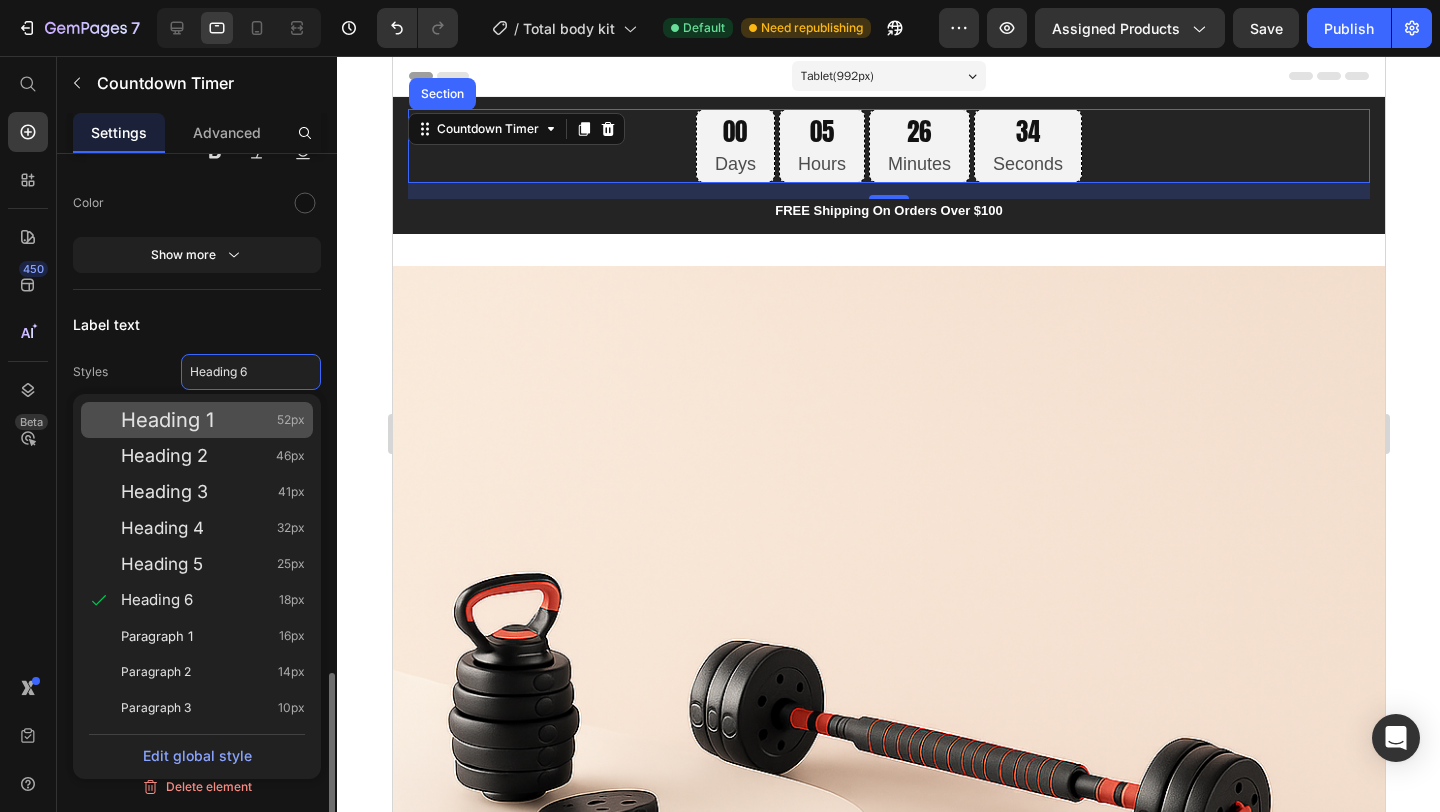 click on "Heading 1 52px" 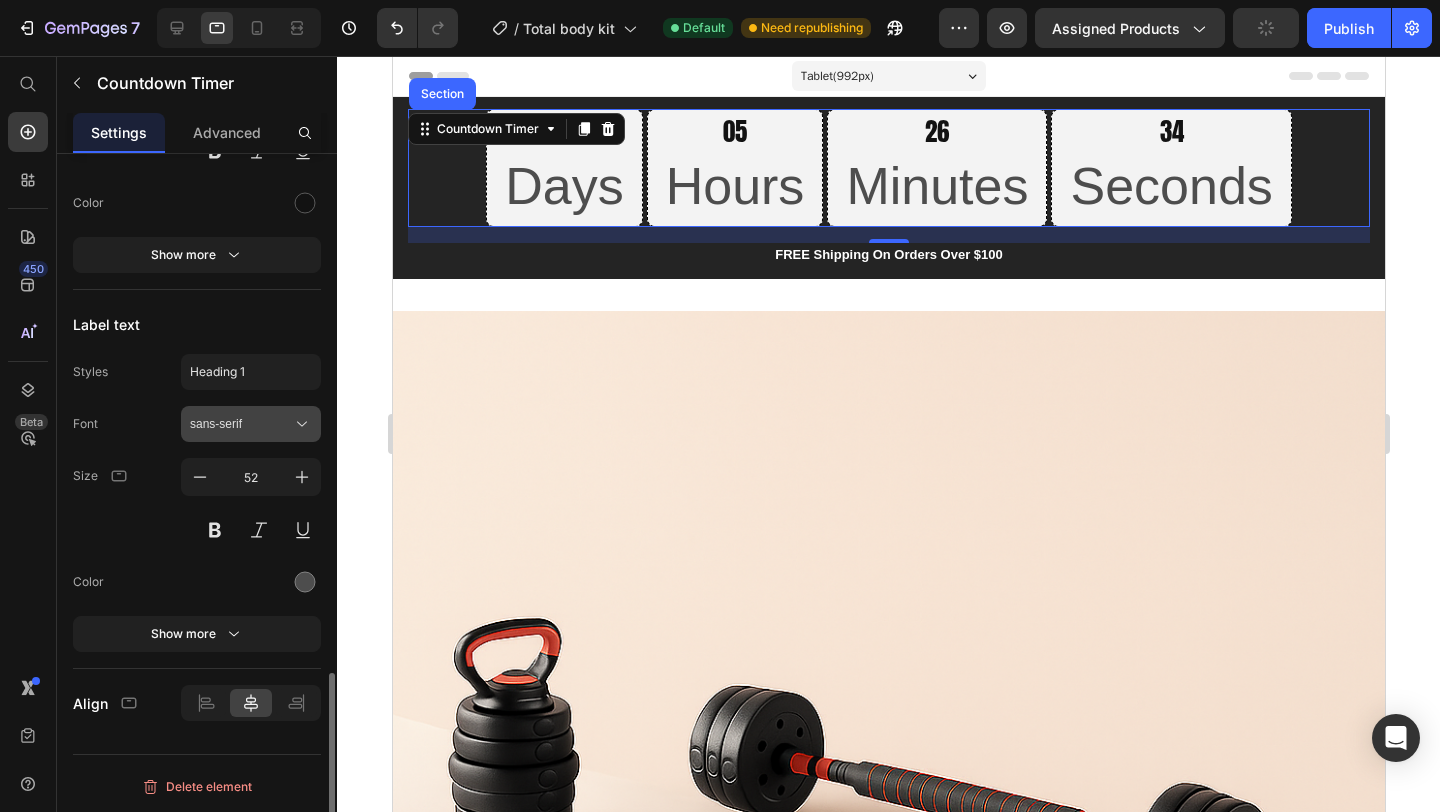 click on "sans-serif" at bounding box center [251, 424] 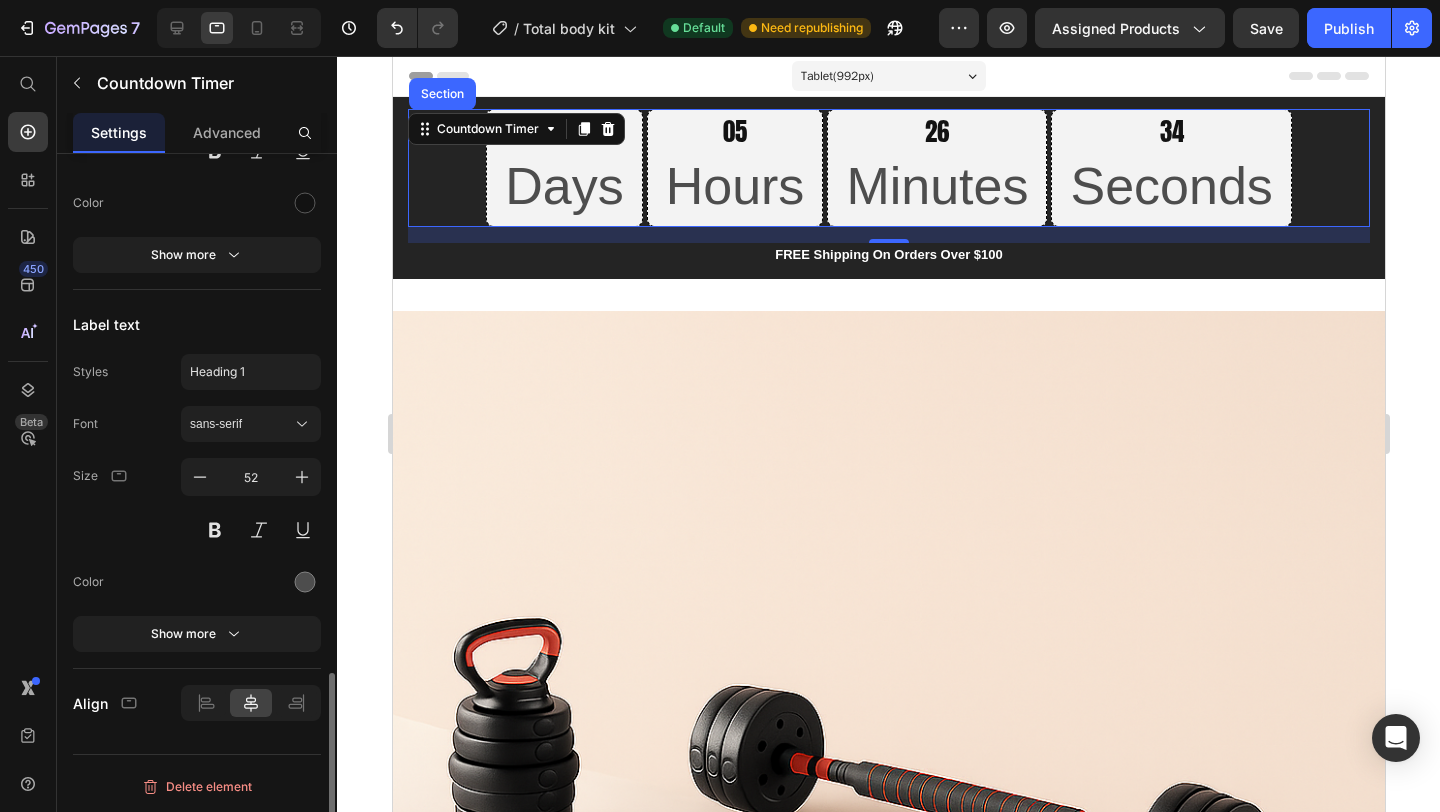 click on "Font sans-serif Size 52 Color Show more" at bounding box center [197, 529] 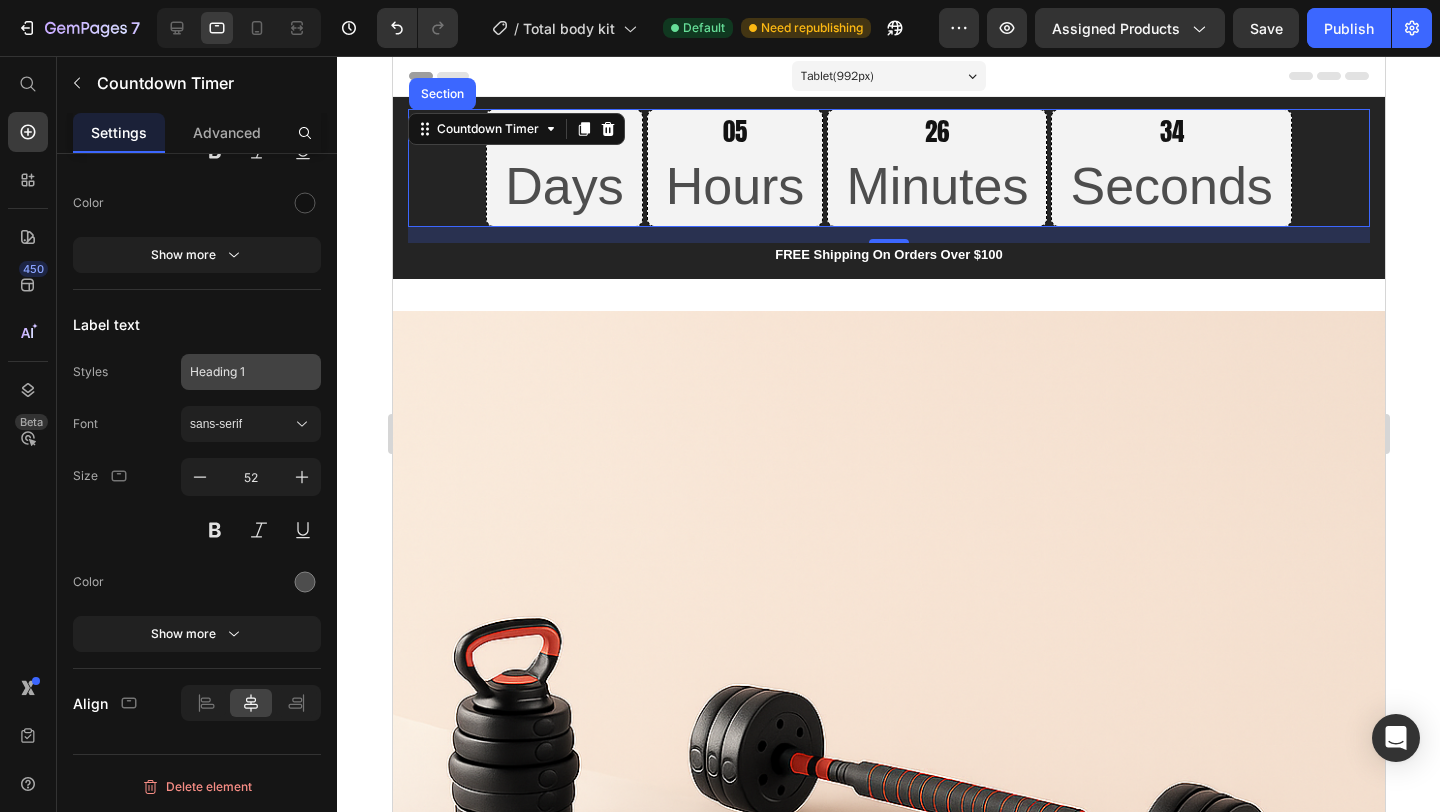 click on "Heading 1" at bounding box center (239, 372) 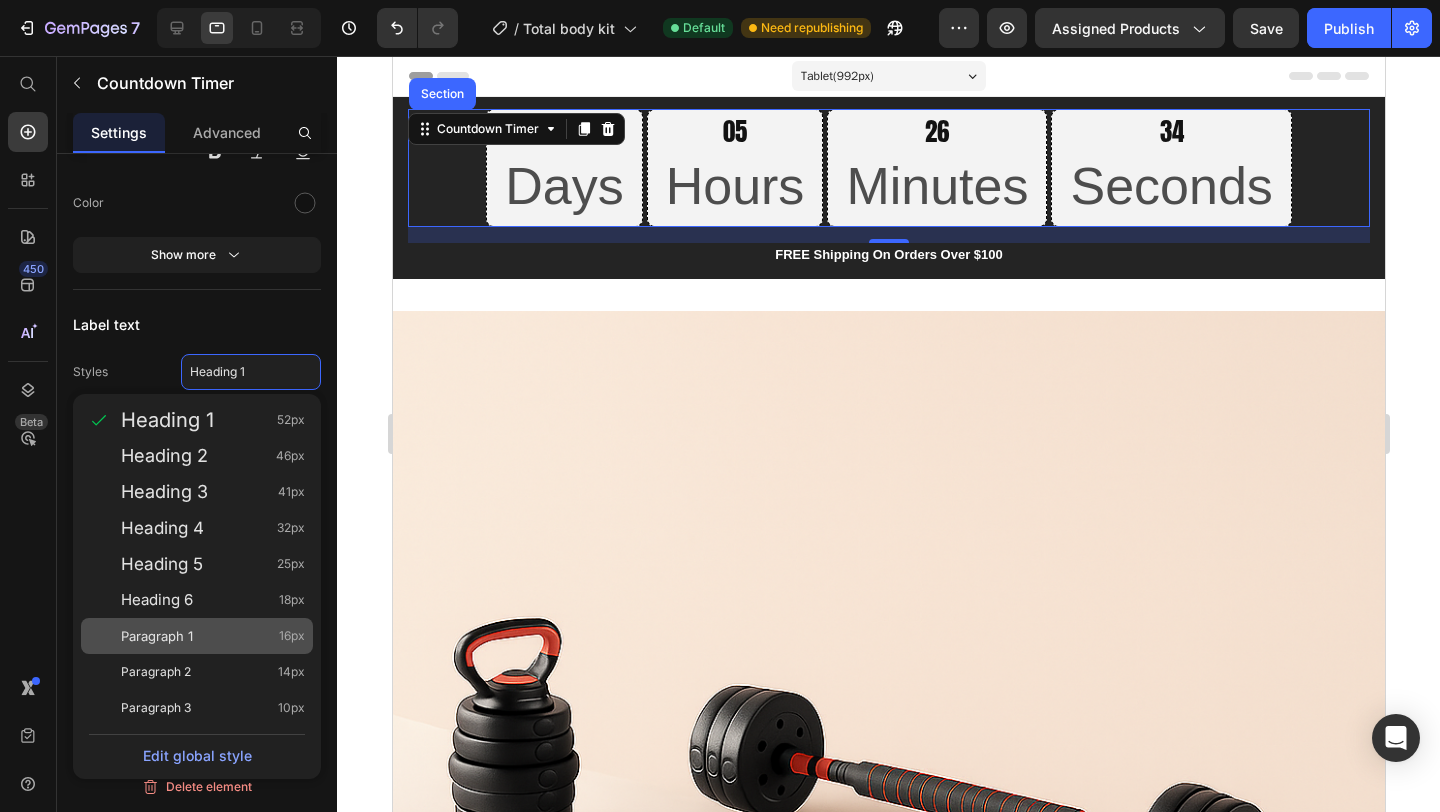 click on "Paragraph 1 16px" at bounding box center [213, 636] 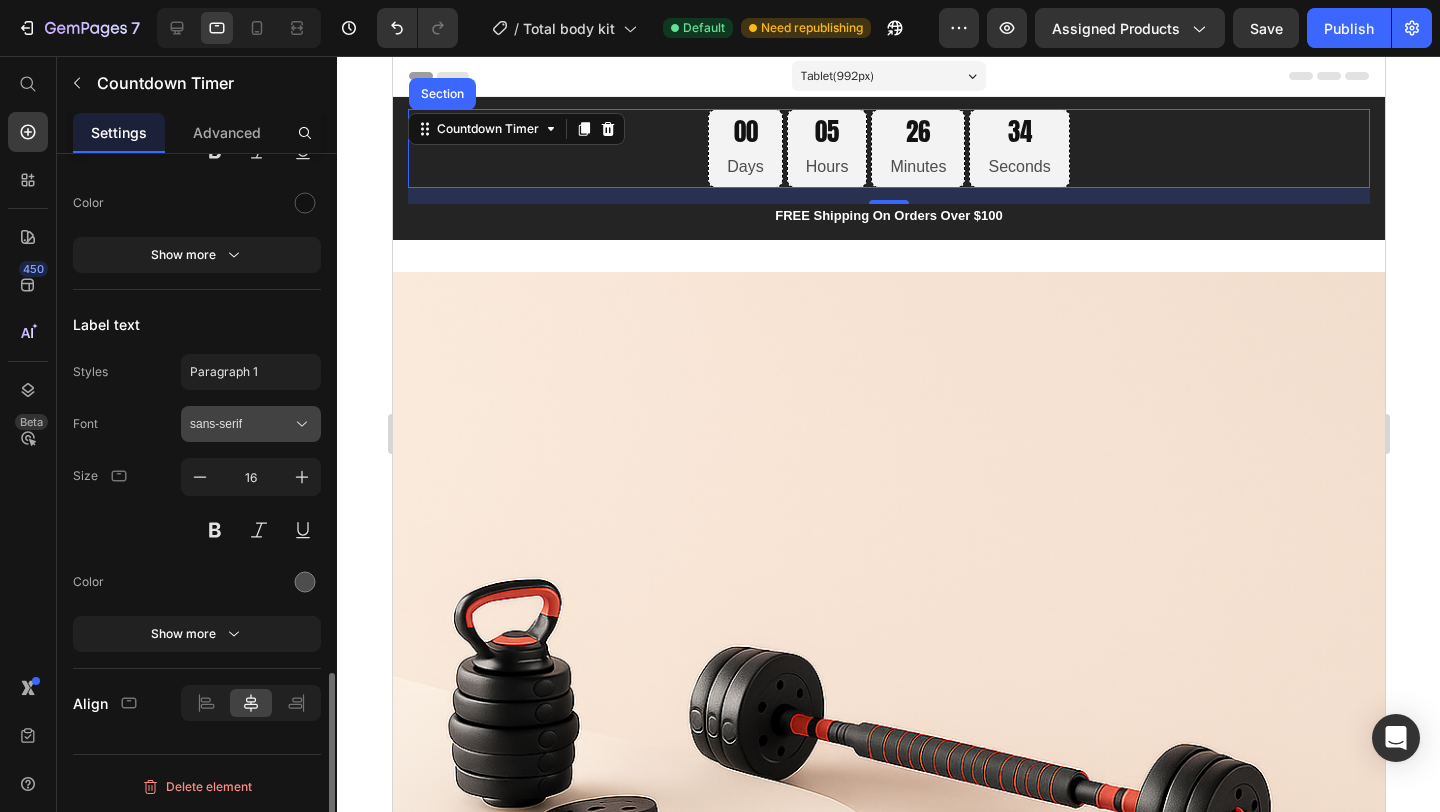 click 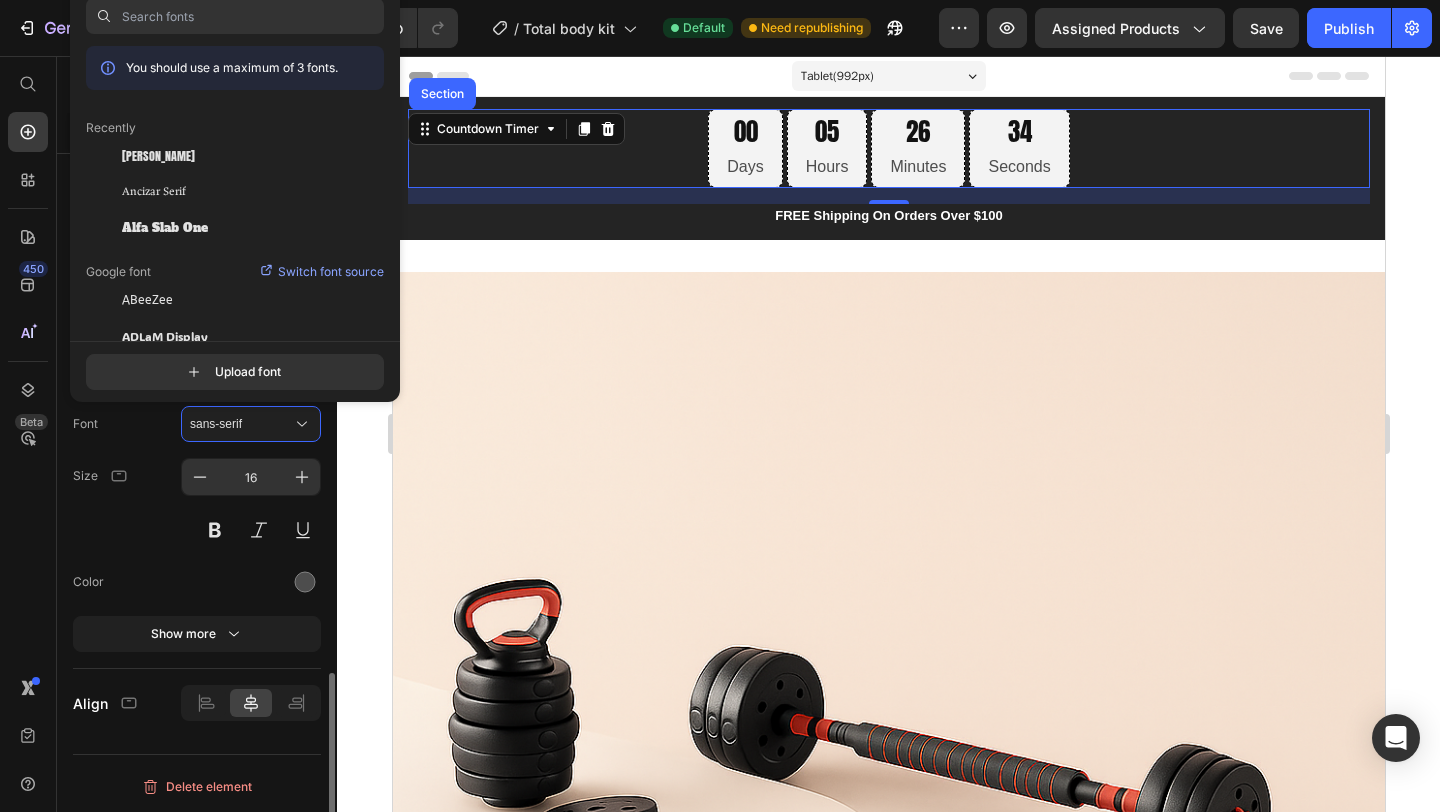 click on "16" at bounding box center [251, 477] 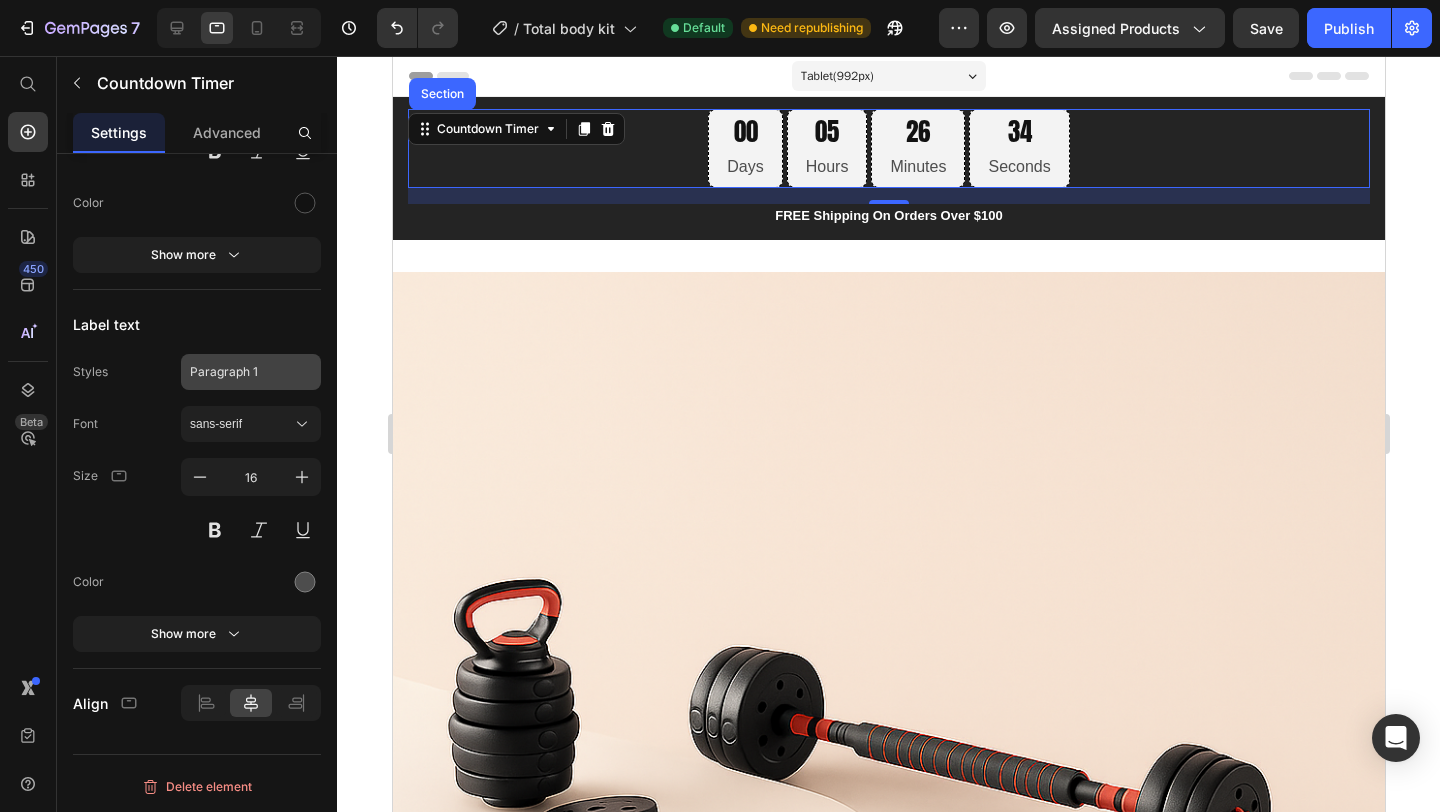 click on "Paragraph 1" at bounding box center (239, 372) 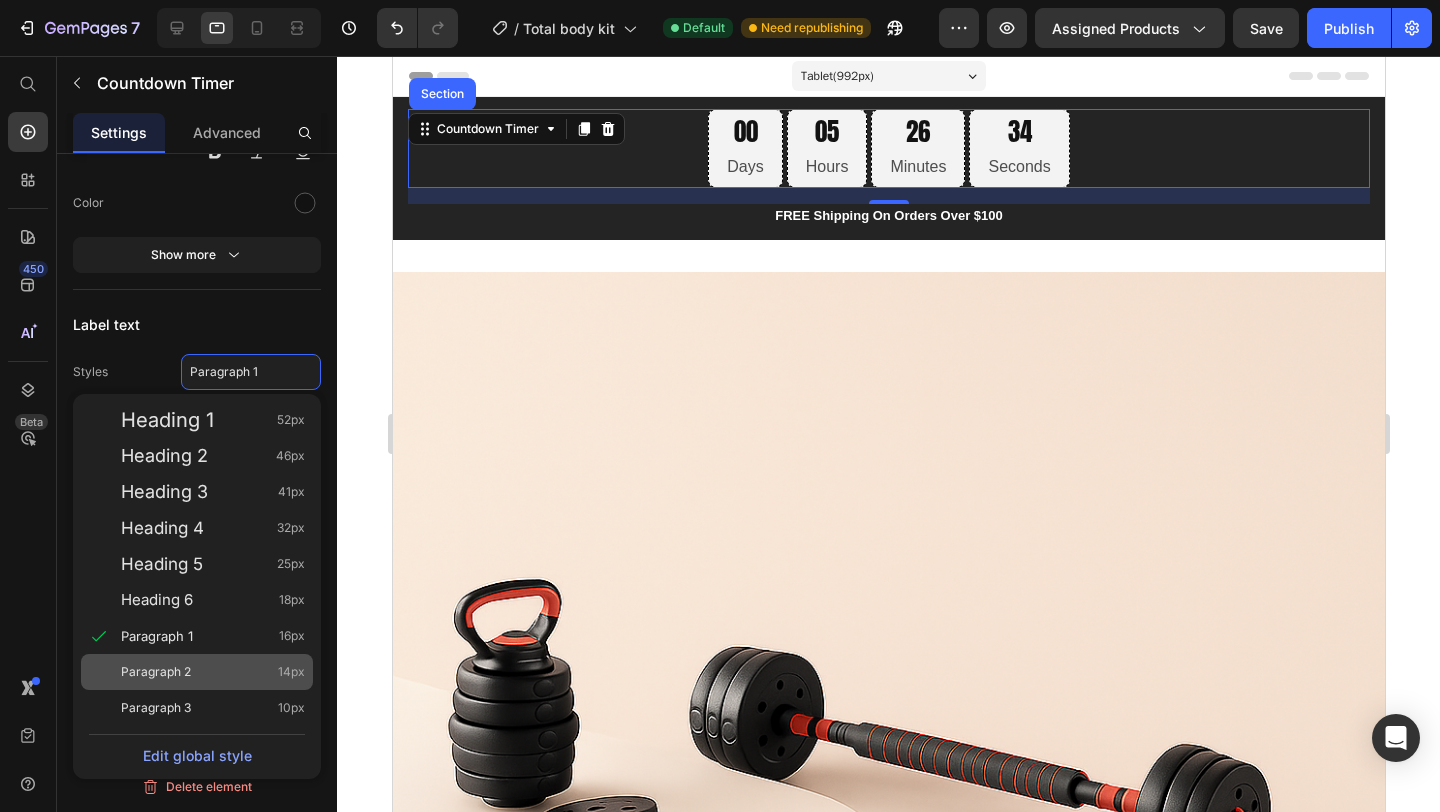 click on "Paragraph 2 14px" at bounding box center (213, 672) 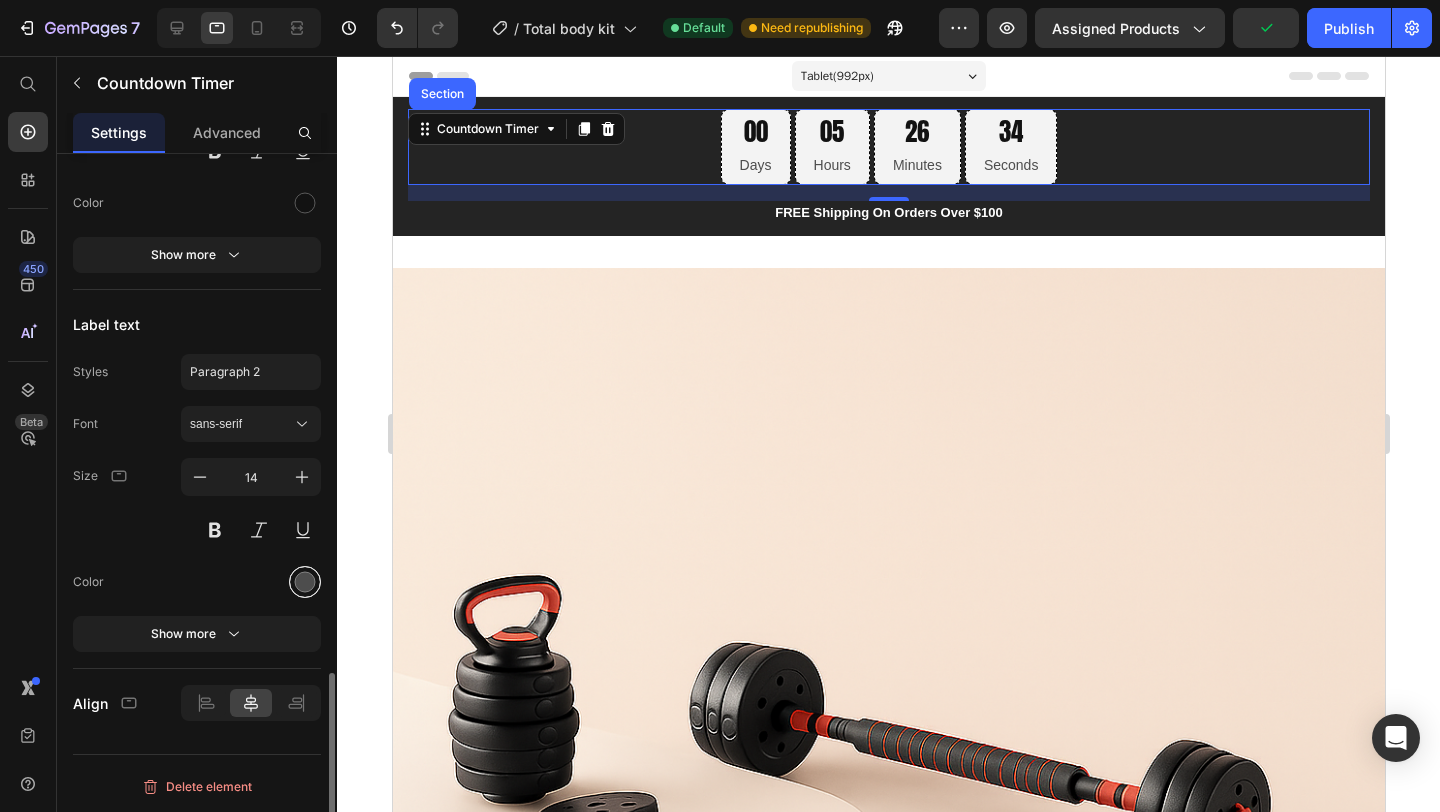 click at bounding box center [305, 582] 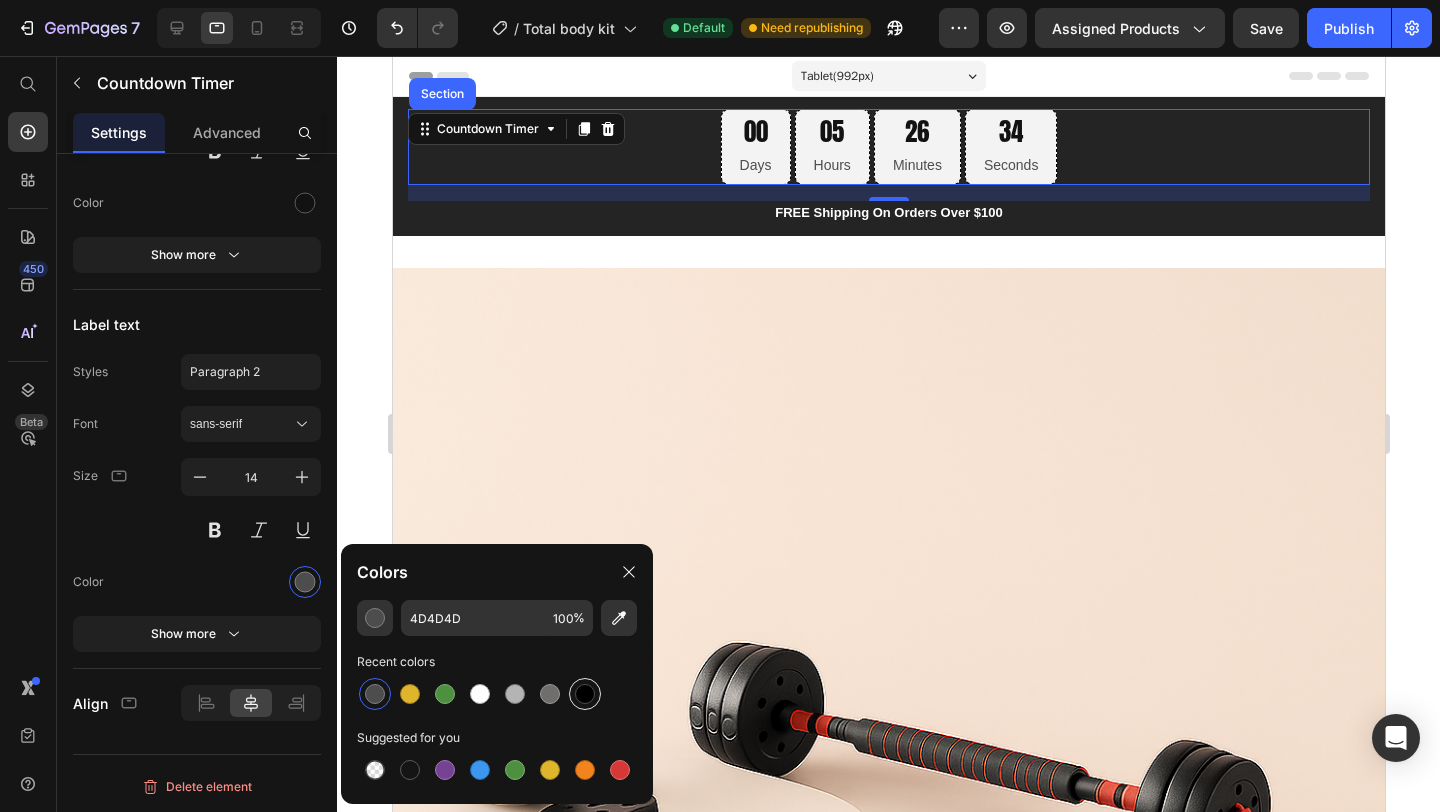 click at bounding box center (585, 694) 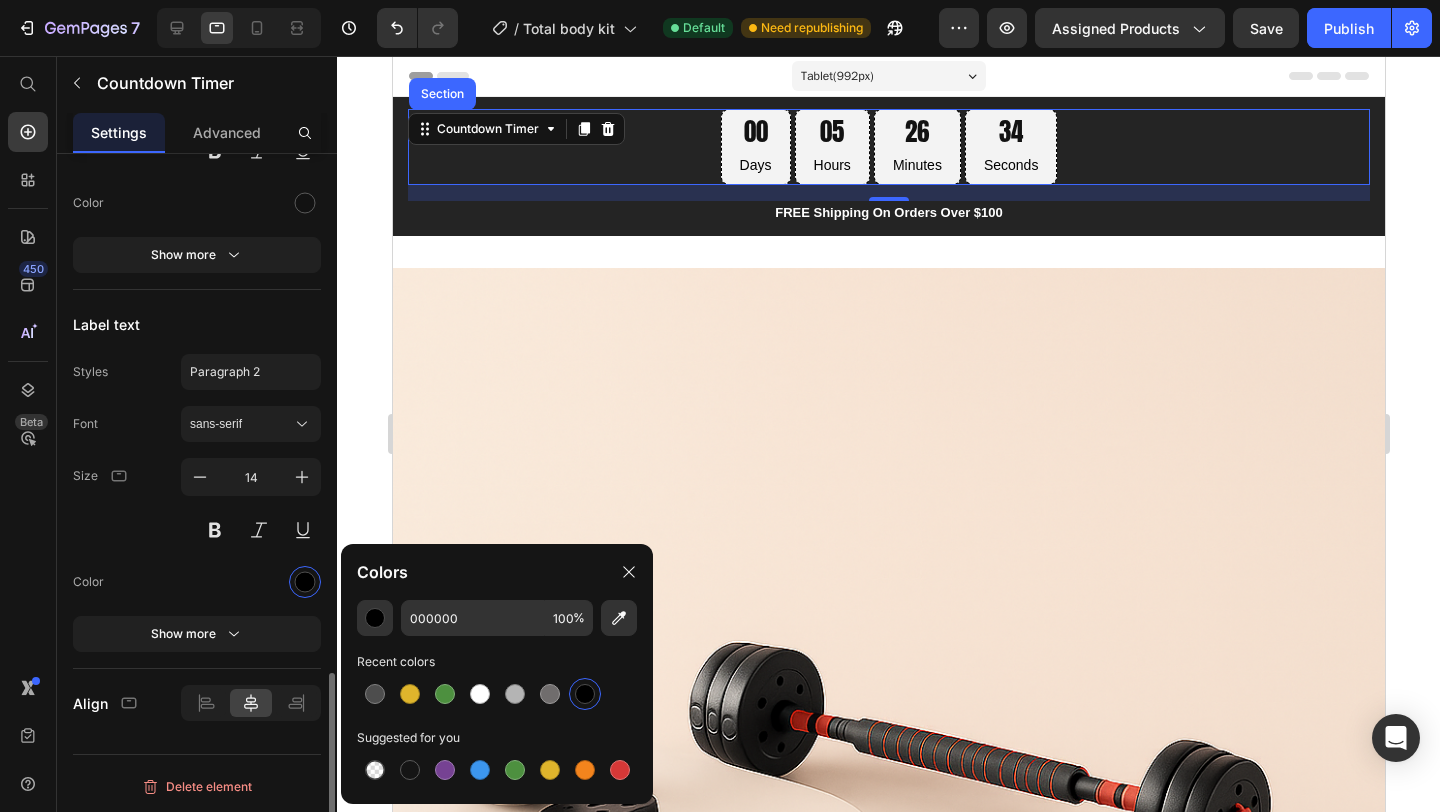 click at bounding box center [251, 582] 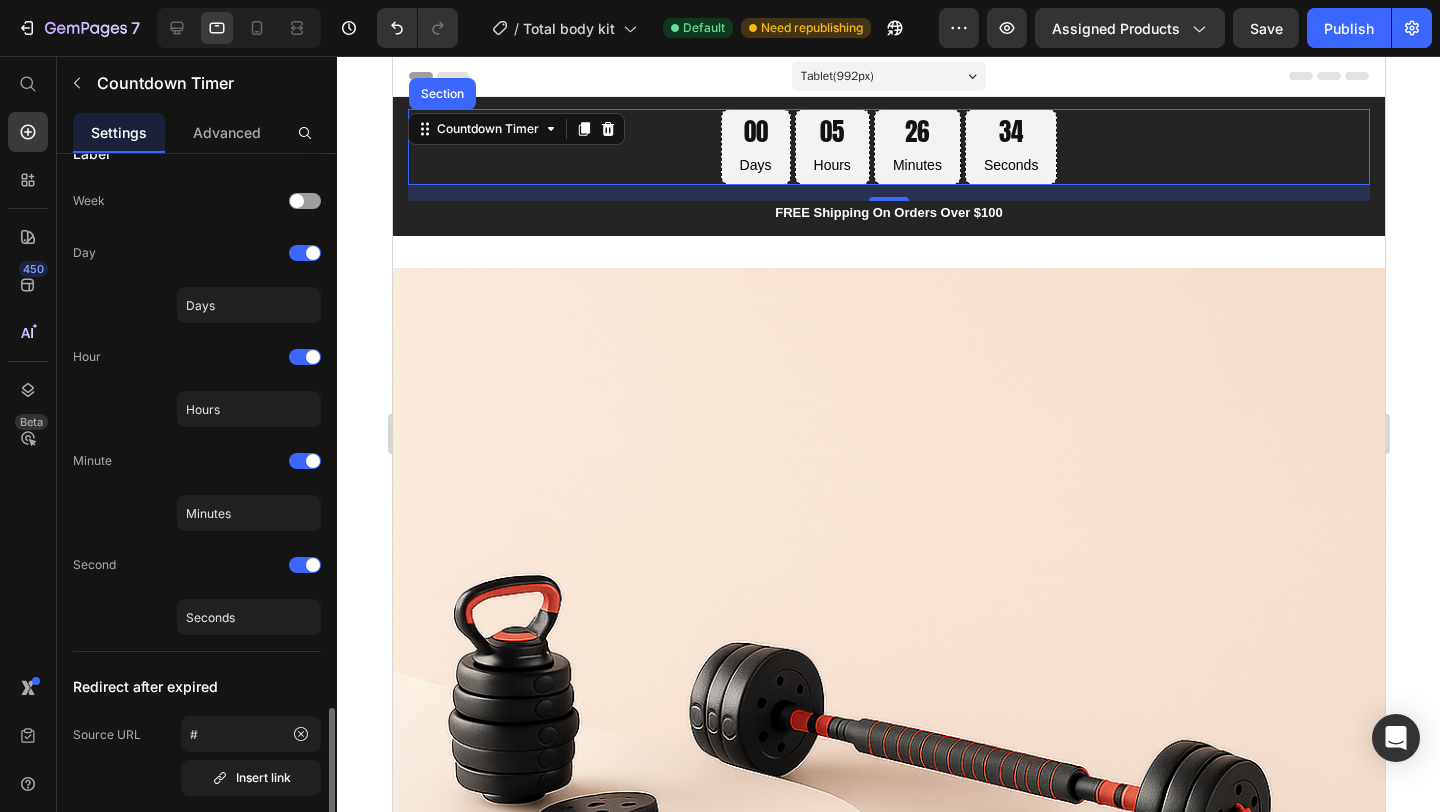 scroll, scrollTop: 0, scrollLeft: 0, axis: both 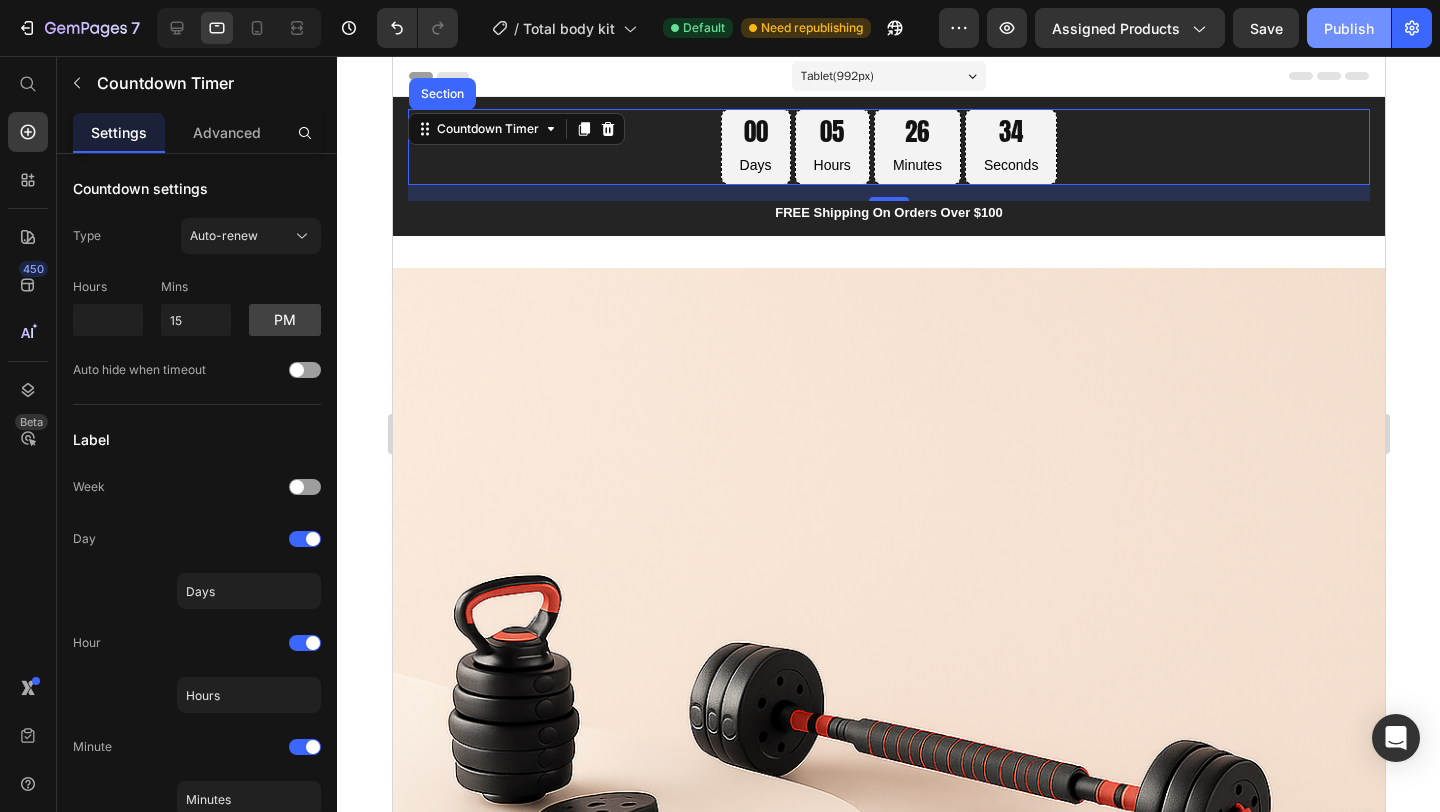 click on "Publish" at bounding box center (1349, 28) 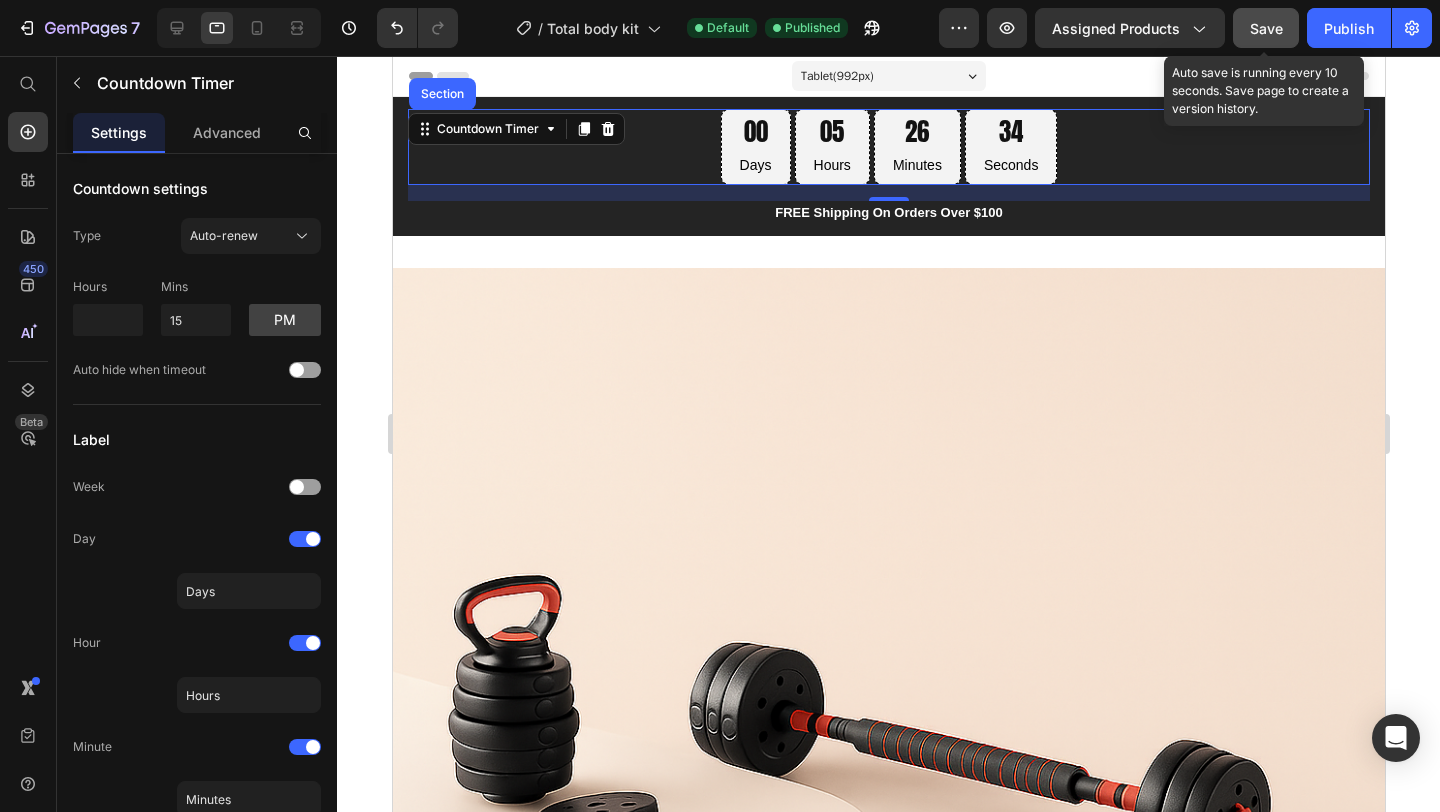 click on "Save" at bounding box center (1266, 28) 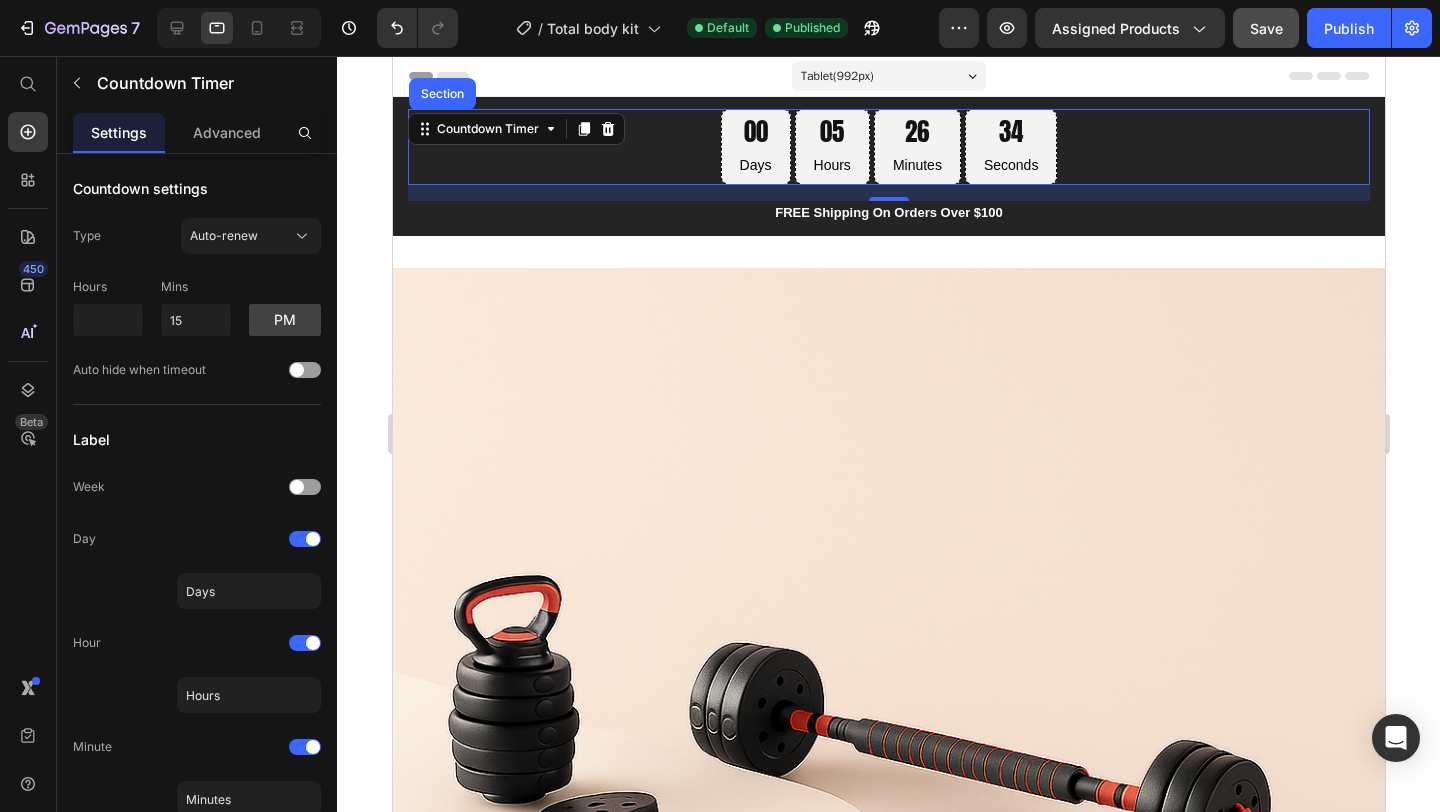 click on "05" at bounding box center (831, 132) 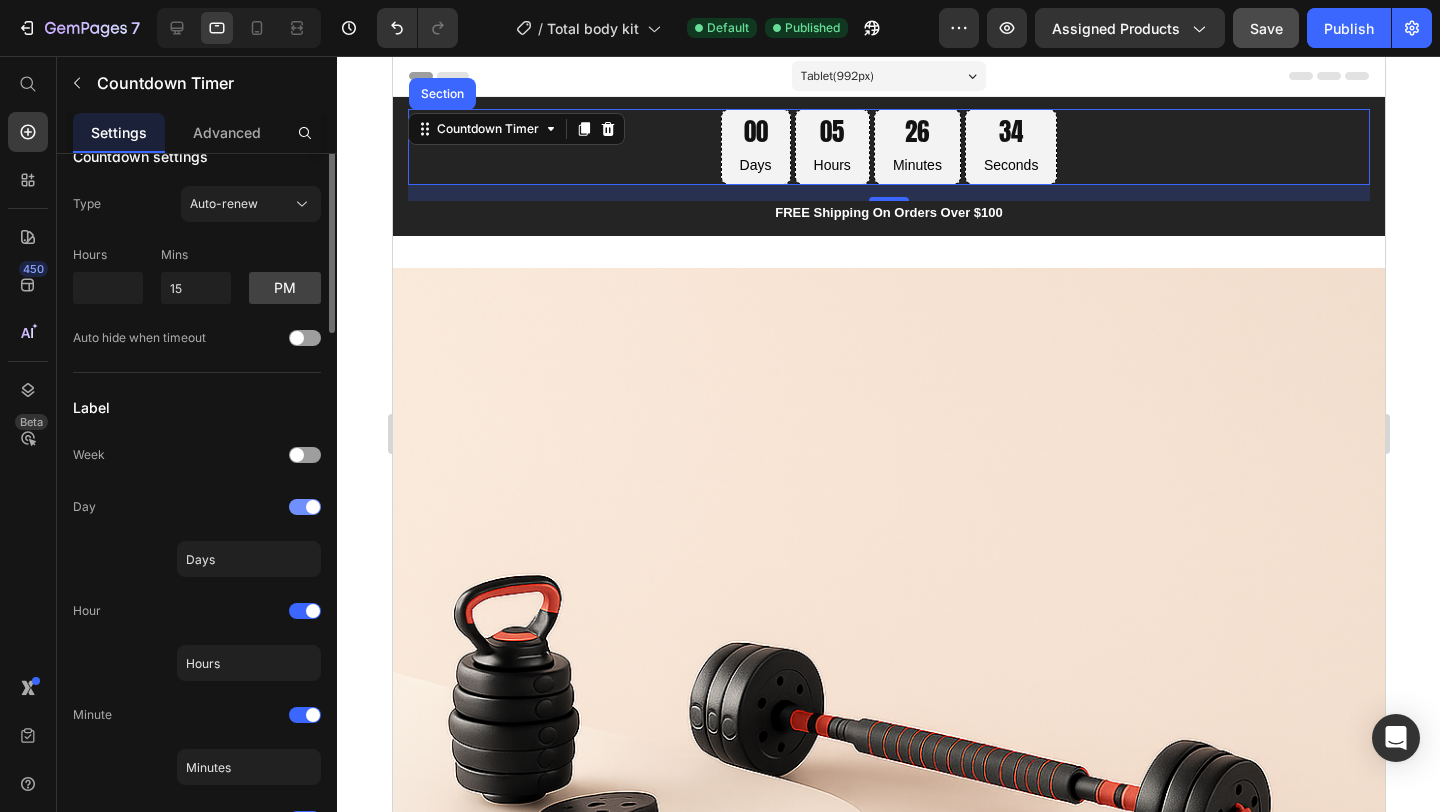scroll, scrollTop: 0, scrollLeft: 0, axis: both 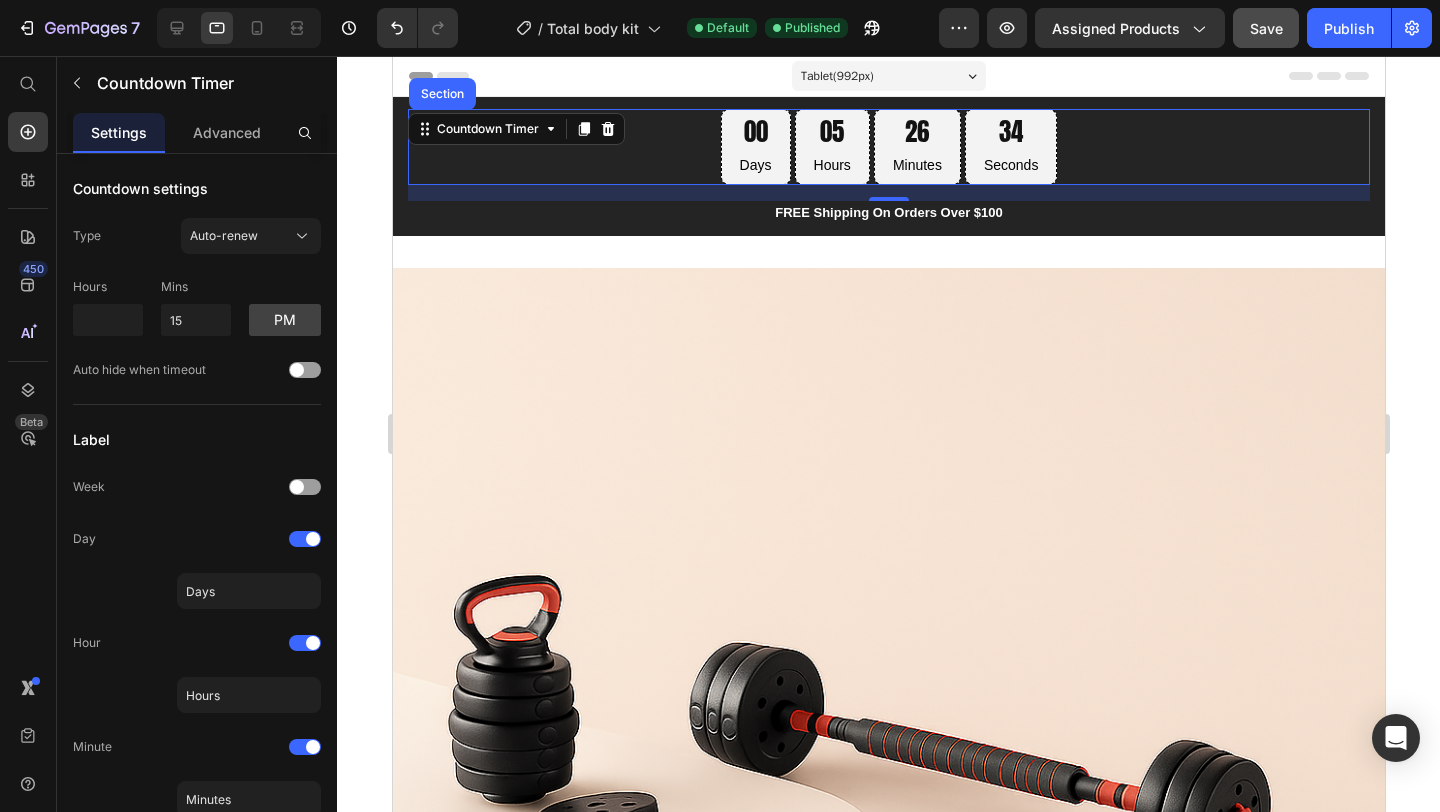 click on "05" at bounding box center [831, 132] 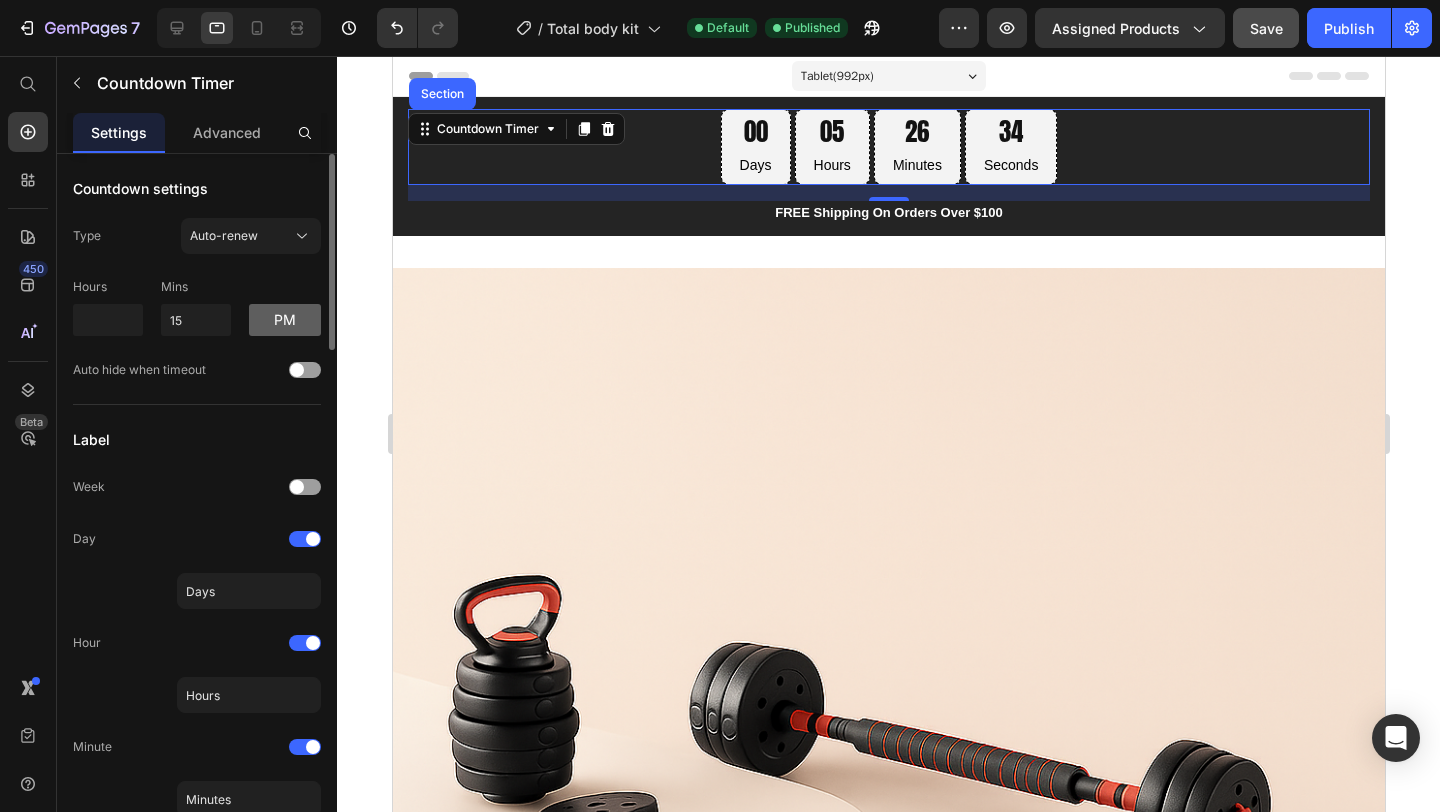 click on "pm" at bounding box center [285, 320] 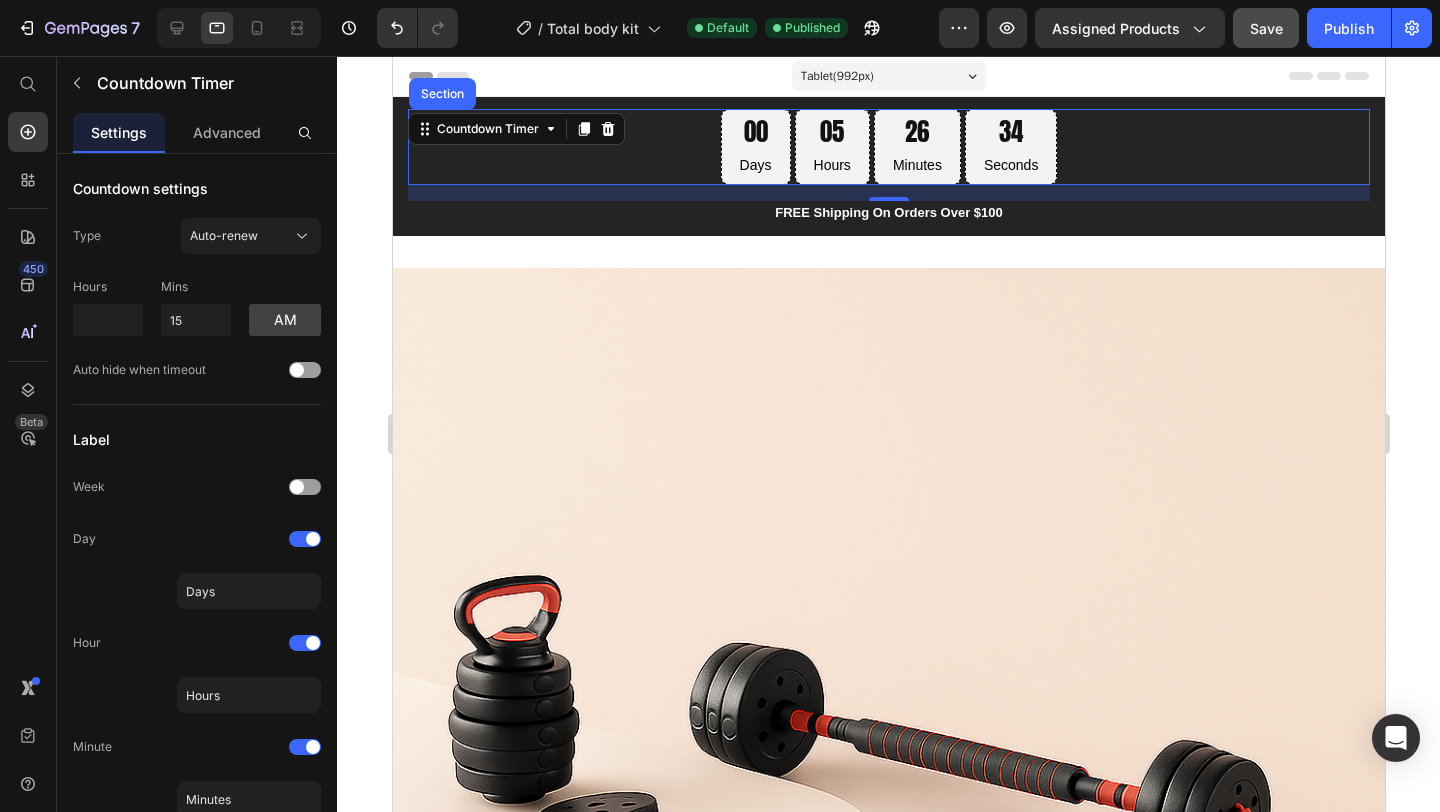 click on "Hours" at bounding box center [831, 165] 